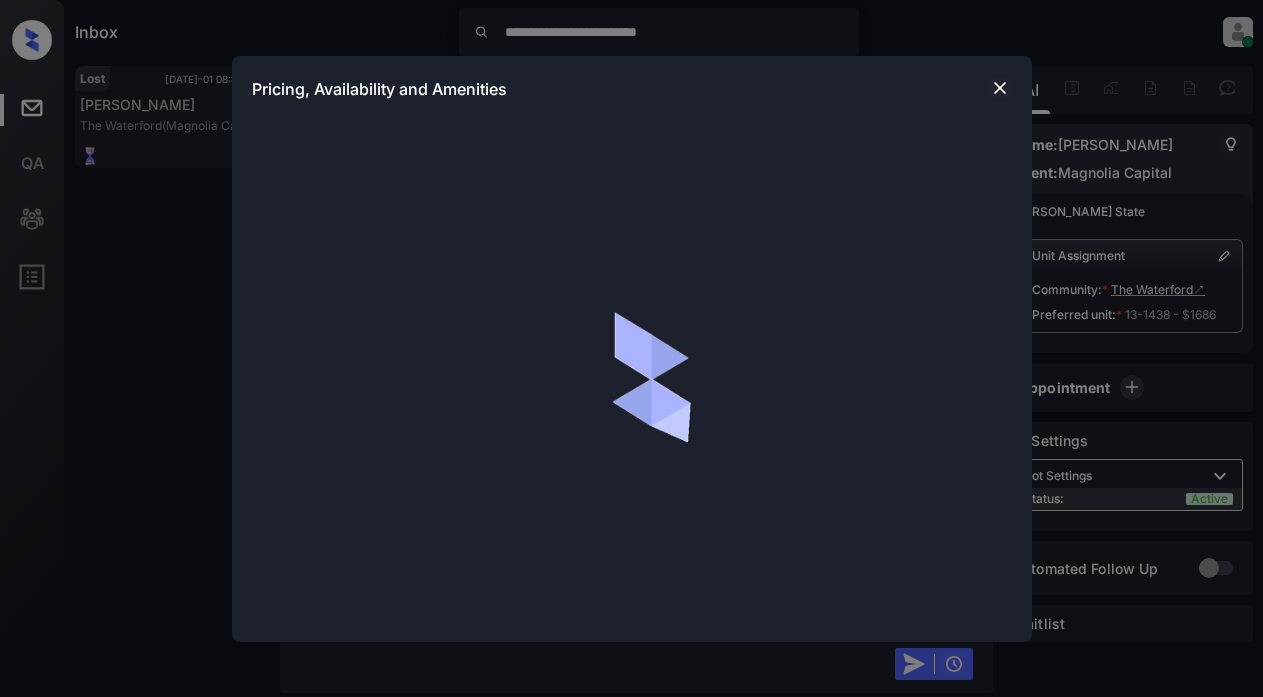 scroll, scrollTop: 0, scrollLeft: 0, axis: both 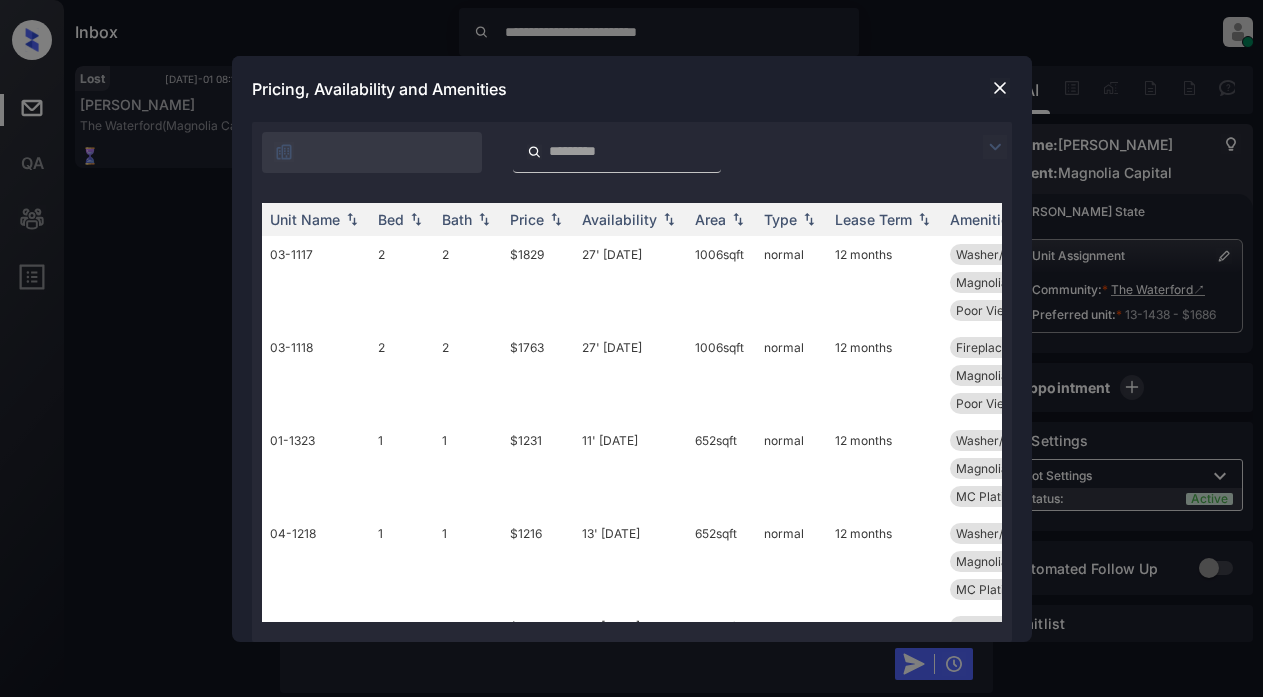 click at bounding box center [995, 147] 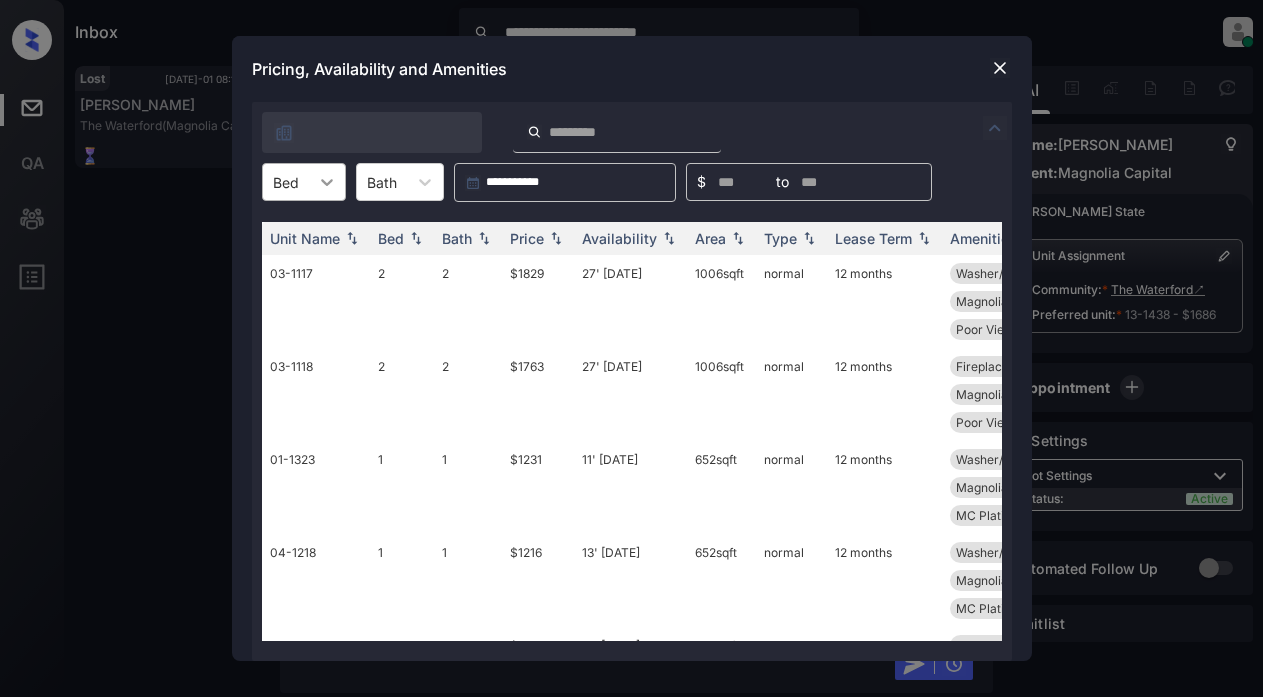 click 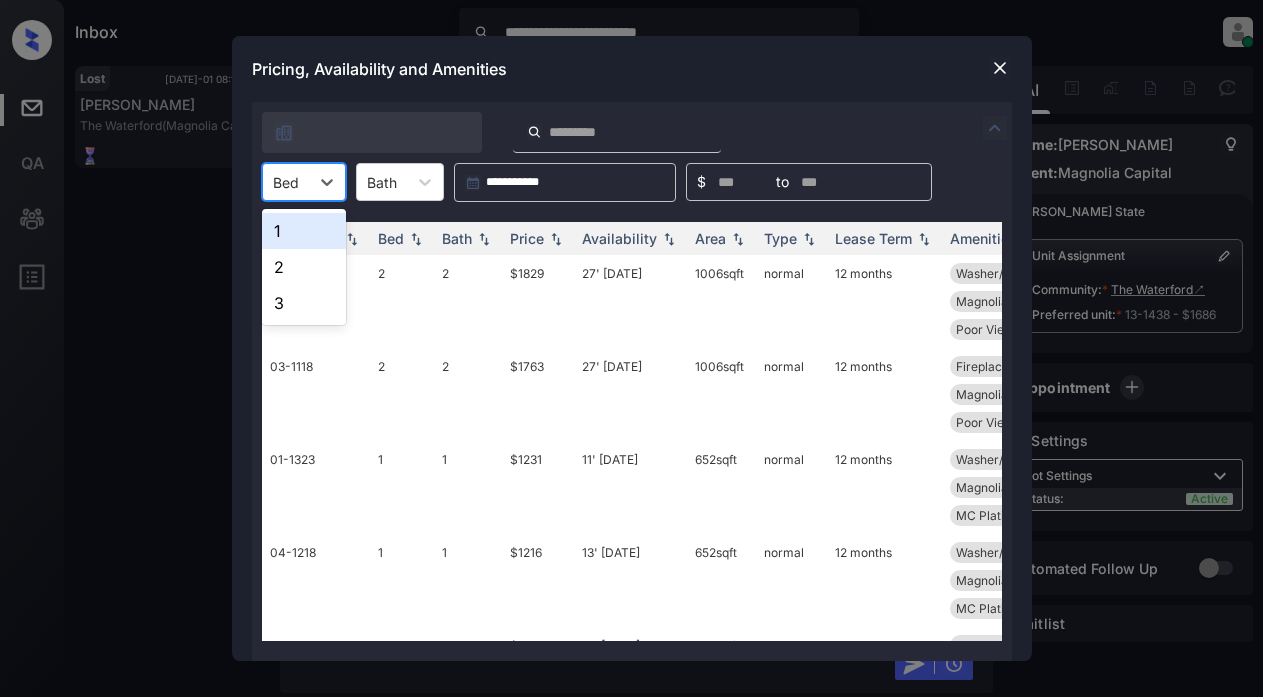 click on "1" at bounding box center (304, 231) 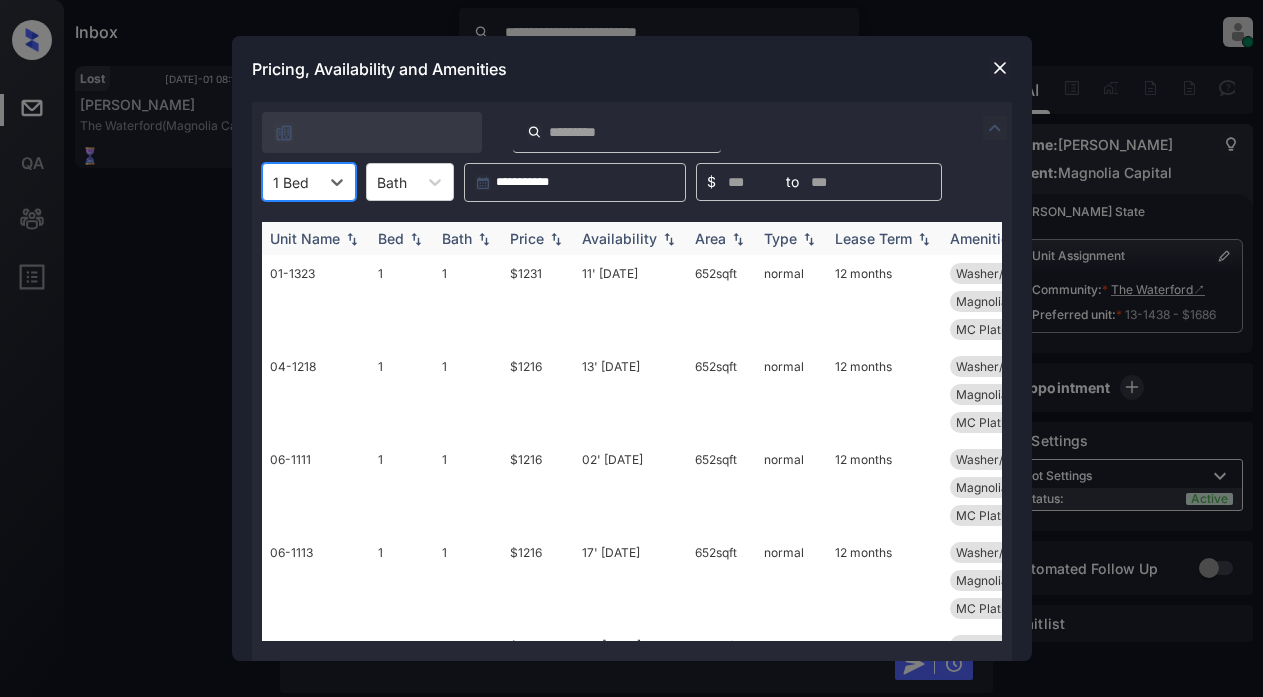 click on "Price" at bounding box center [527, 238] 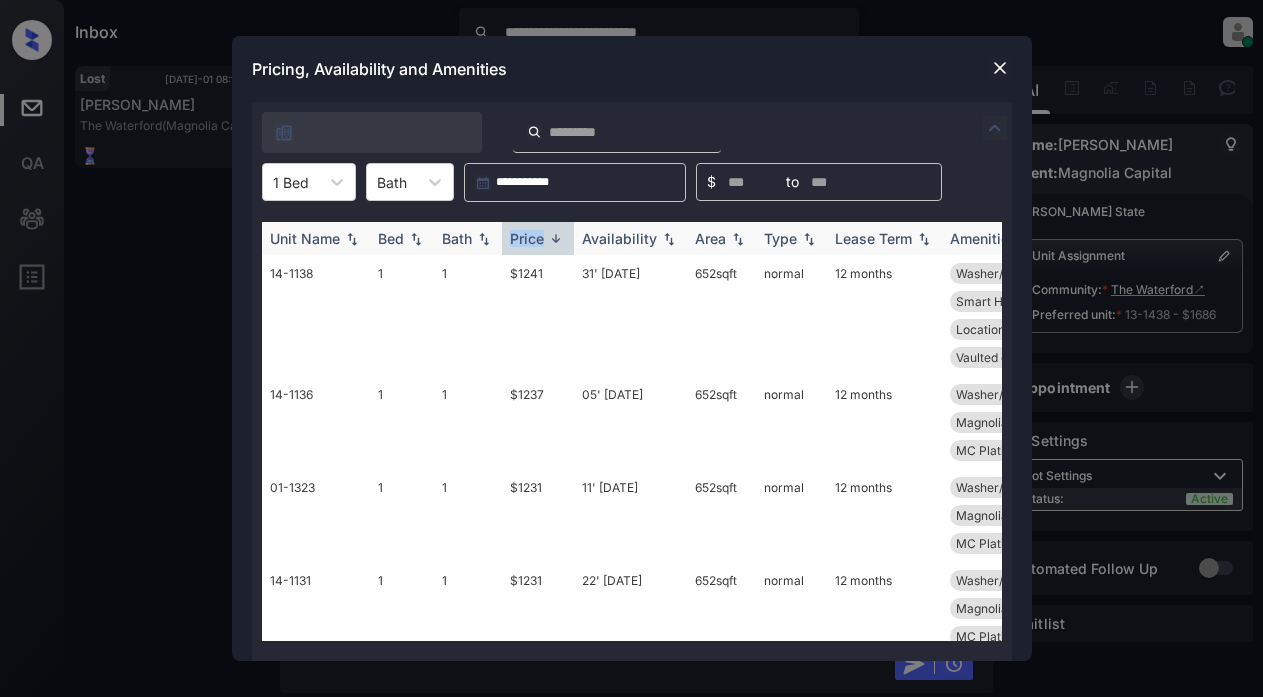 click on "Price" at bounding box center (527, 238) 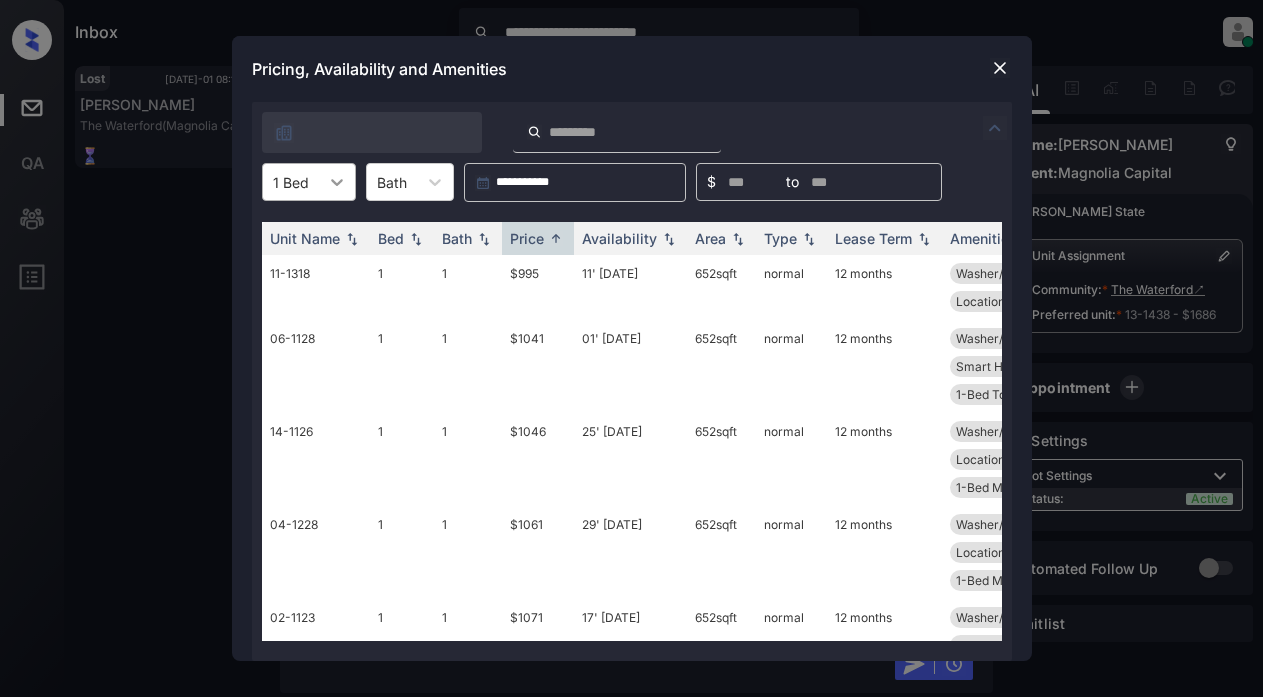click 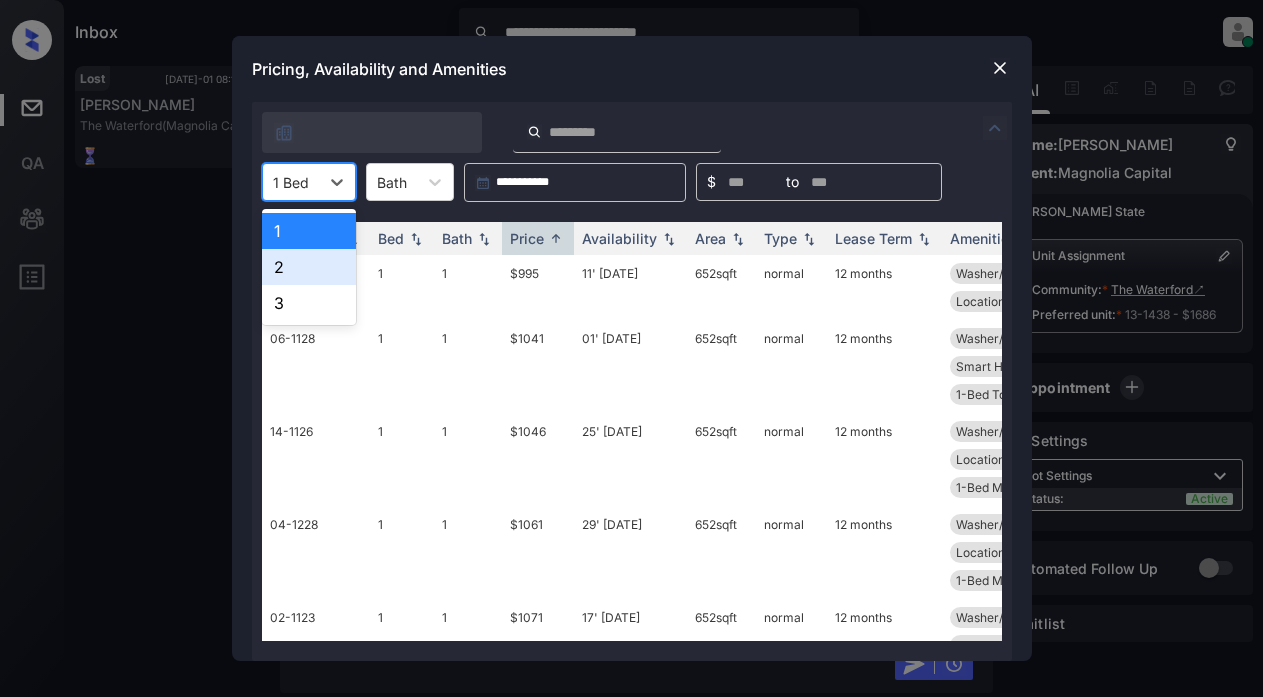 click on "2" at bounding box center [309, 267] 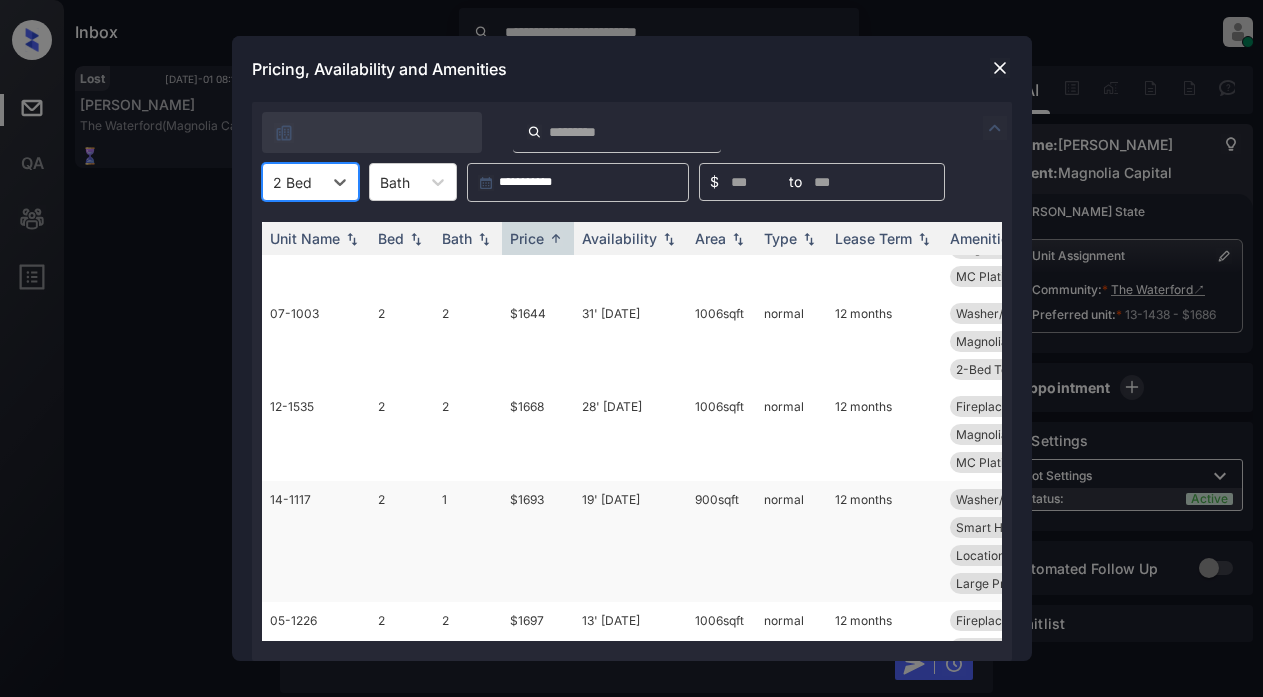 scroll, scrollTop: 300, scrollLeft: 0, axis: vertical 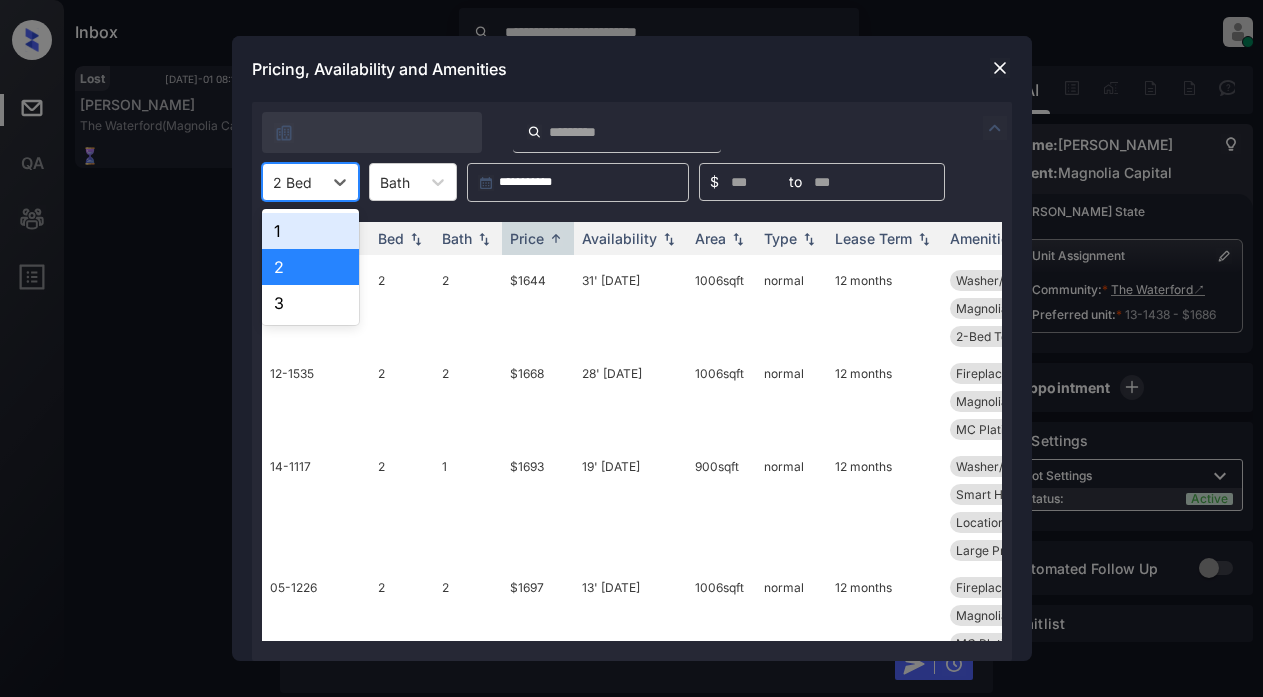 click at bounding box center (292, 182) 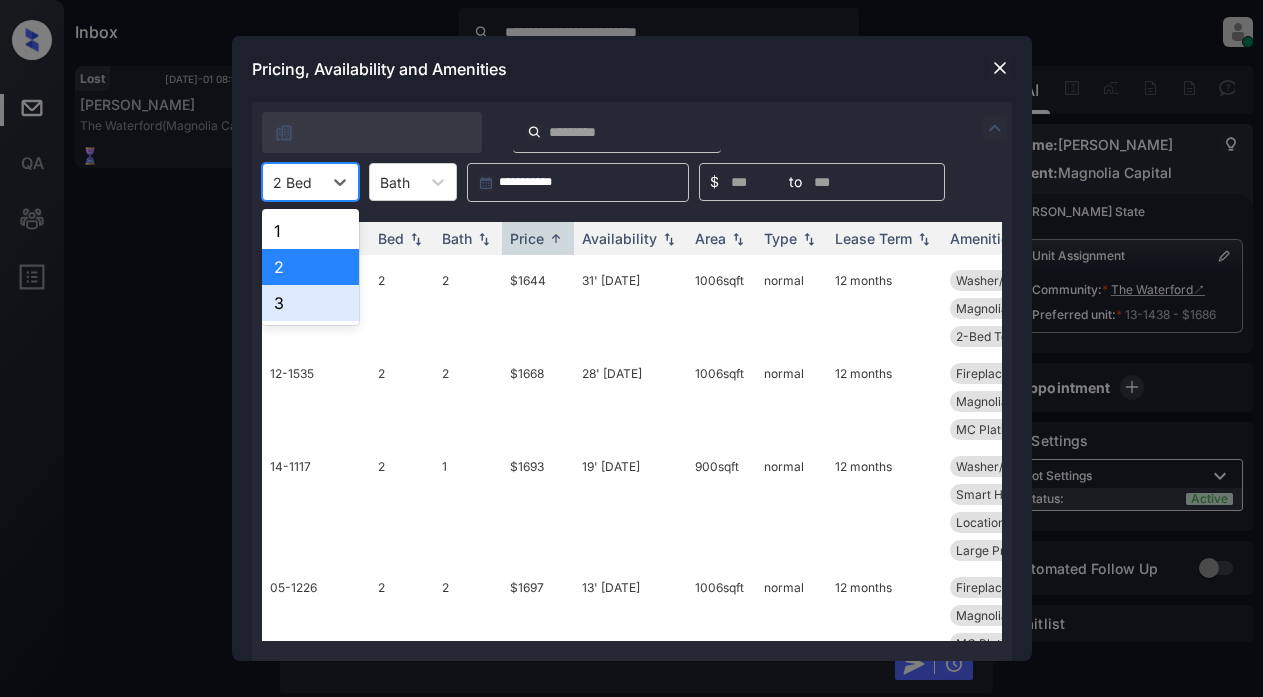 click on "3" at bounding box center [310, 303] 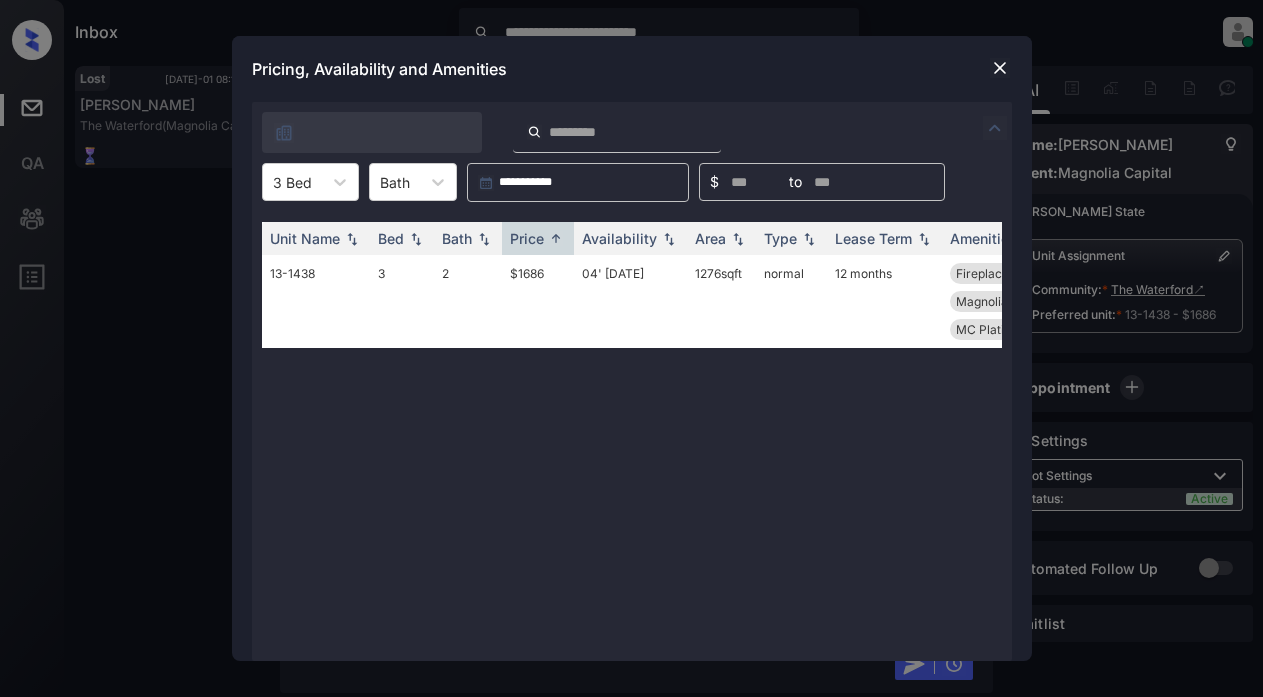 click at bounding box center [1000, 68] 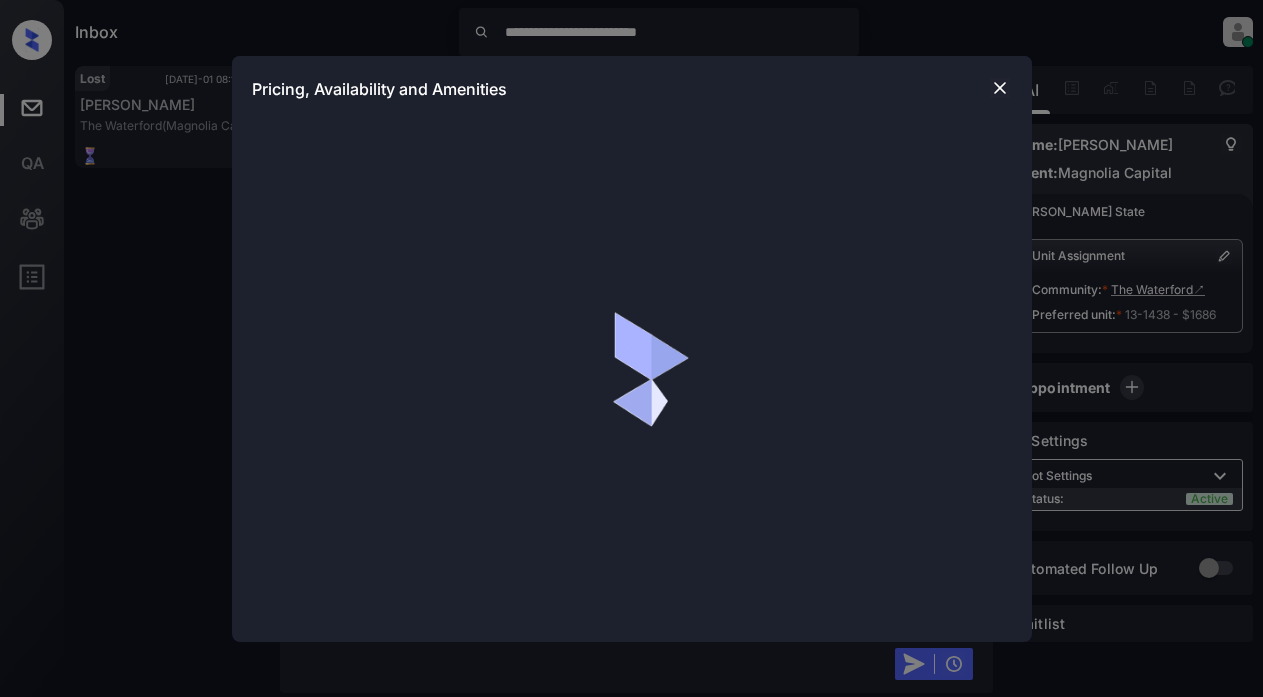 scroll, scrollTop: 0, scrollLeft: 0, axis: both 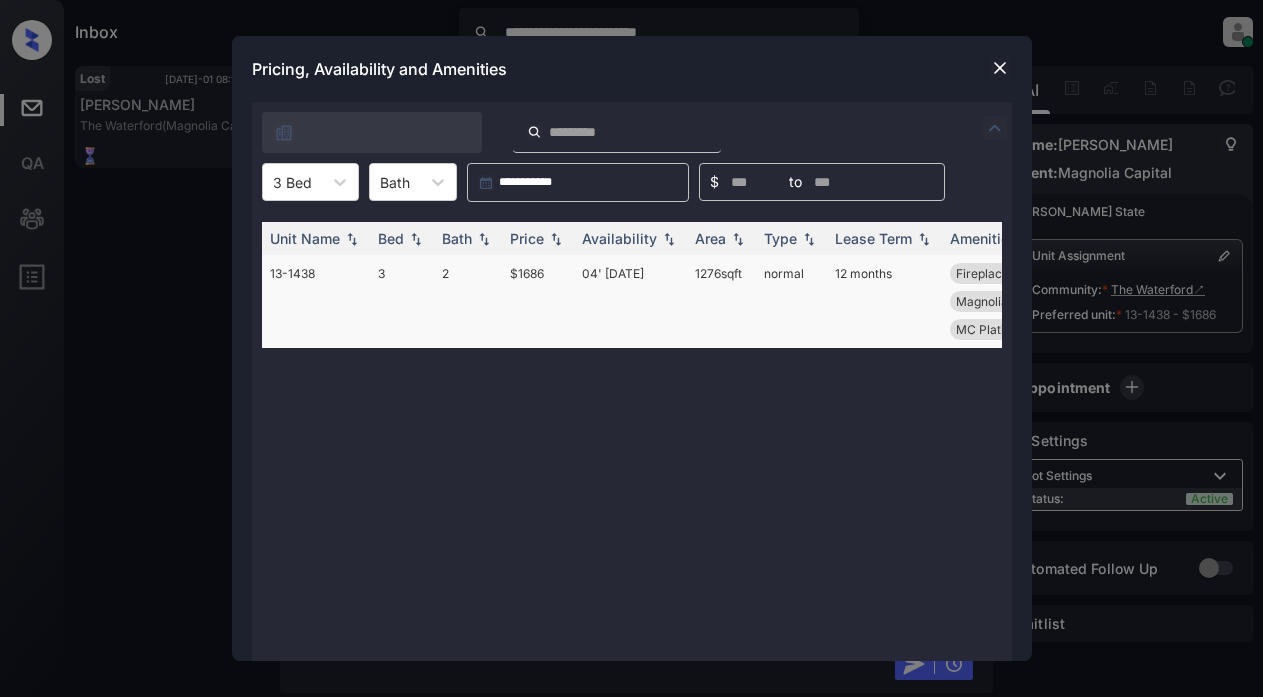 click on "$1686" at bounding box center [538, 301] 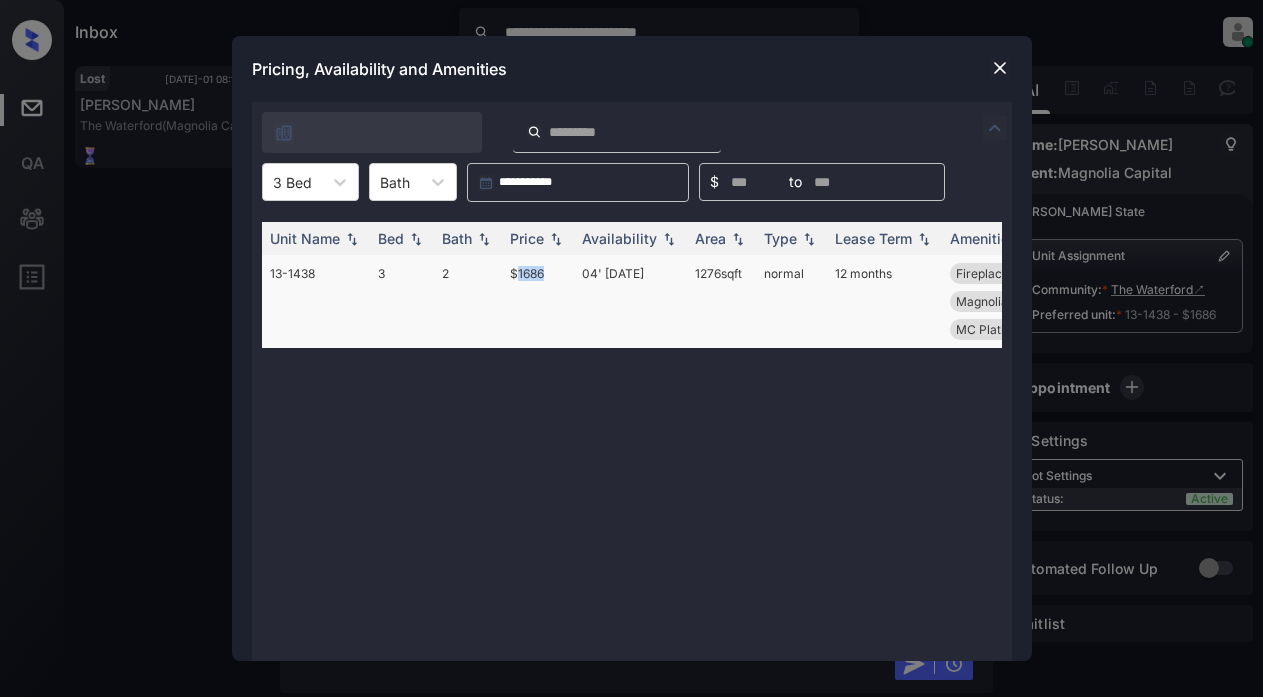 click on "$1686" at bounding box center [538, 301] 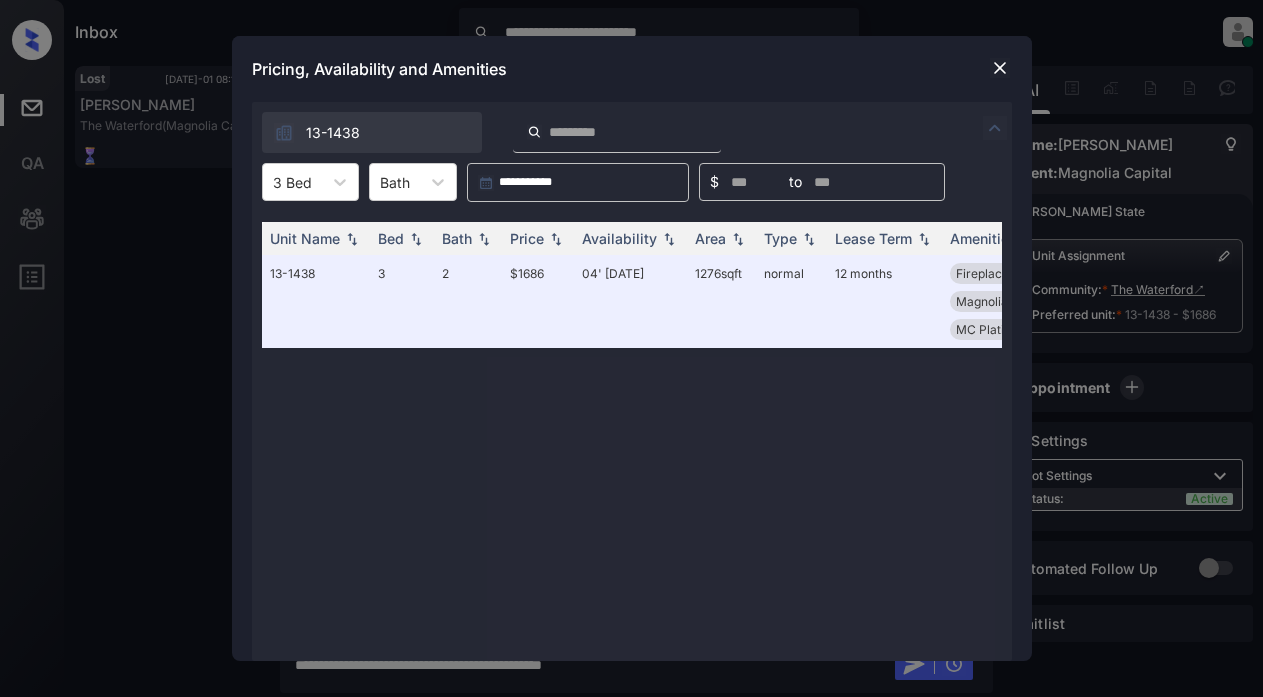 click on "Pricing, Availability and Amenities" at bounding box center [632, 69] 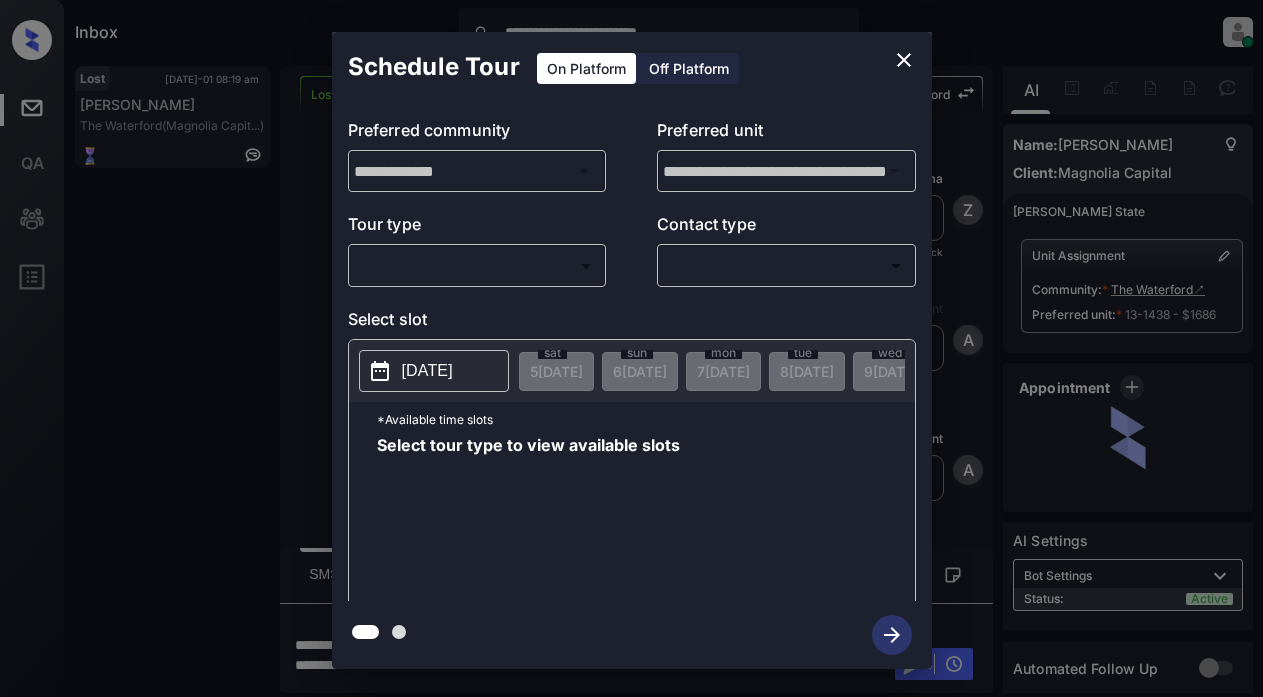 scroll, scrollTop: 0, scrollLeft: 0, axis: both 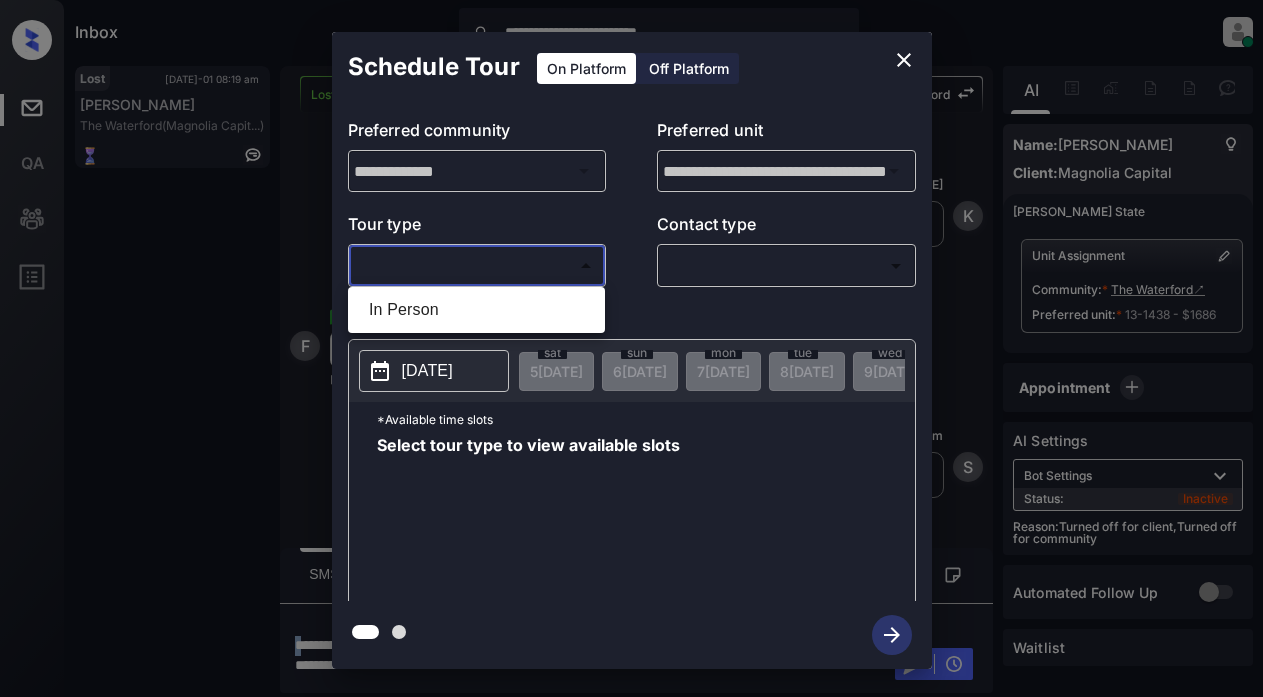 click on "**********" at bounding box center [631, 348] 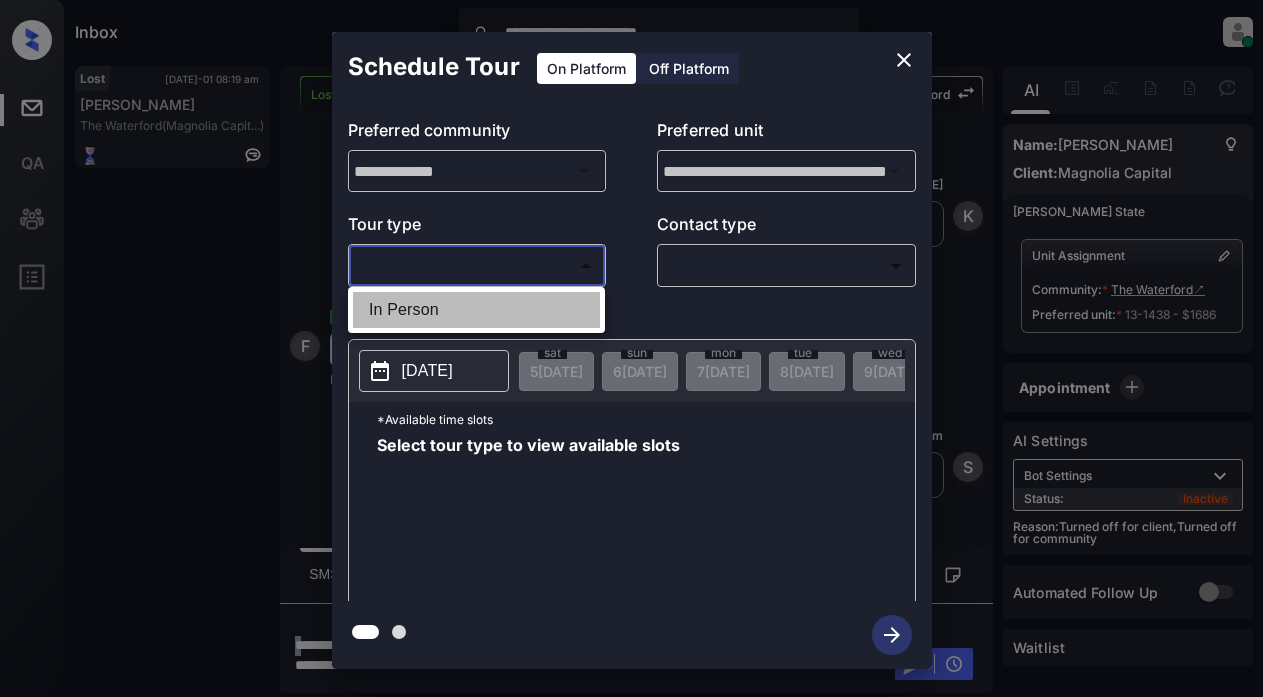 click on "In Person" at bounding box center [476, 310] 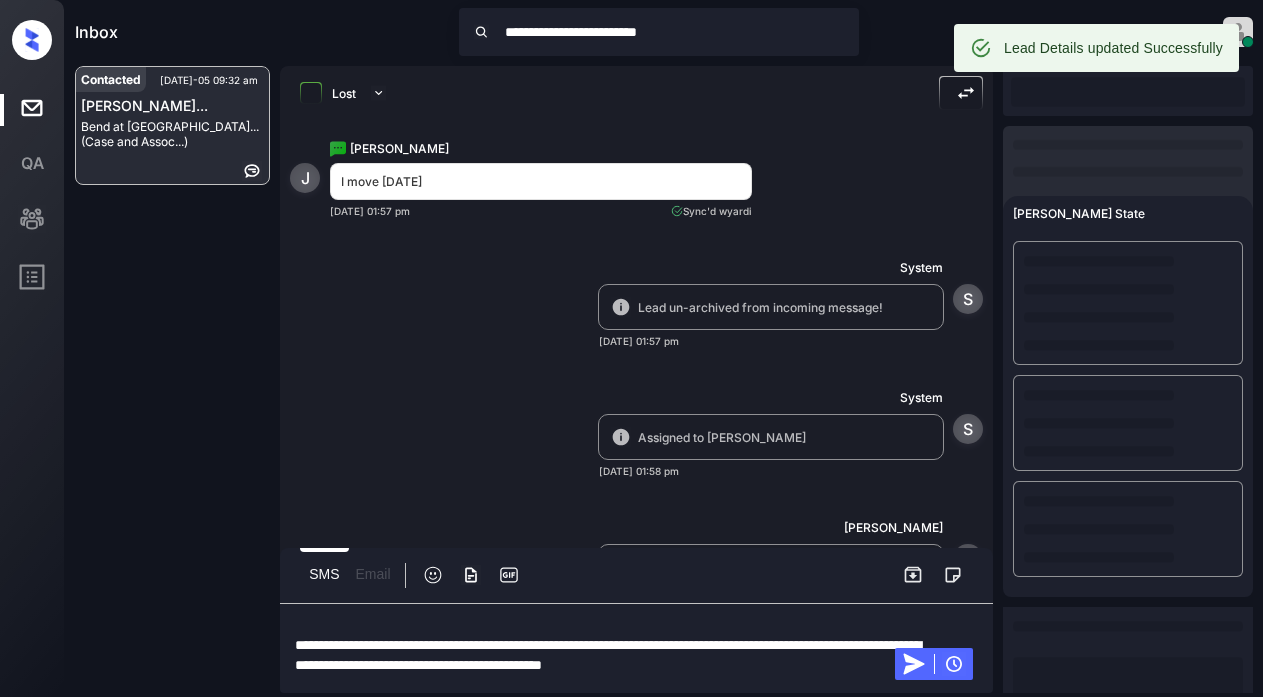 scroll, scrollTop: 15936, scrollLeft: 0, axis: vertical 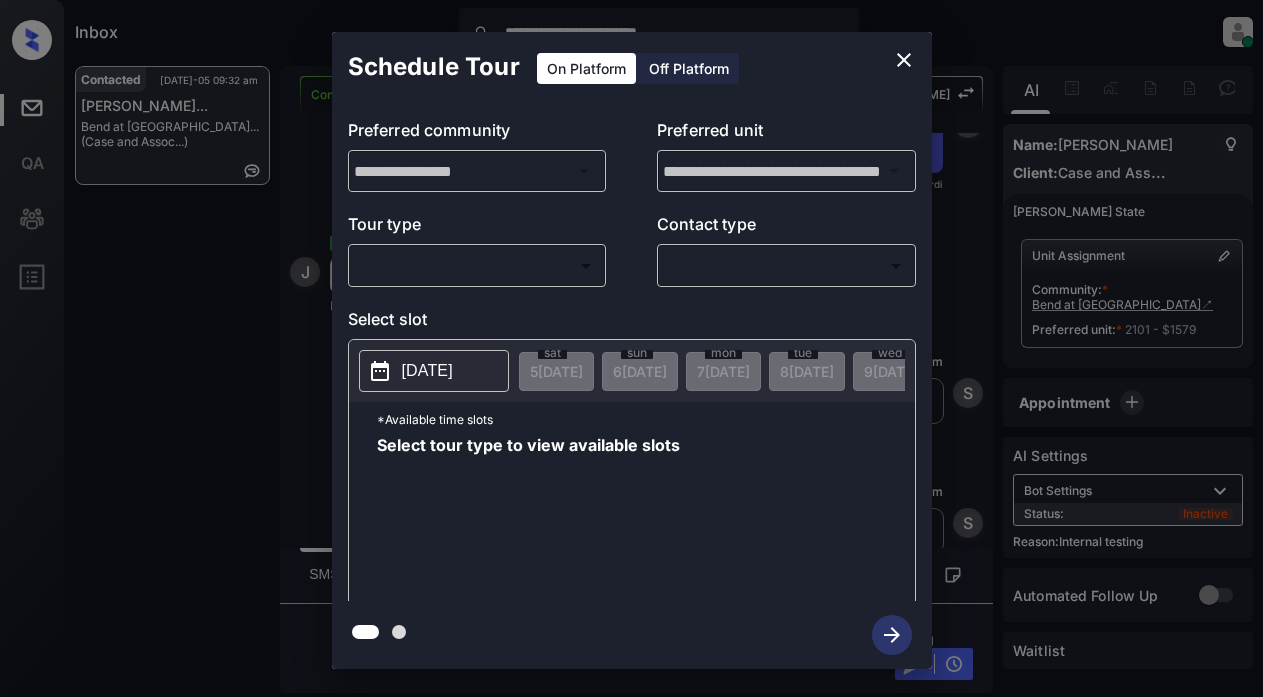 click on "**********" at bounding box center [631, 348] 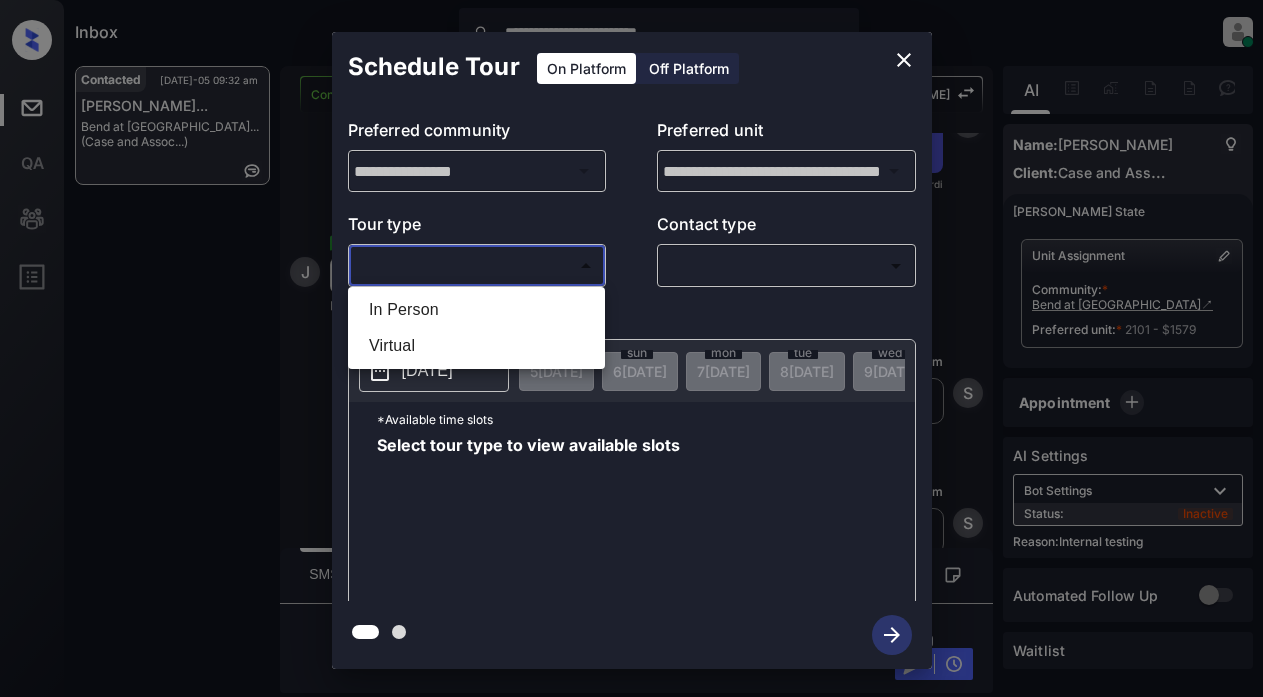click on "In Person" at bounding box center (476, 310) 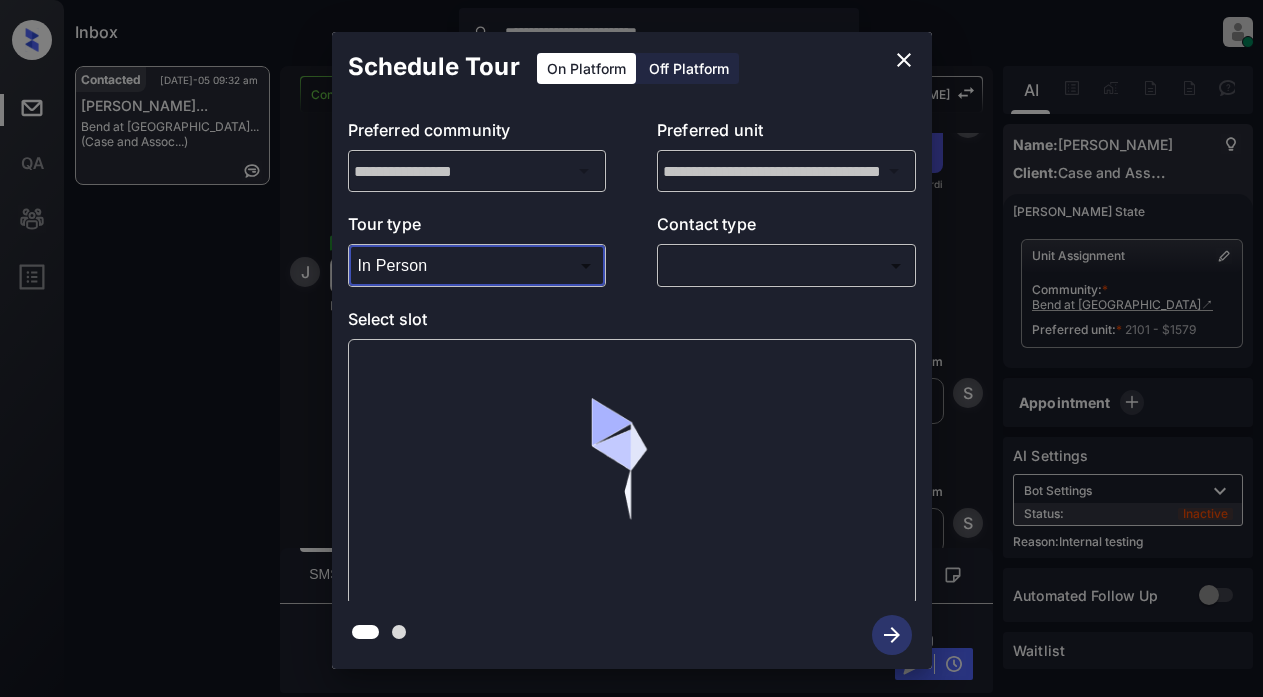 click on "**********" at bounding box center (631, 348) 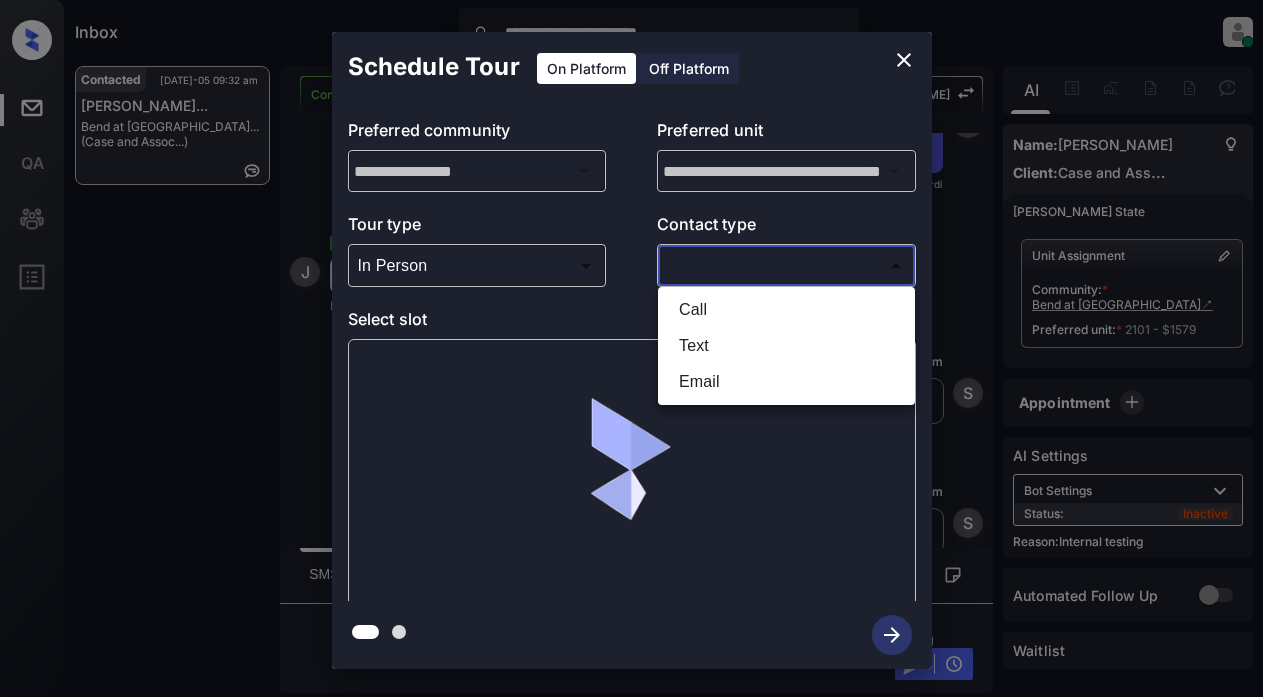 click on "Text" at bounding box center (786, 346) 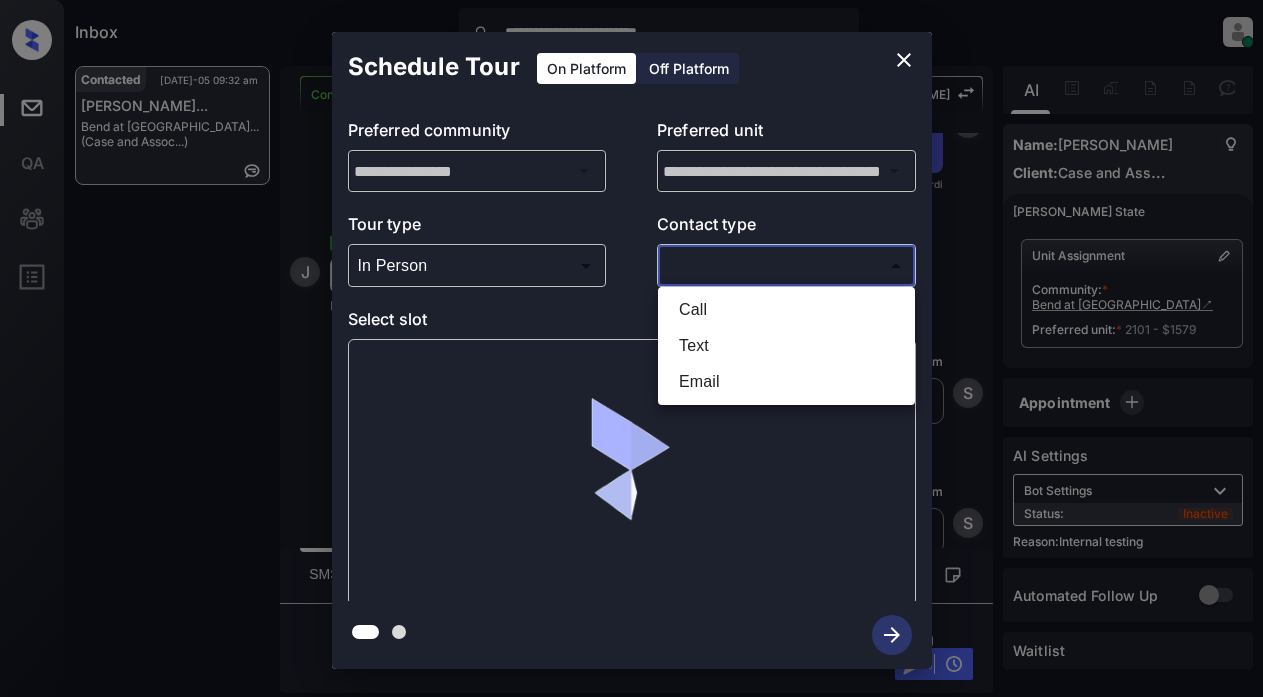 type on "****" 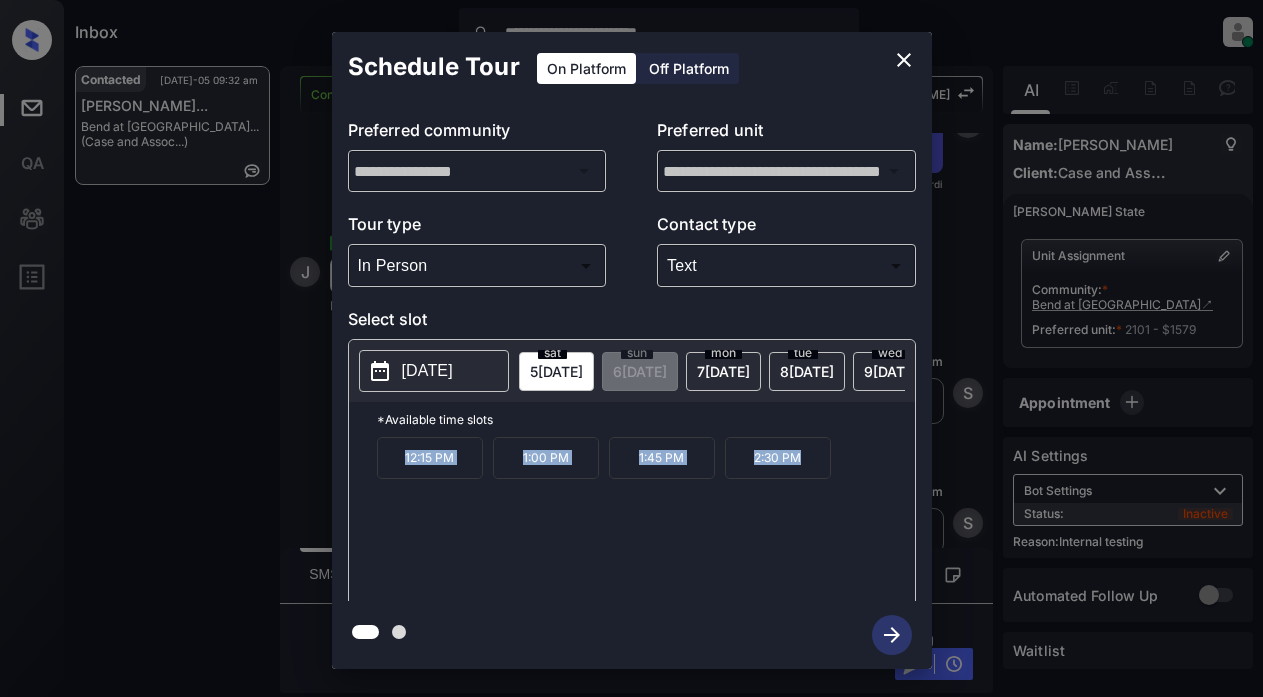 drag, startPoint x: 399, startPoint y: 467, endPoint x: 811, endPoint y: 470, distance: 412.01093 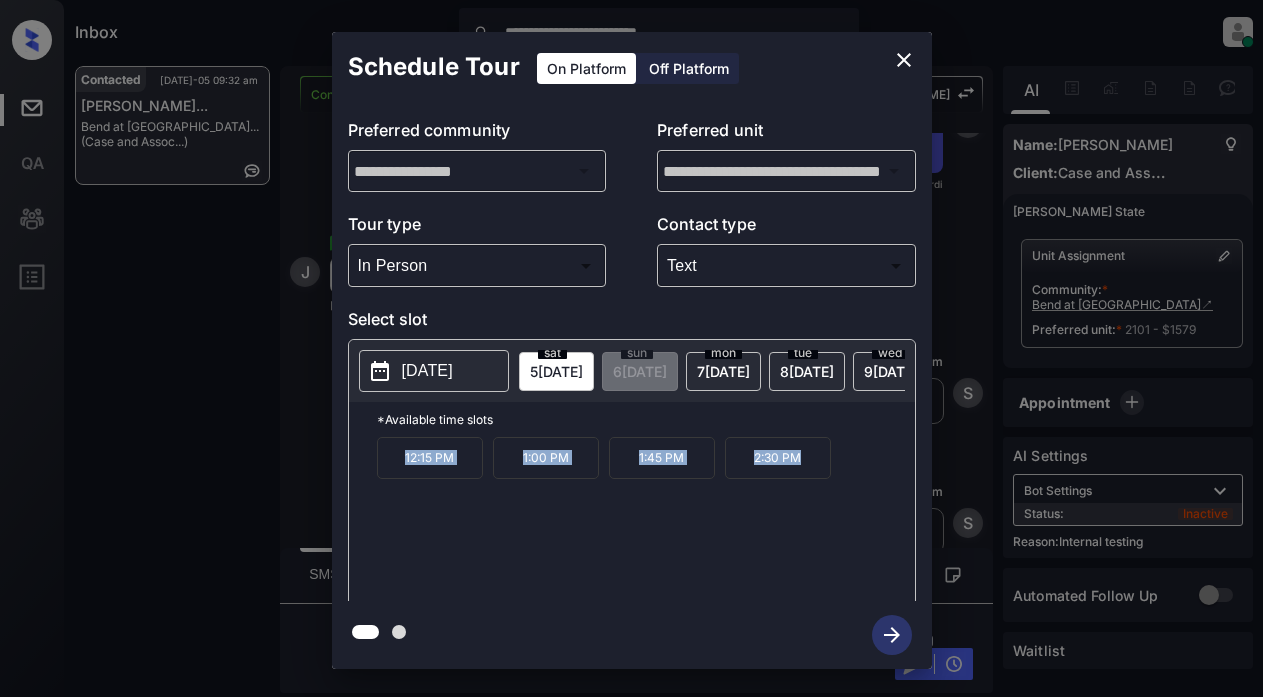 click on "[DATE]" at bounding box center [427, 371] 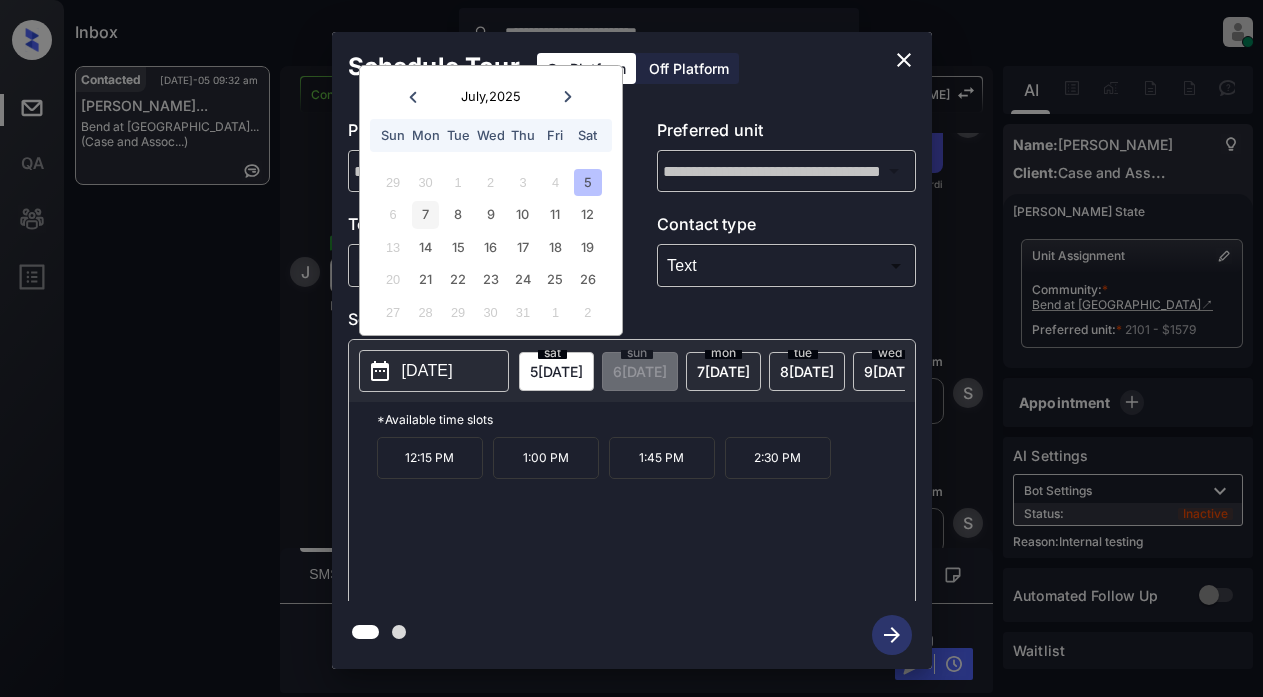 click on "7" at bounding box center [425, 214] 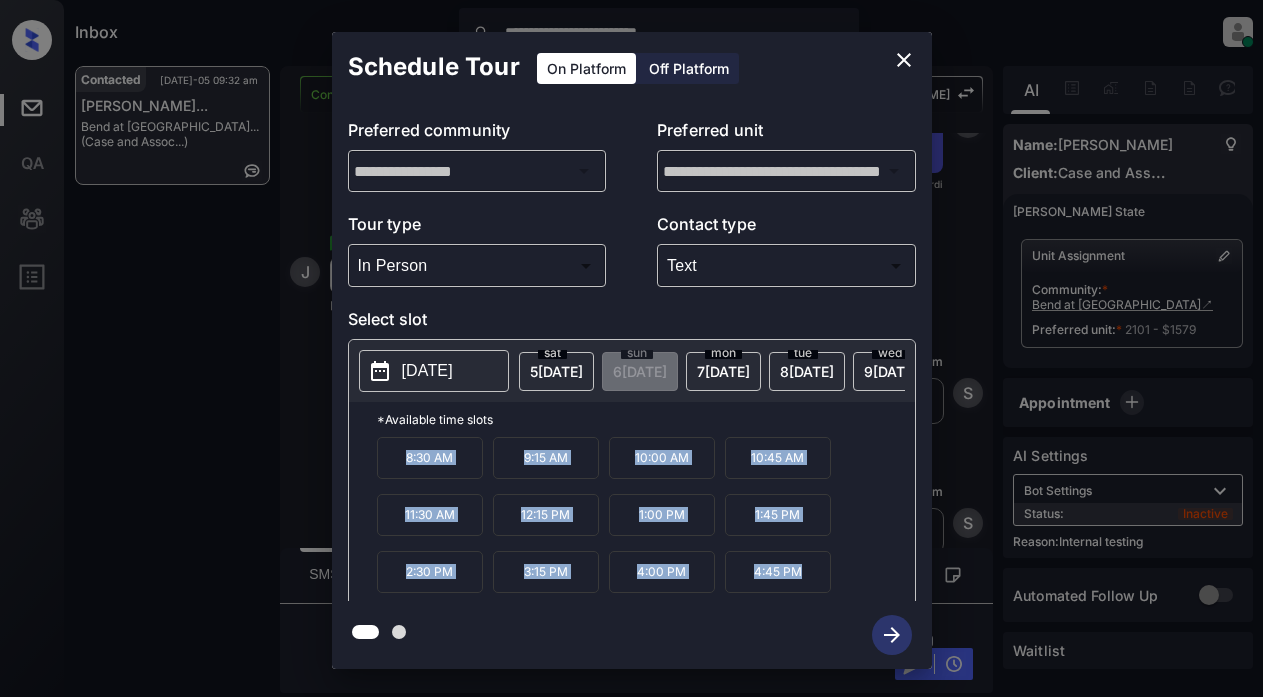 drag, startPoint x: 403, startPoint y: 466, endPoint x: 826, endPoint y: 606, distance: 445.56592 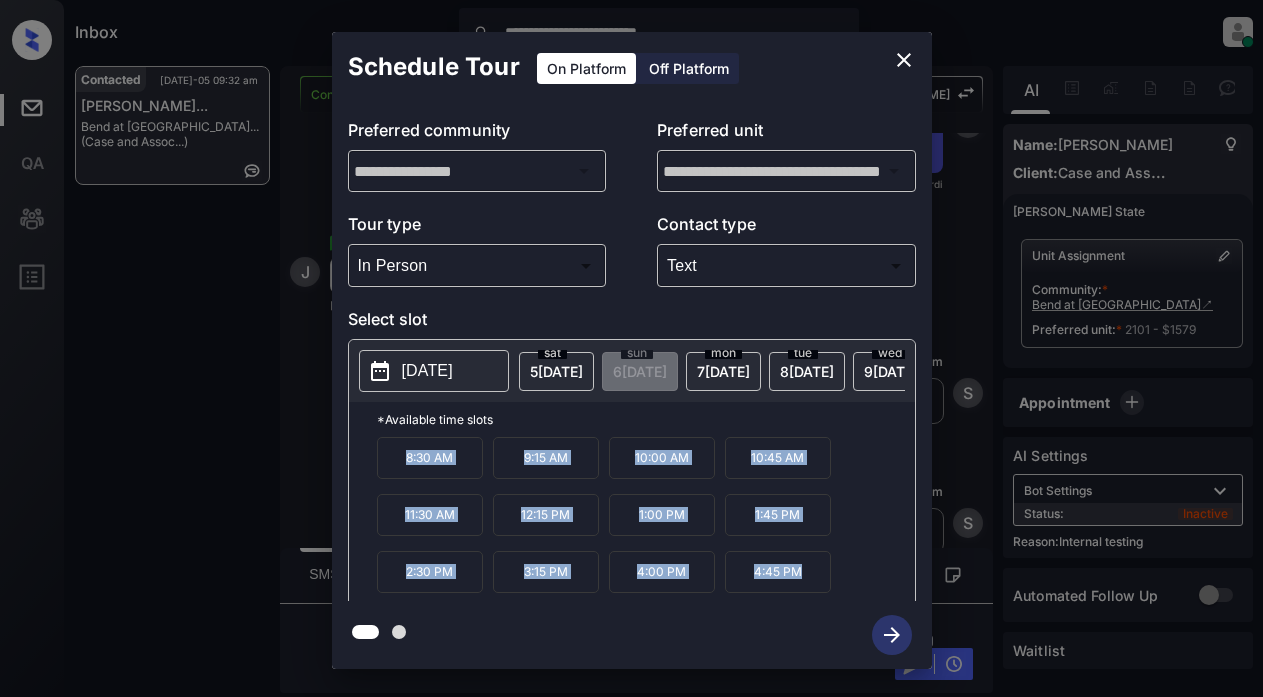 copy on "8:30 AM 9:15 AM 10:00 AM 10:45 AM 11:30 AM 12:15 PM 1:00 PM 1:45 PM 2:30 PM 3:15 PM 4:00 PM 4:45 PM" 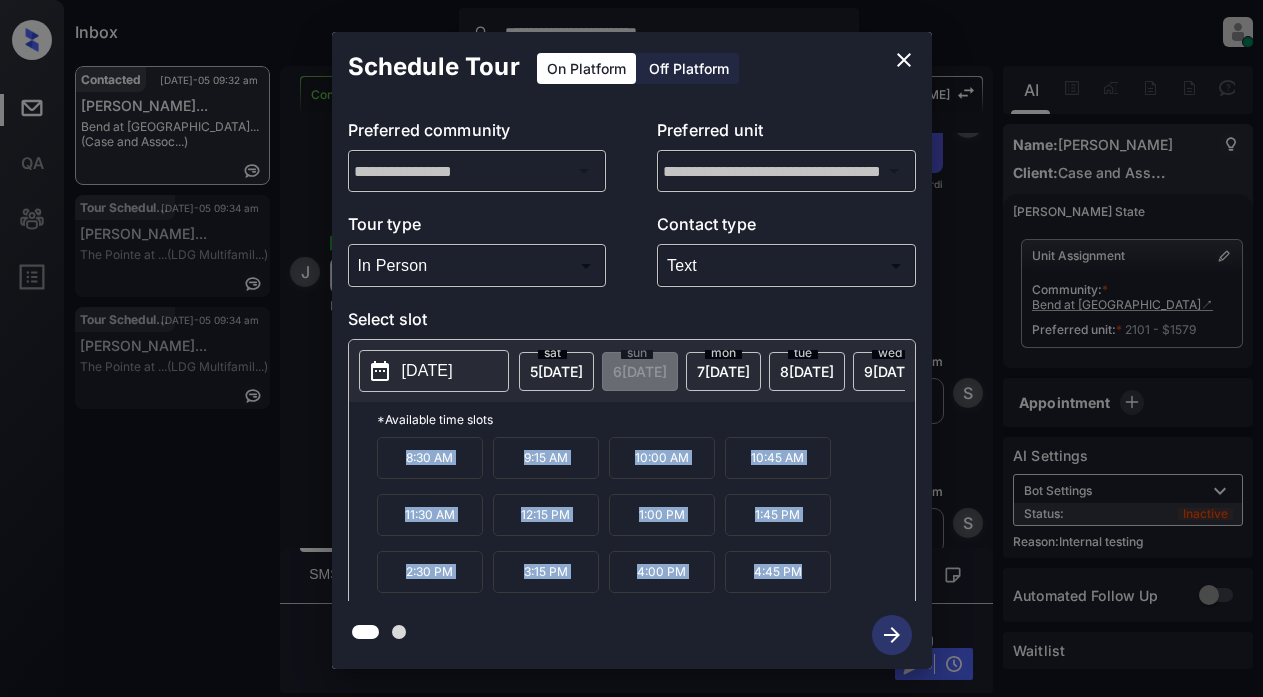click 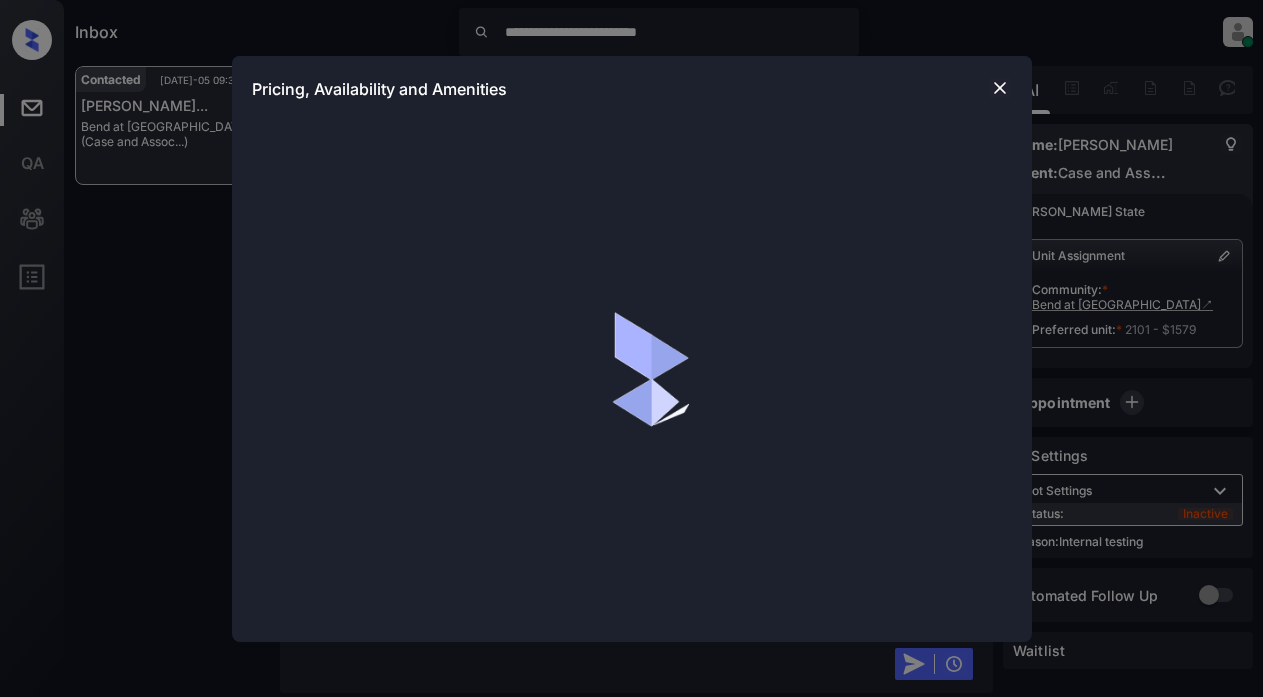 scroll, scrollTop: 0, scrollLeft: 0, axis: both 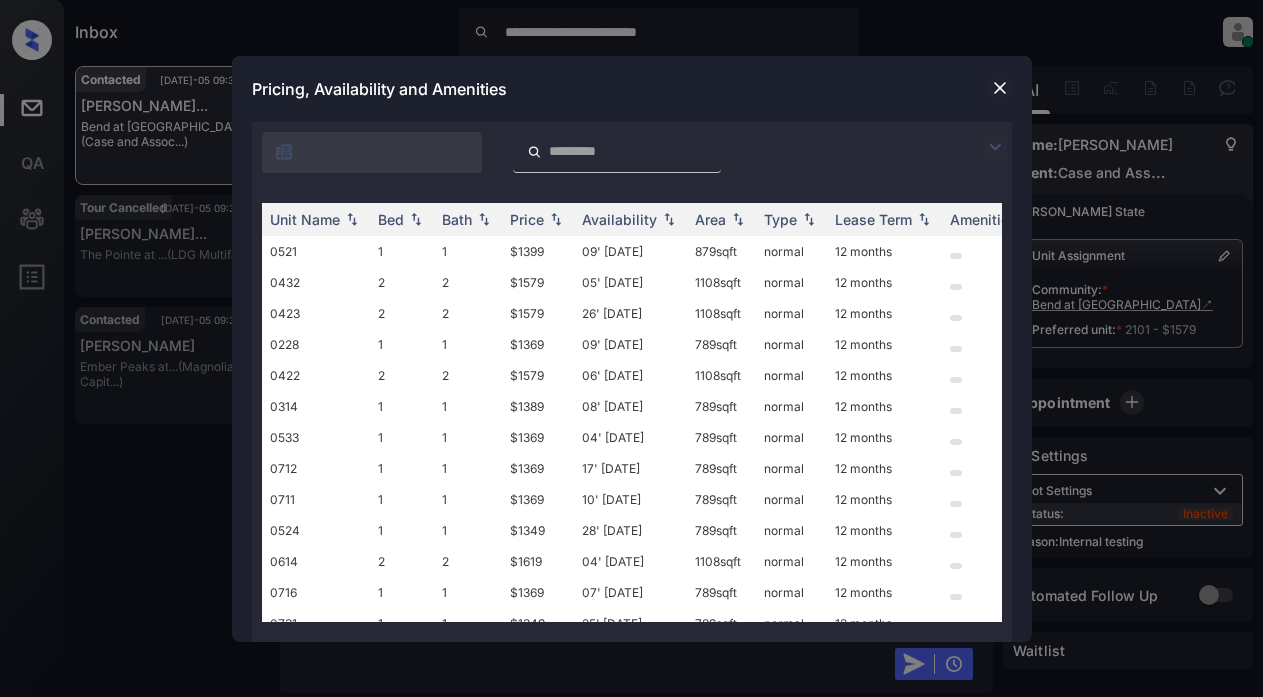 click at bounding box center (995, 147) 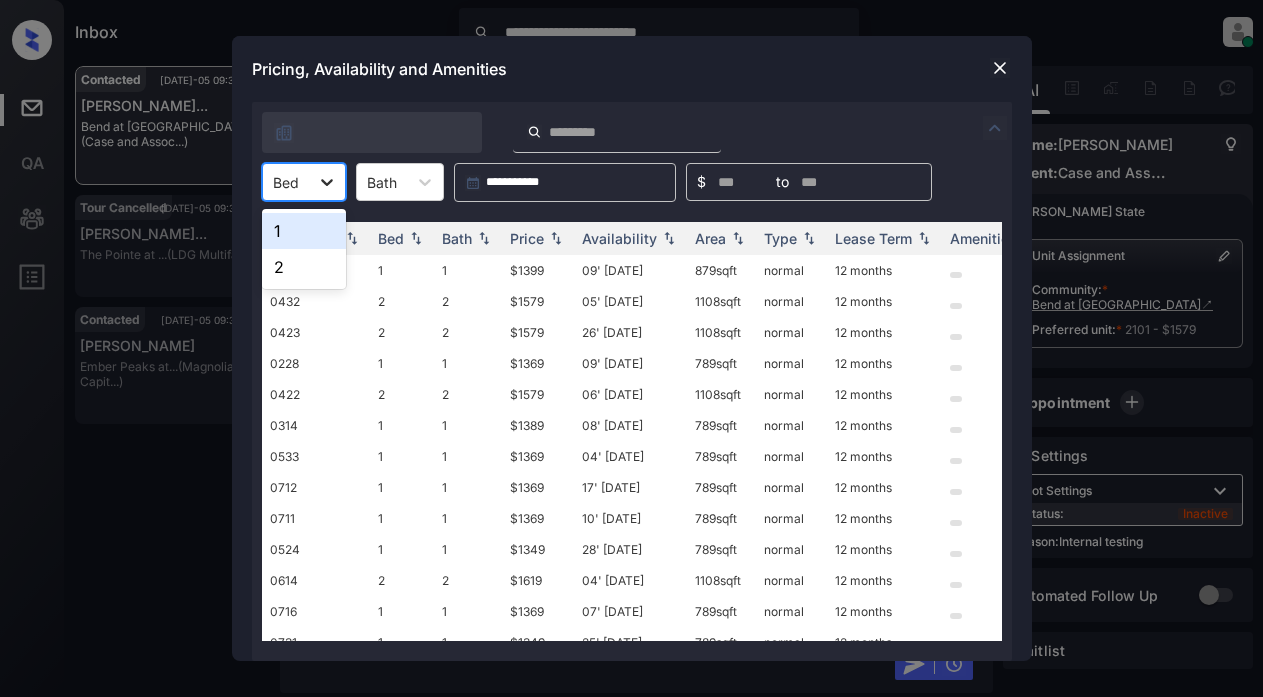 click at bounding box center [327, 182] 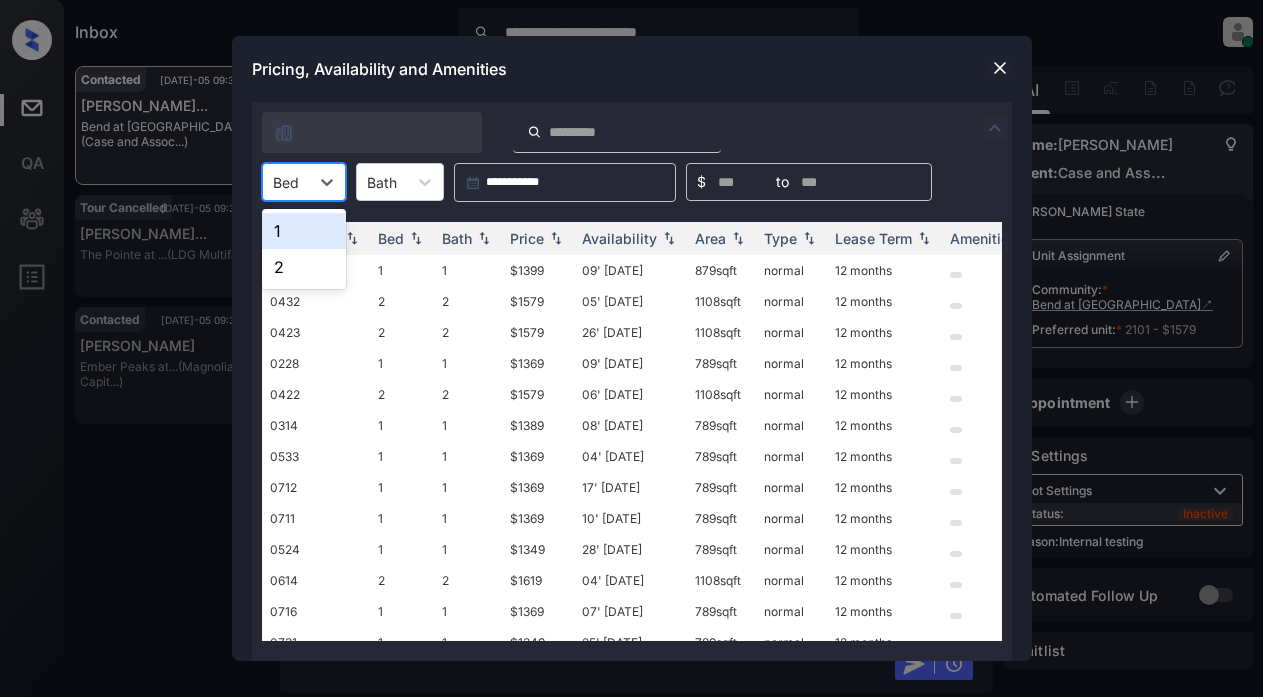 click on "1" at bounding box center (304, 231) 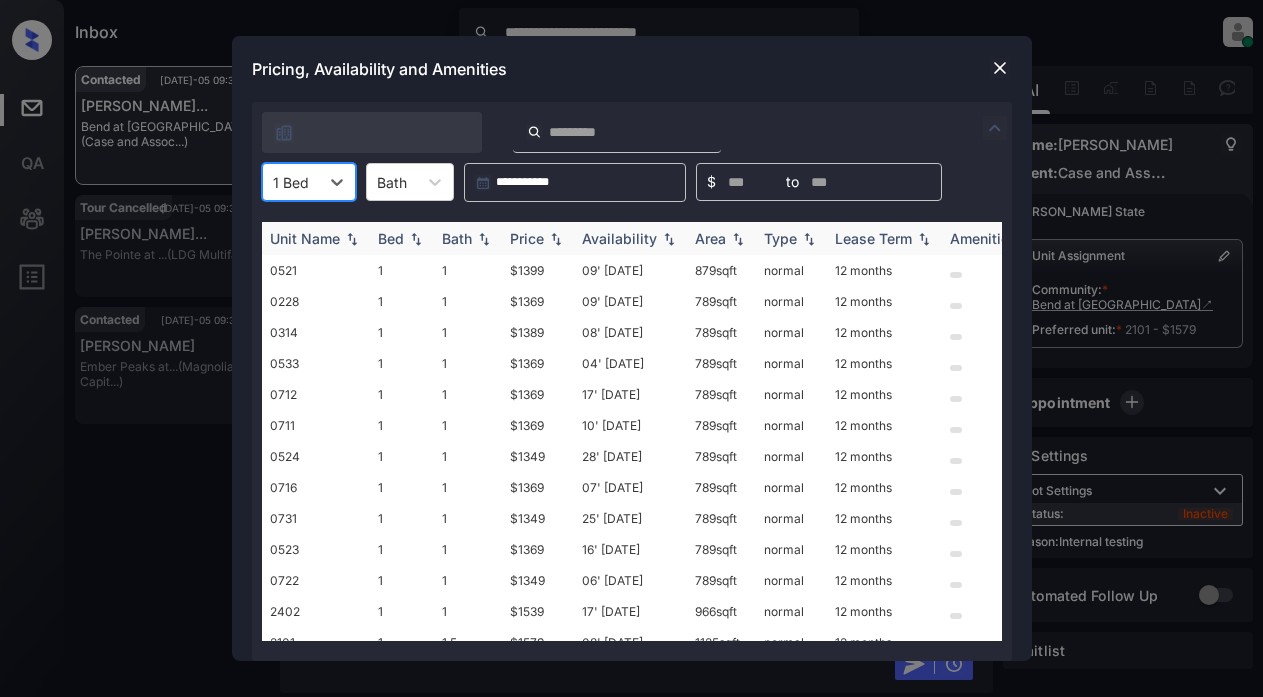 click on "Price" at bounding box center (527, 238) 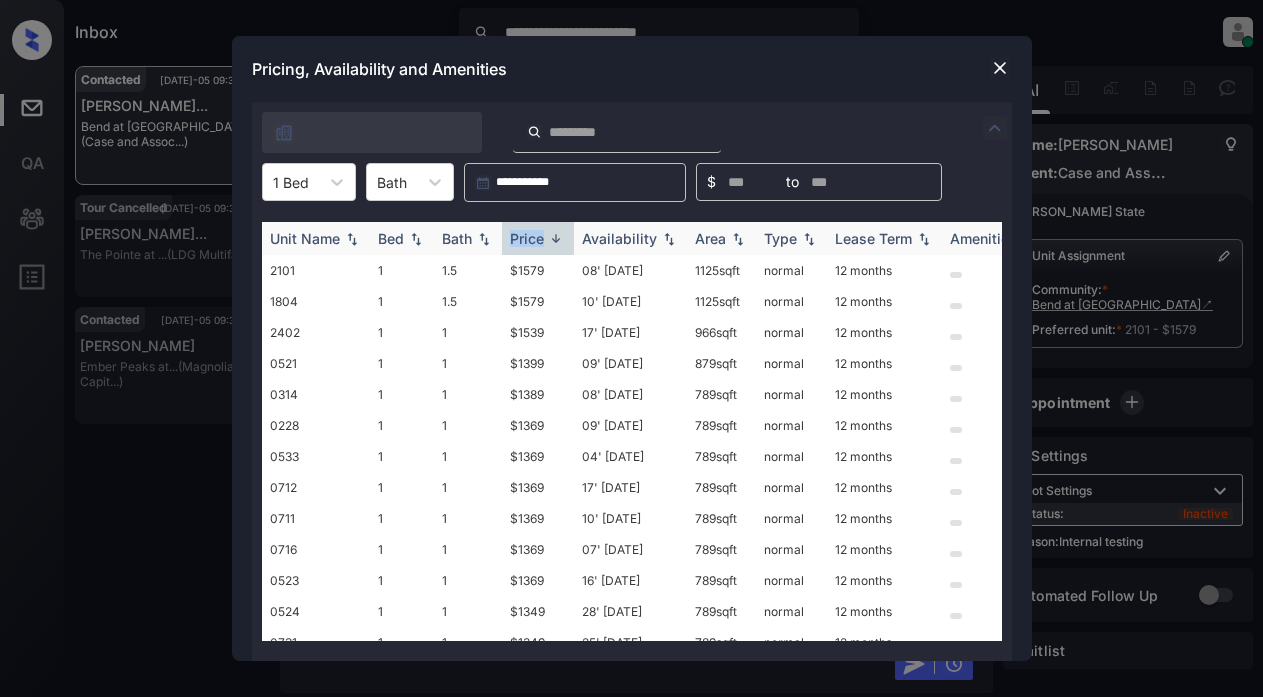 click on "Price" at bounding box center (527, 238) 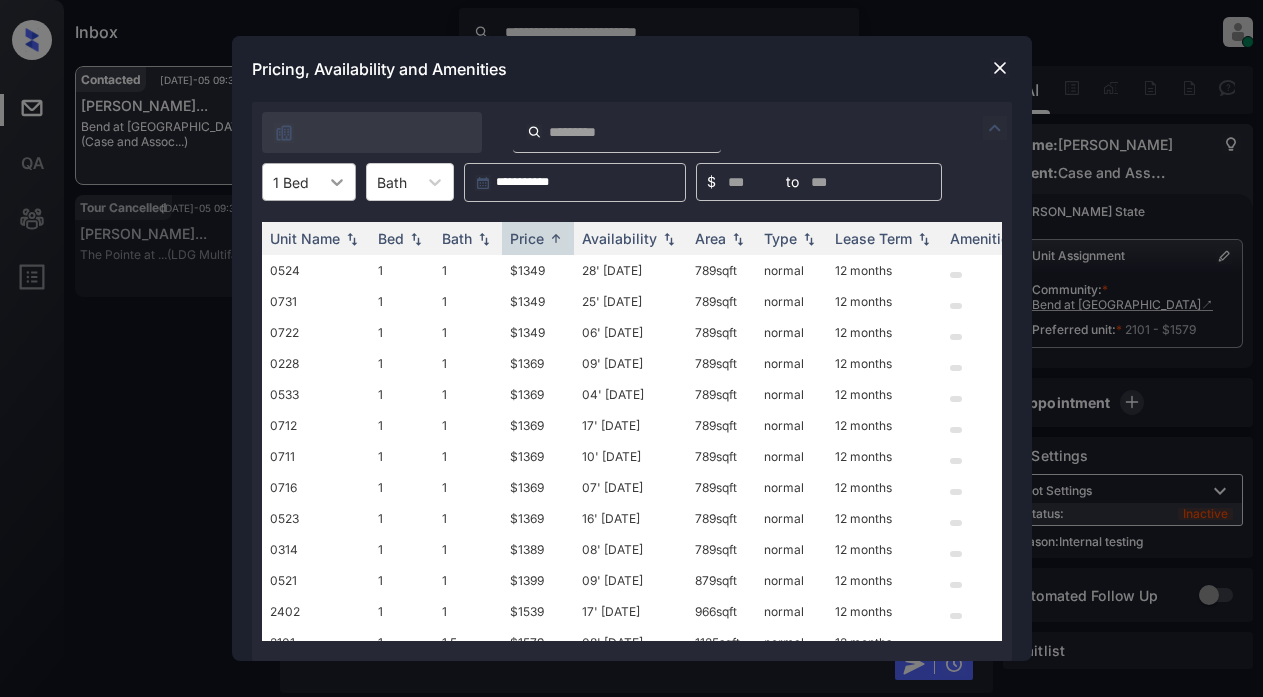 click 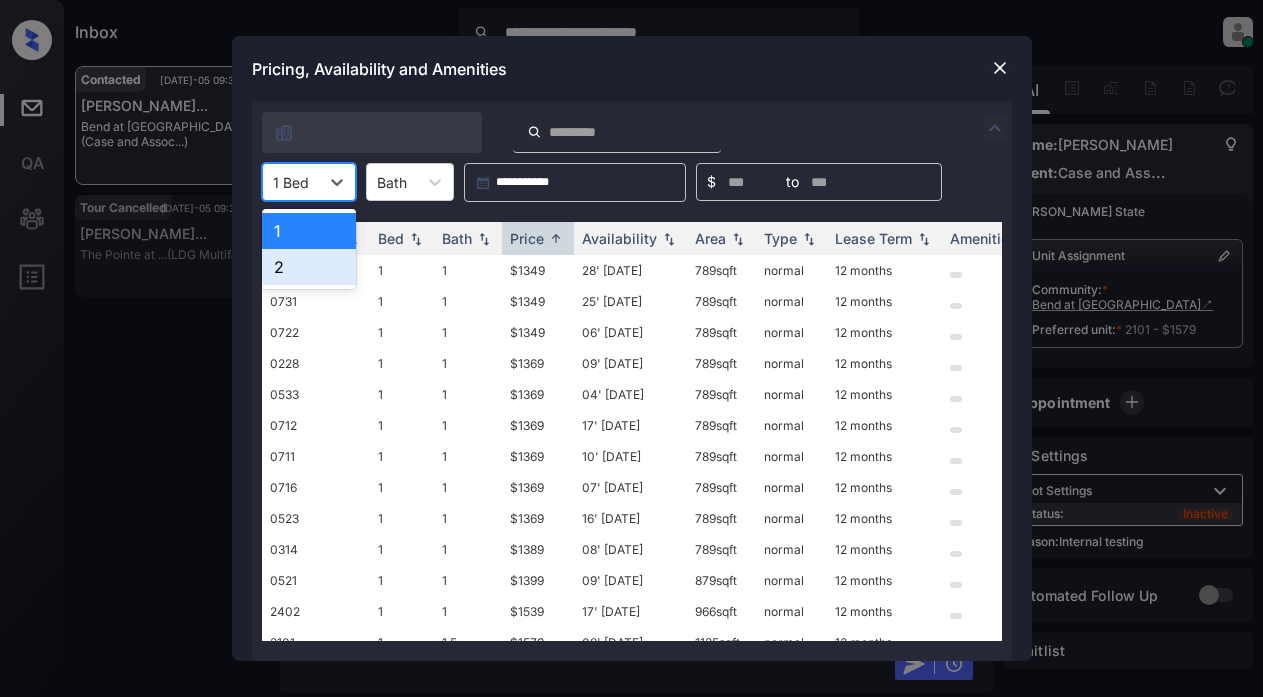 click on "2" at bounding box center [309, 267] 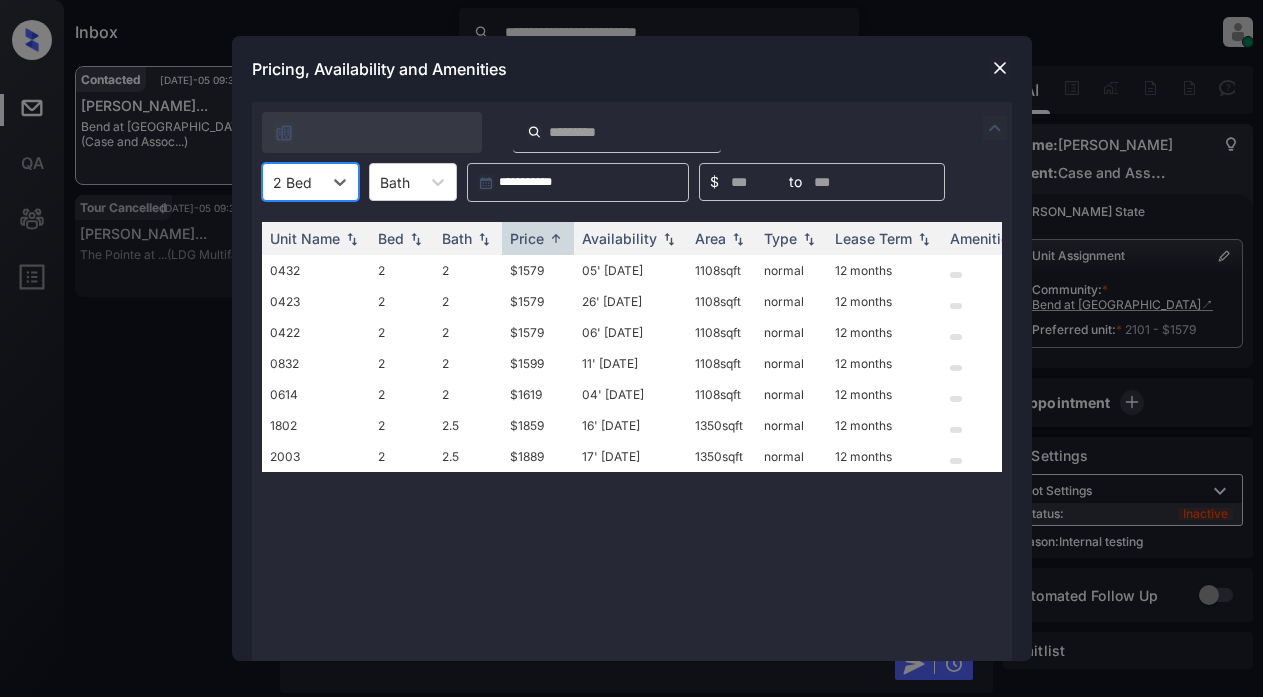 click at bounding box center (1000, 68) 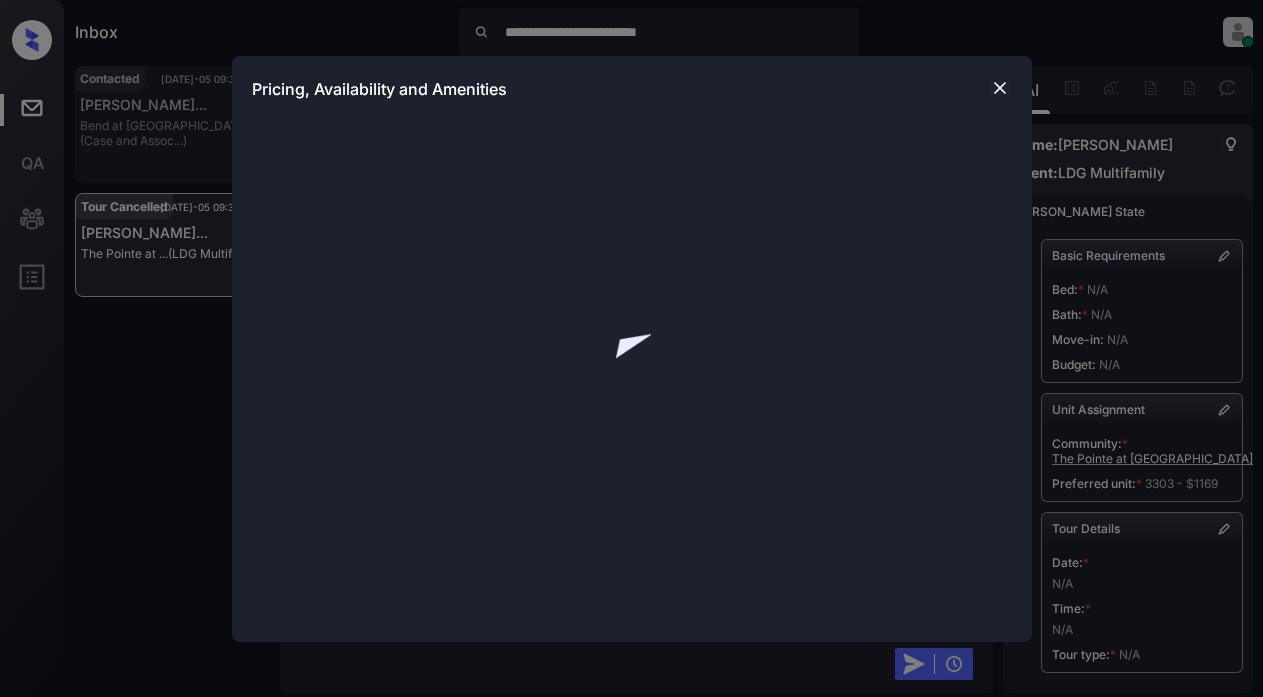 scroll, scrollTop: 0, scrollLeft: 0, axis: both 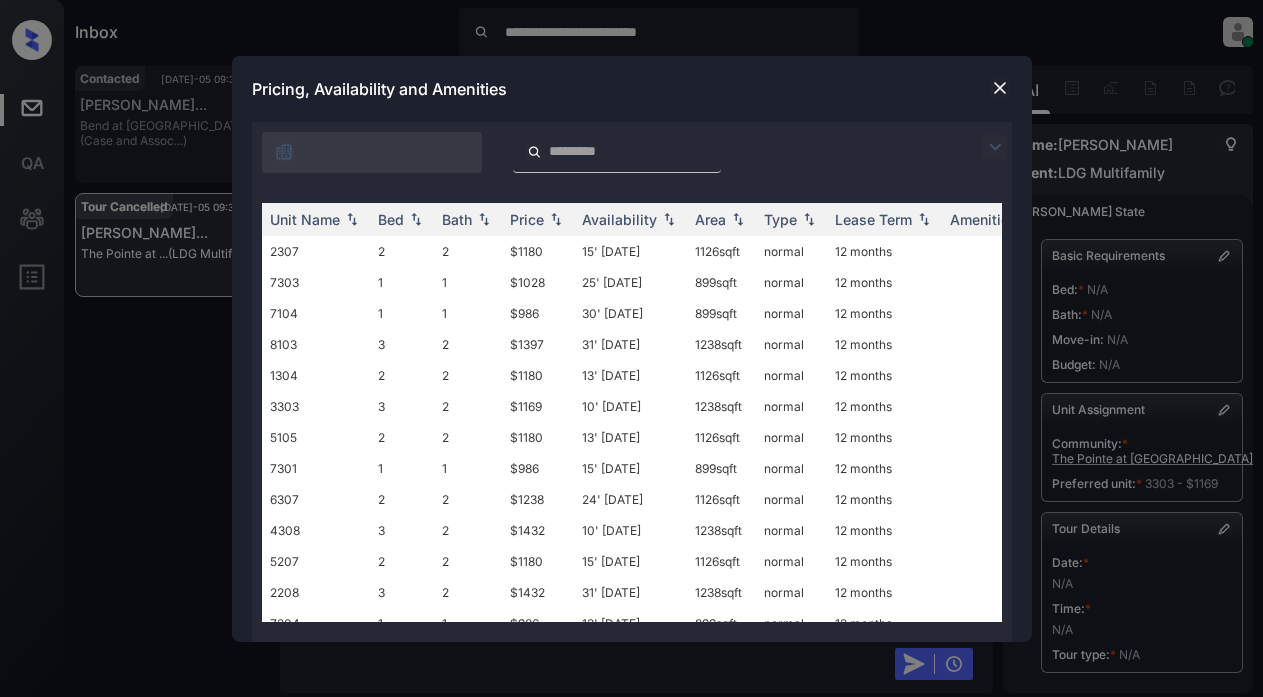 click at bounding box center [1000, 88] 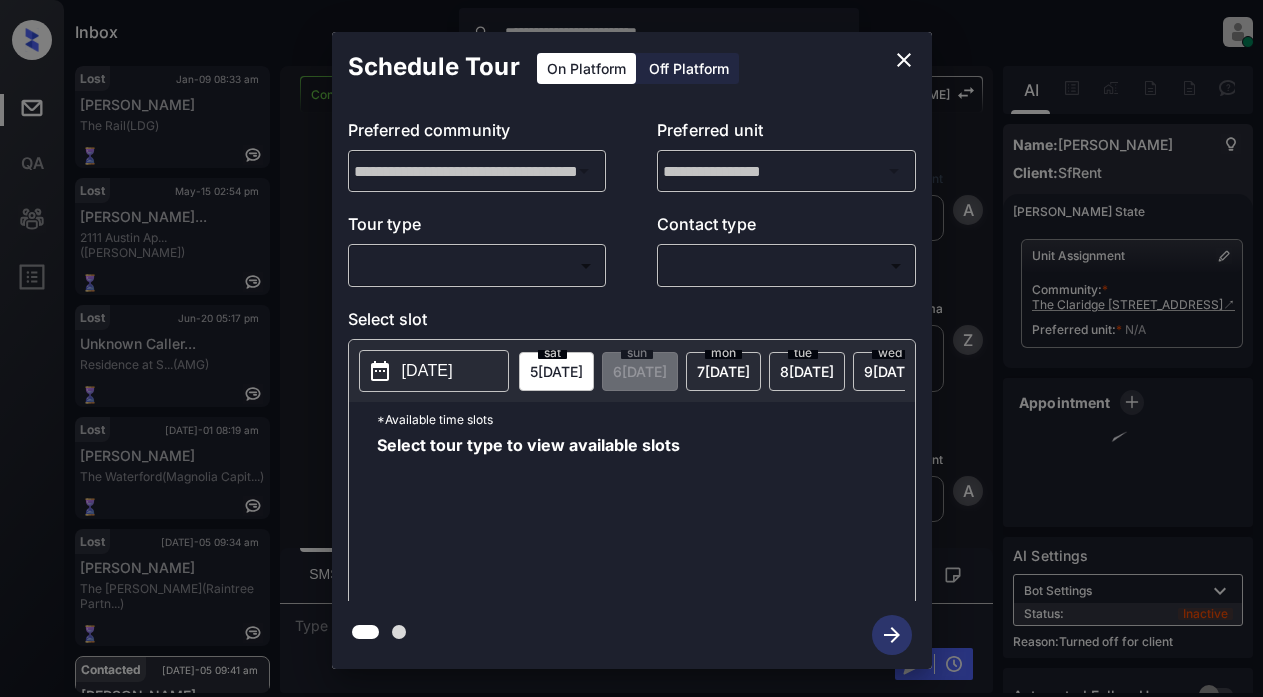 scroll, scrollTop: 0, scrollLeft: 0, axis: both 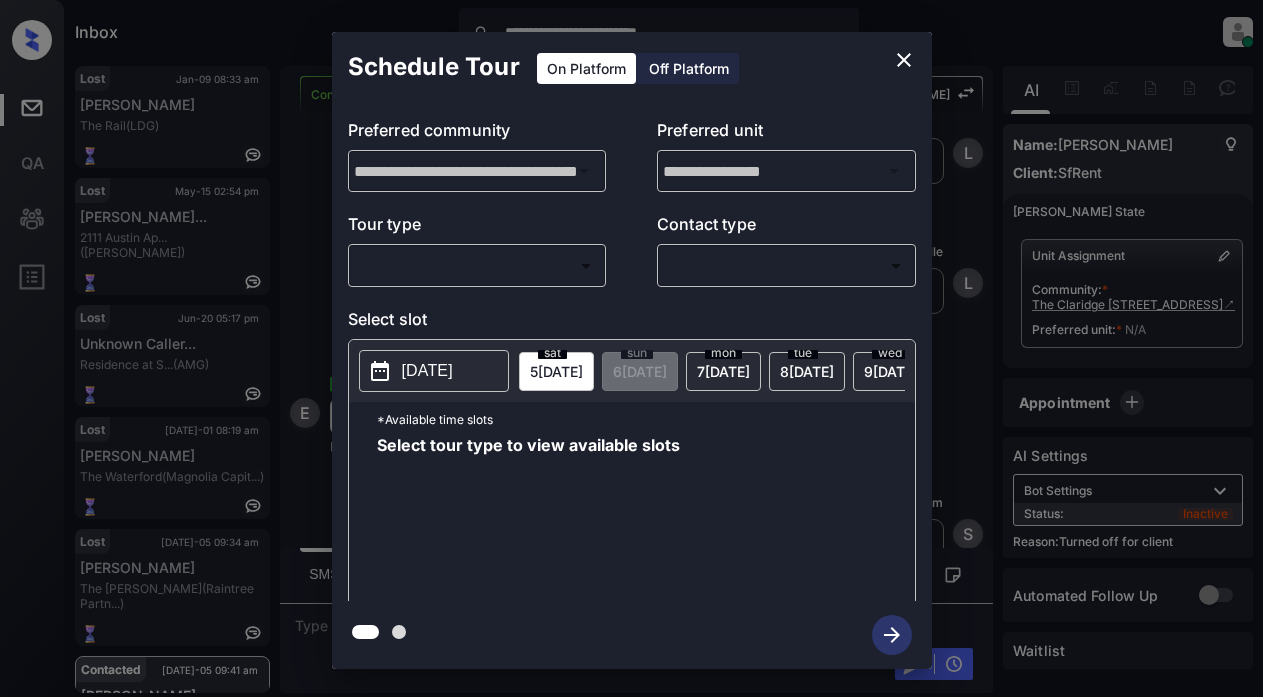 click 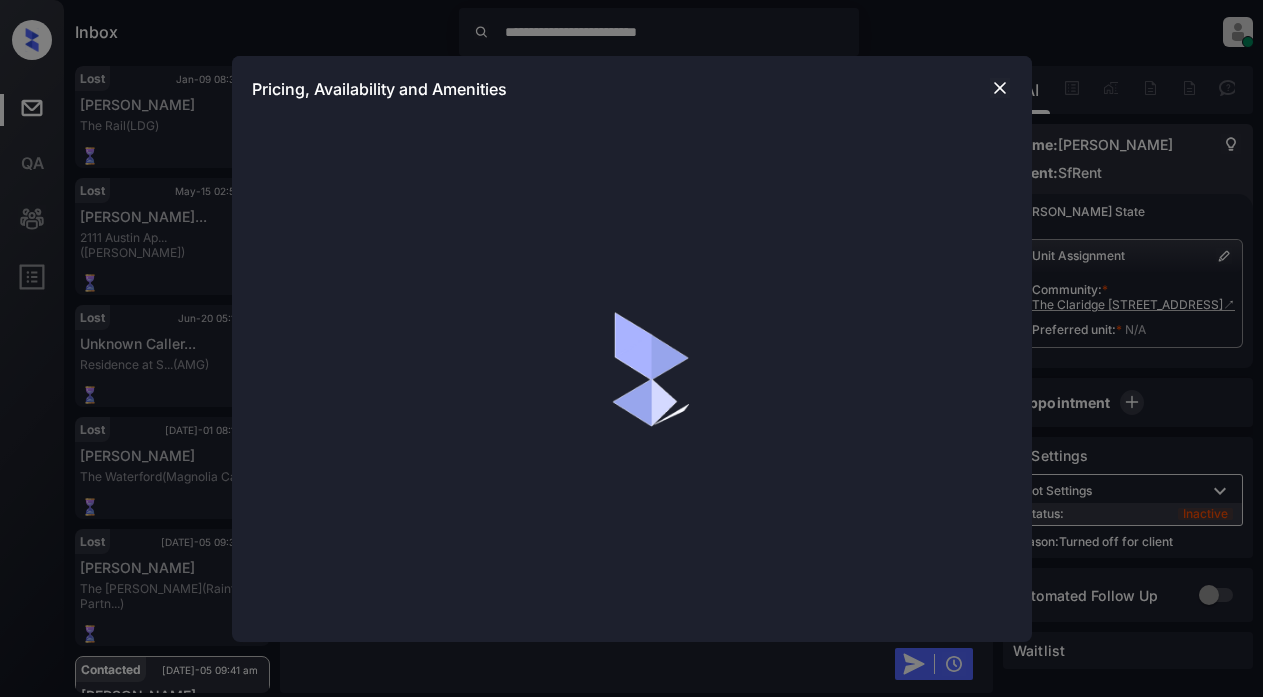 scroll, scrollTop: 0, scrollLeft: 0, axis: both 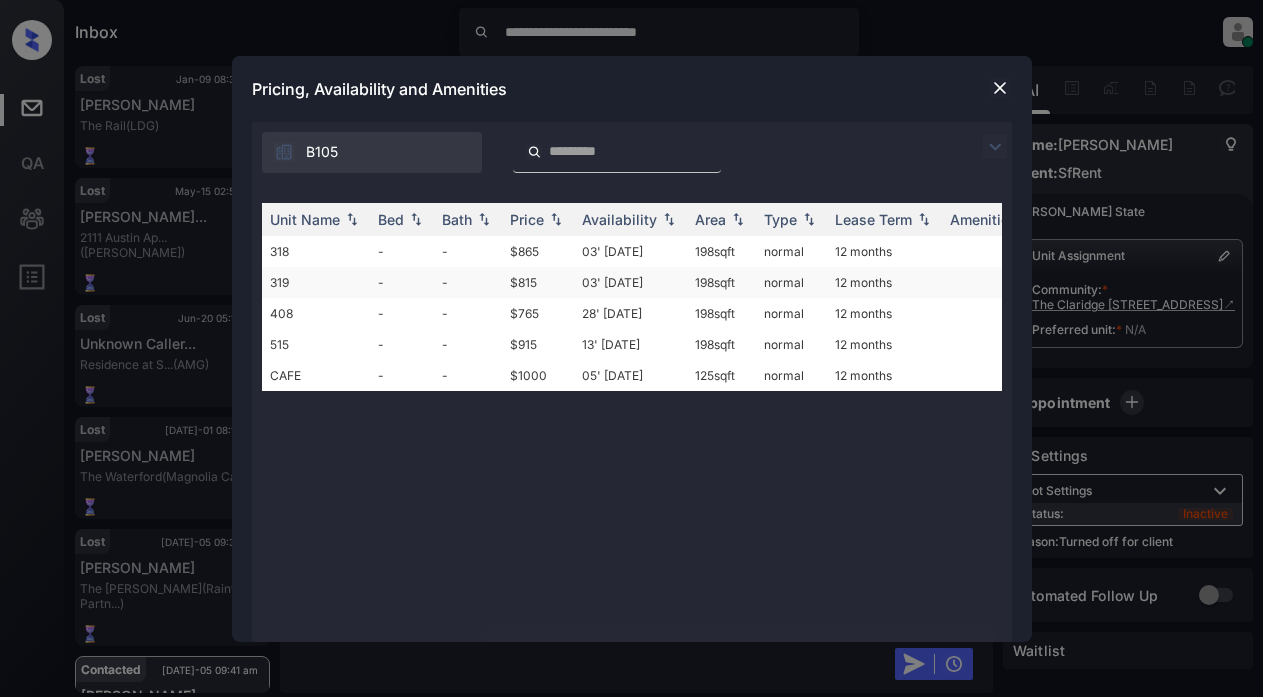 click on "$815" at bounding box center (538, 282) 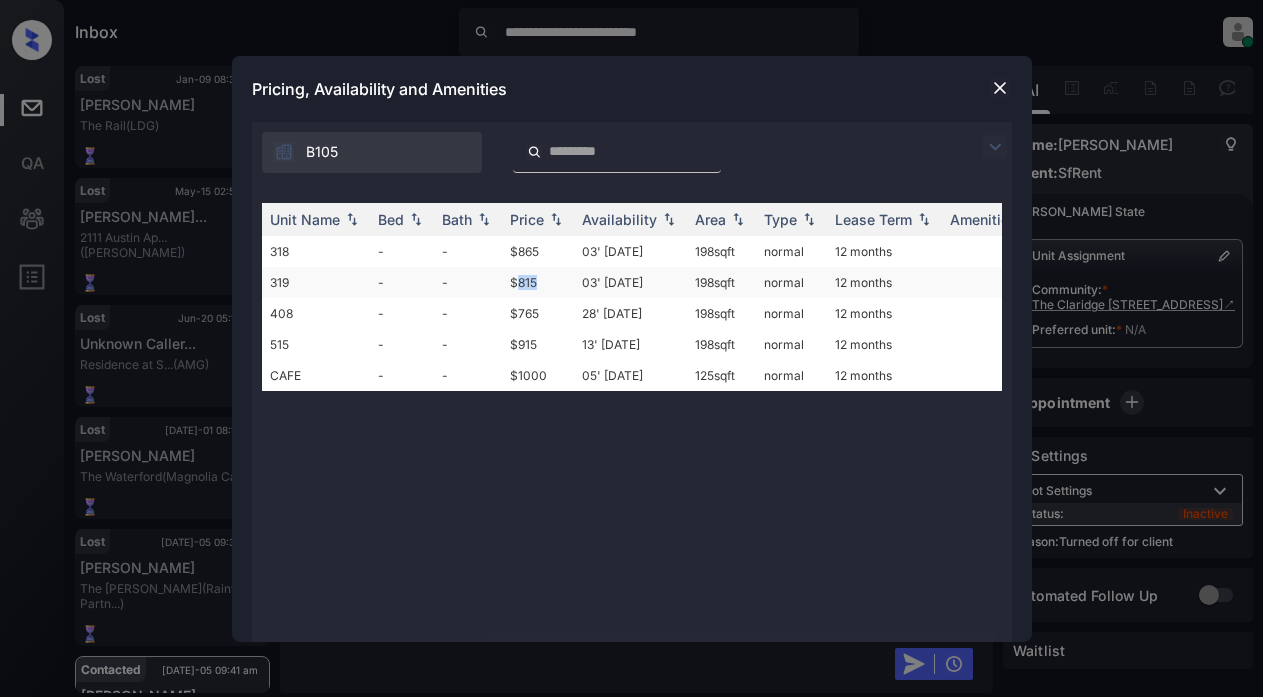 click on "$815" at bounding box center [538, 282] 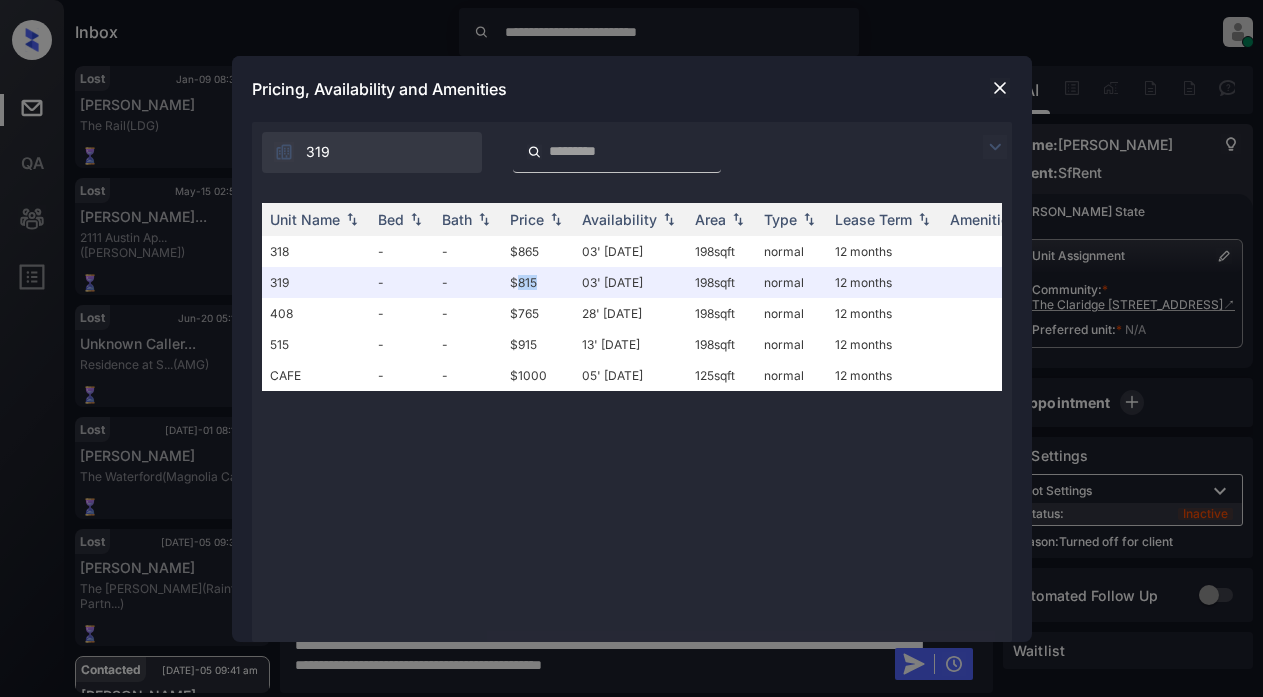 click at bounding box center [1000, 88] 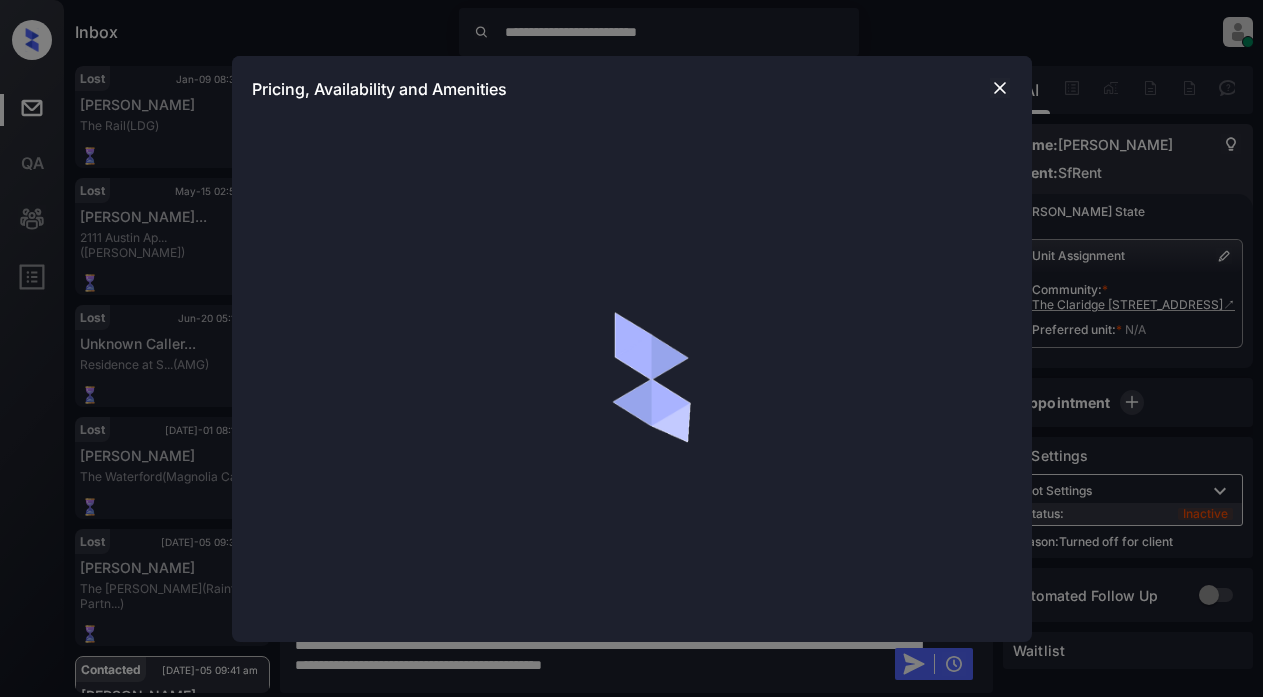 scroll, scrollTop: 0, scrollLeft: 0, axis: both 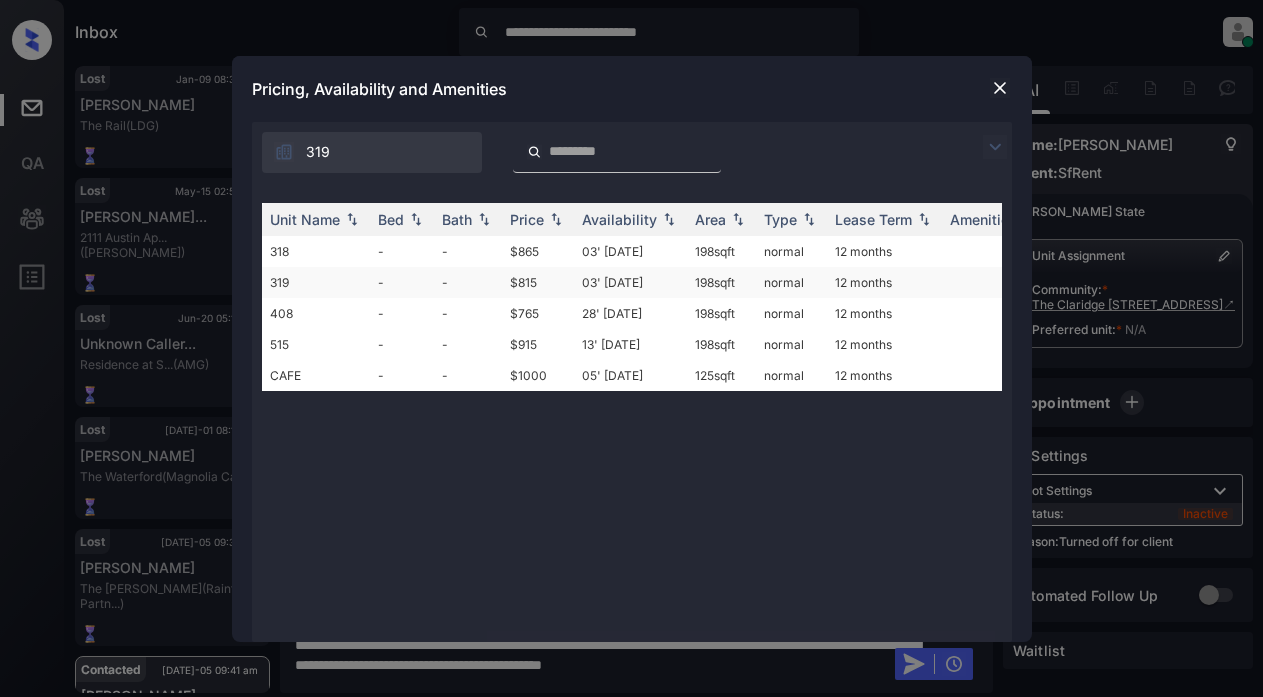 click on "$815" at bounding box center (538, 282) 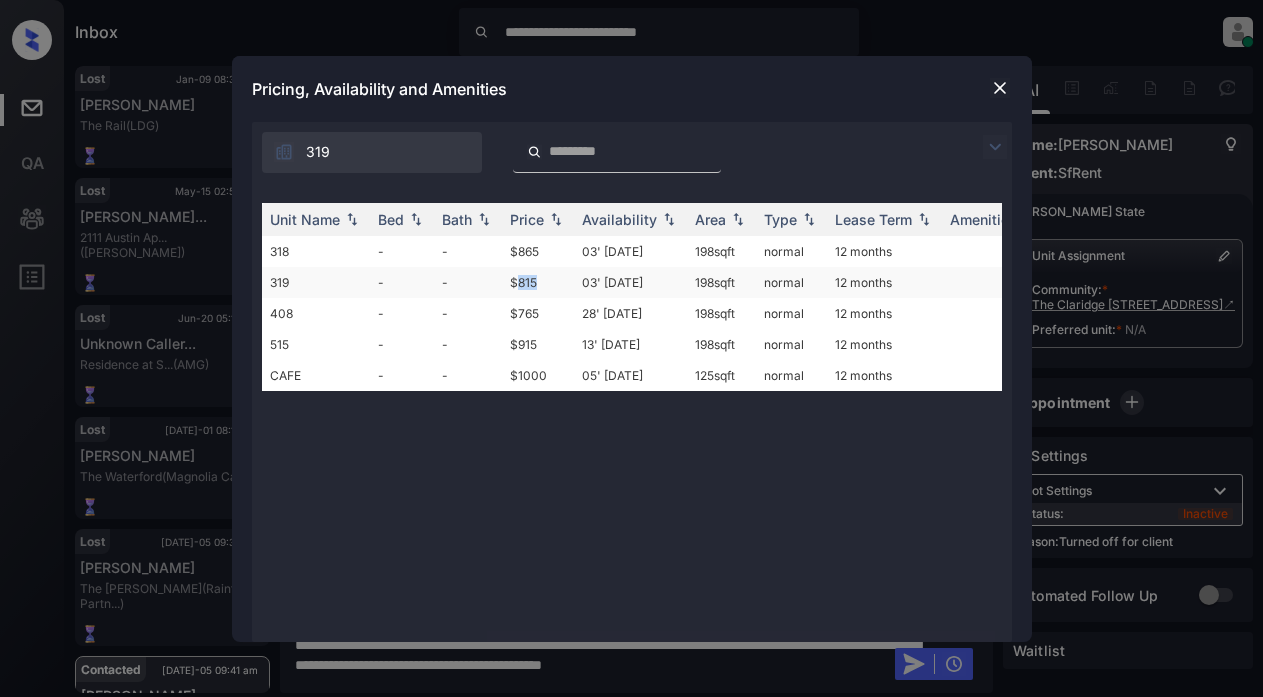 click on "$815" at bounding box center [538, 282] 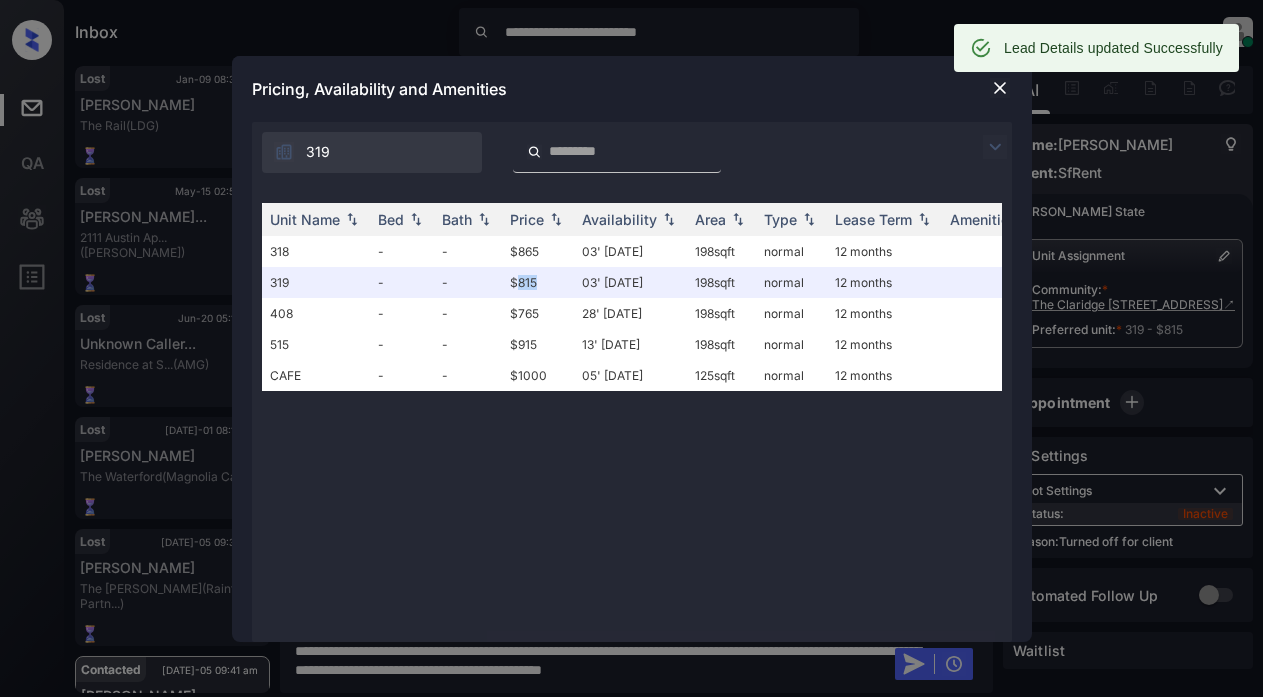 click at bounding box center [1000, 88] 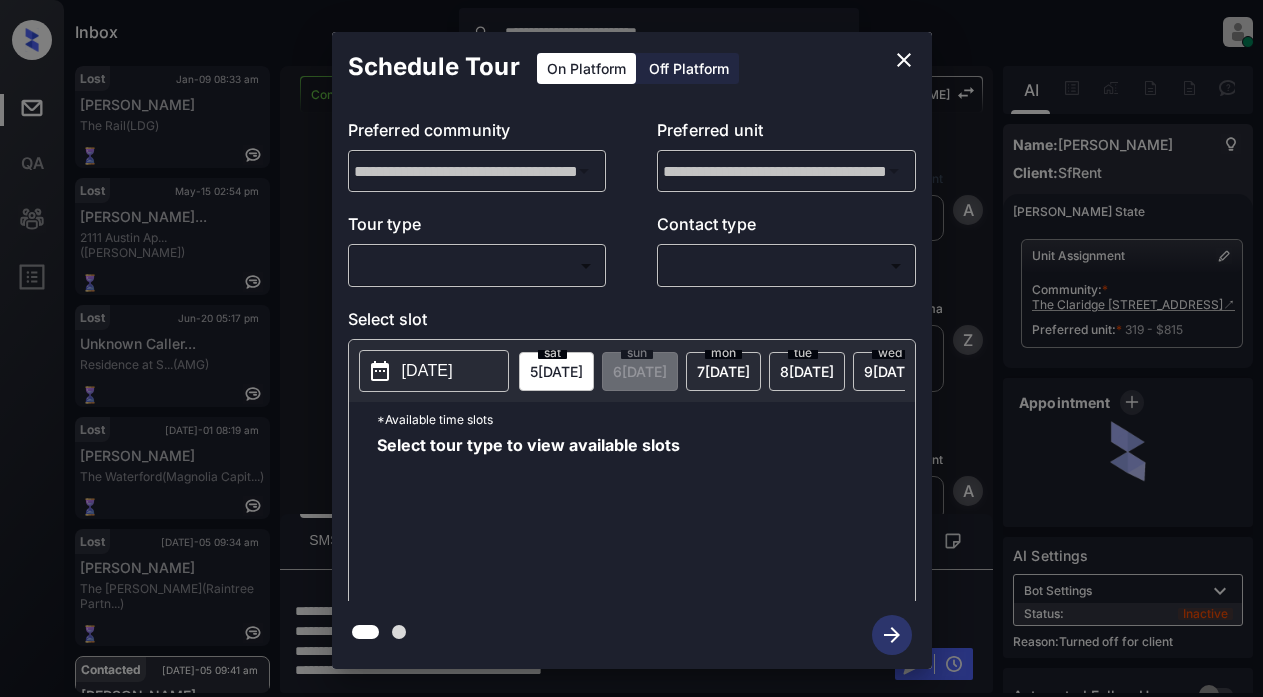 scroll, scrollTop: 0, scrollLeft: 0, axis: both 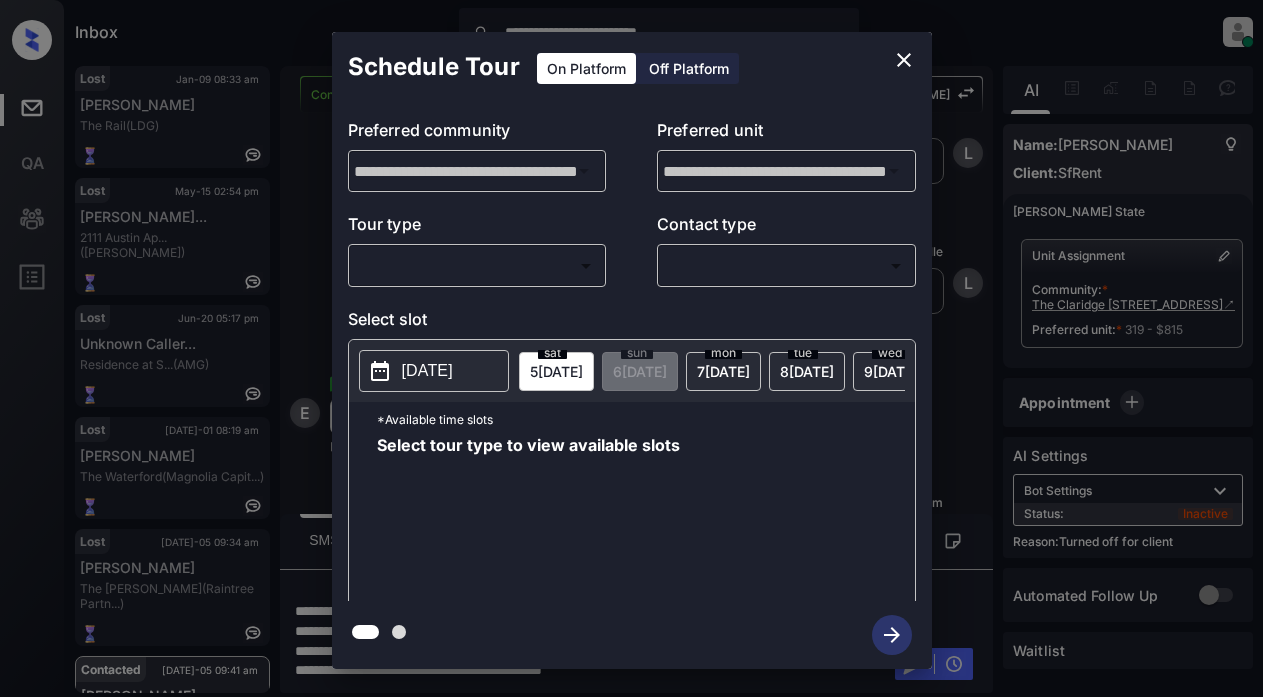 click on "Off Platform" at bounding box center [689, 68] 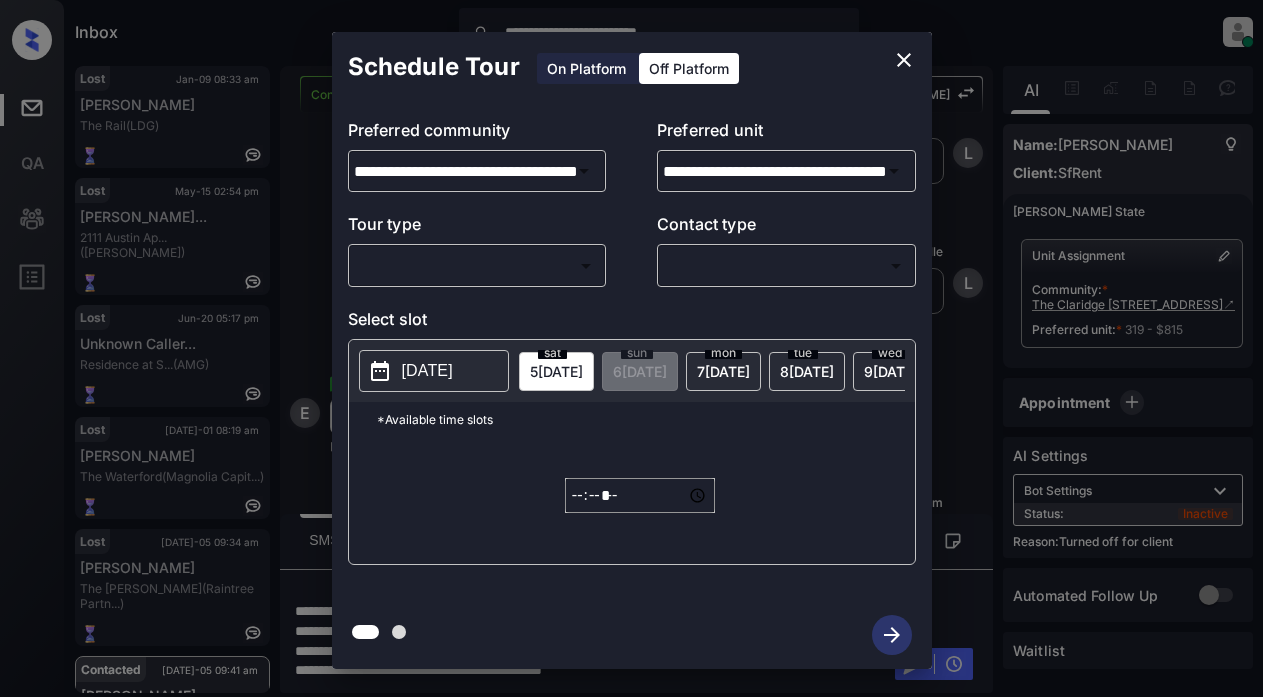 click on "**********" at bounding box center [631, 348] 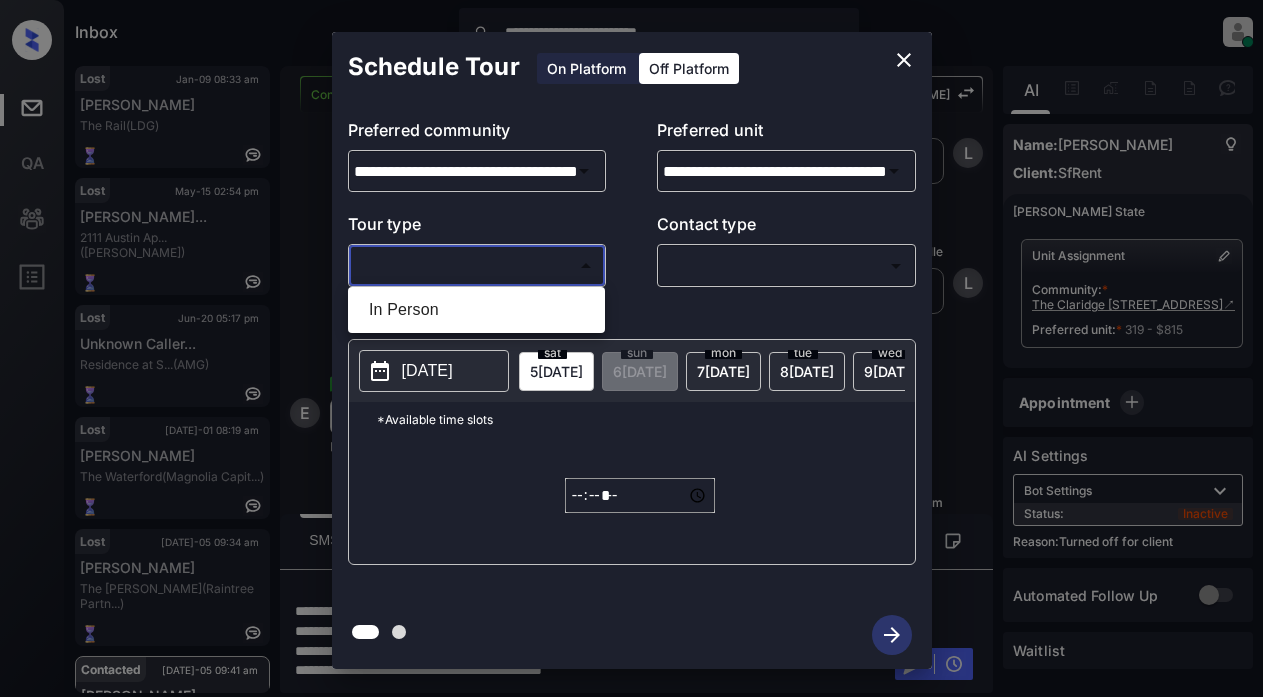 drag, startPoint x: 406, startPoint y: 312, endPoint x: 527, endPoint y: 294, distance: 122.33152 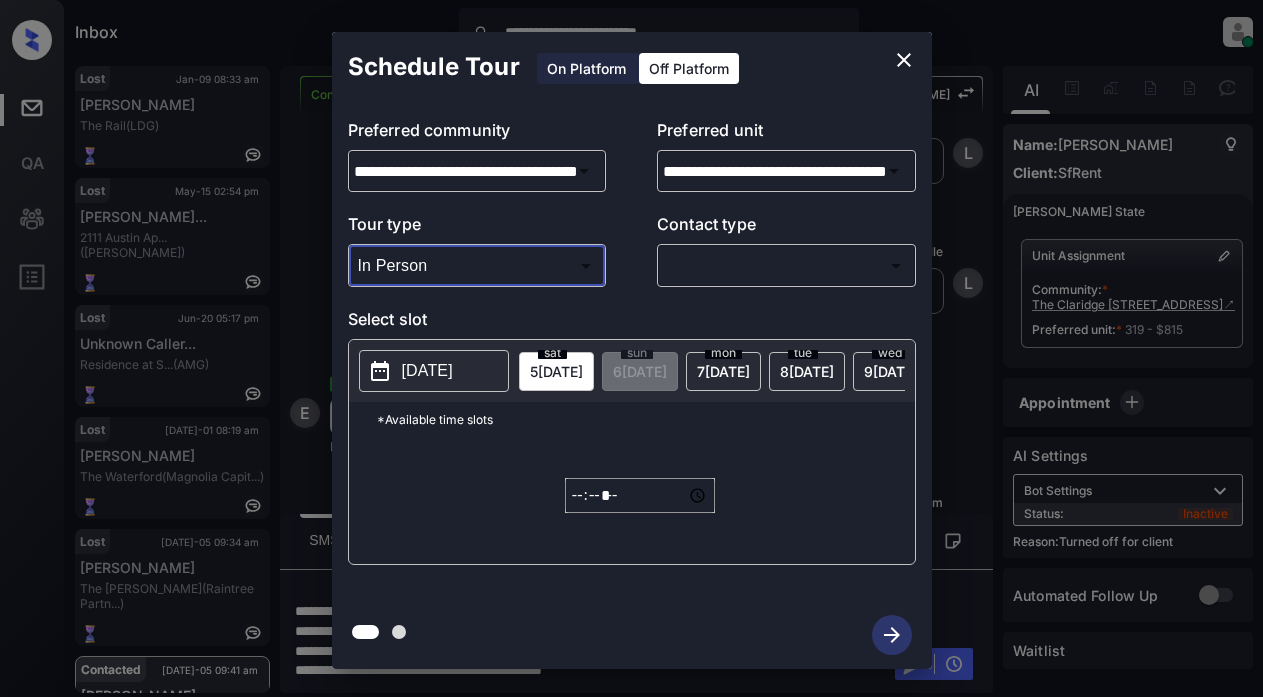 click on "**********" at bounding box center (631, 348) 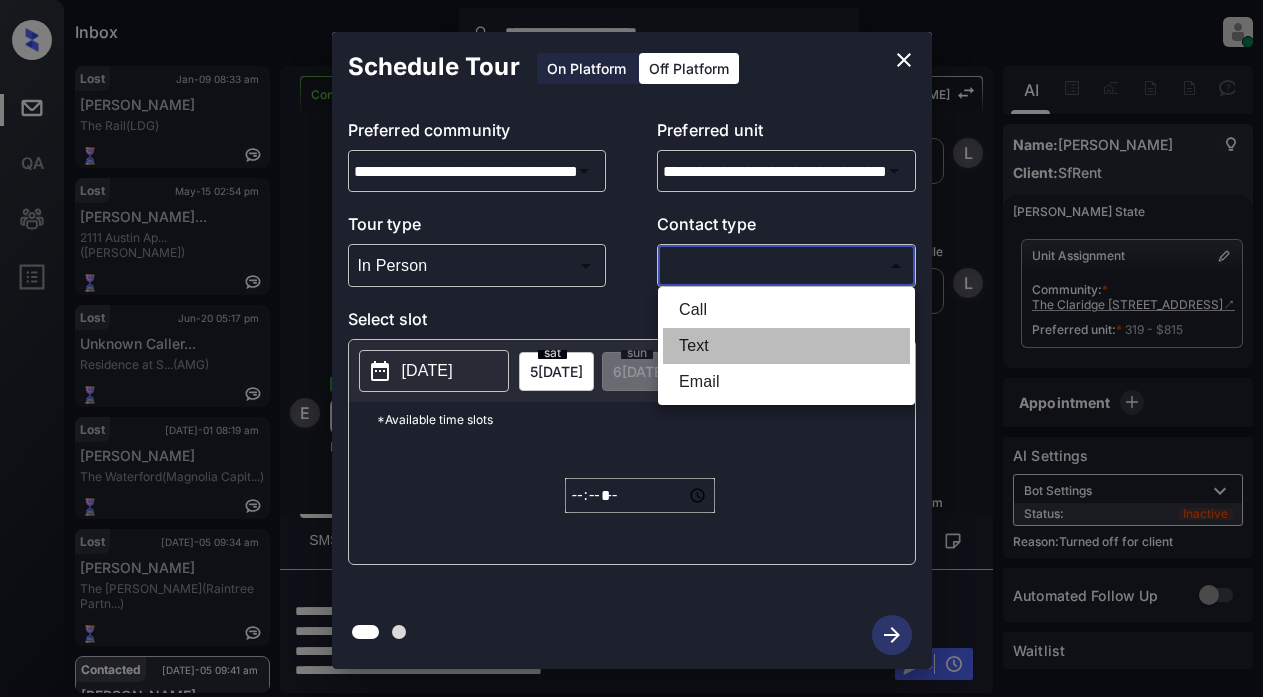 click on "Text" at bounding box center (786, 346) 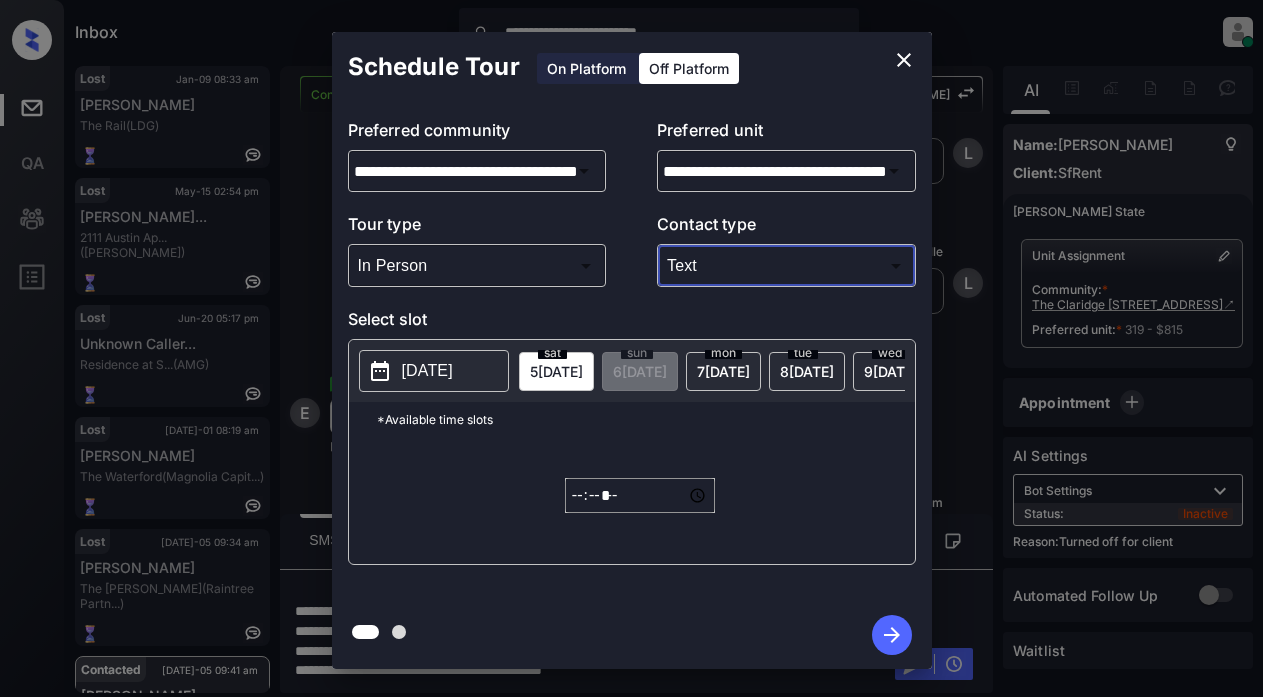 click on "2025-07-04" at bounding box center [427, 371] 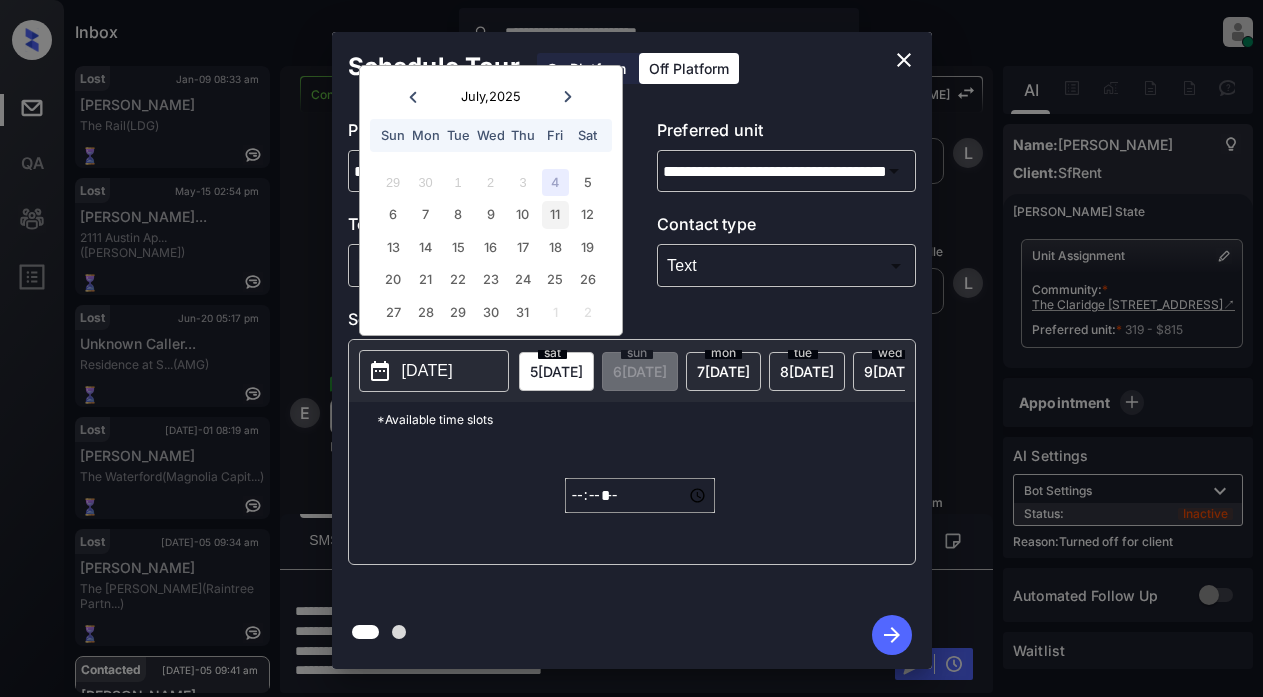click on "11" at bounding box center (555, 214) 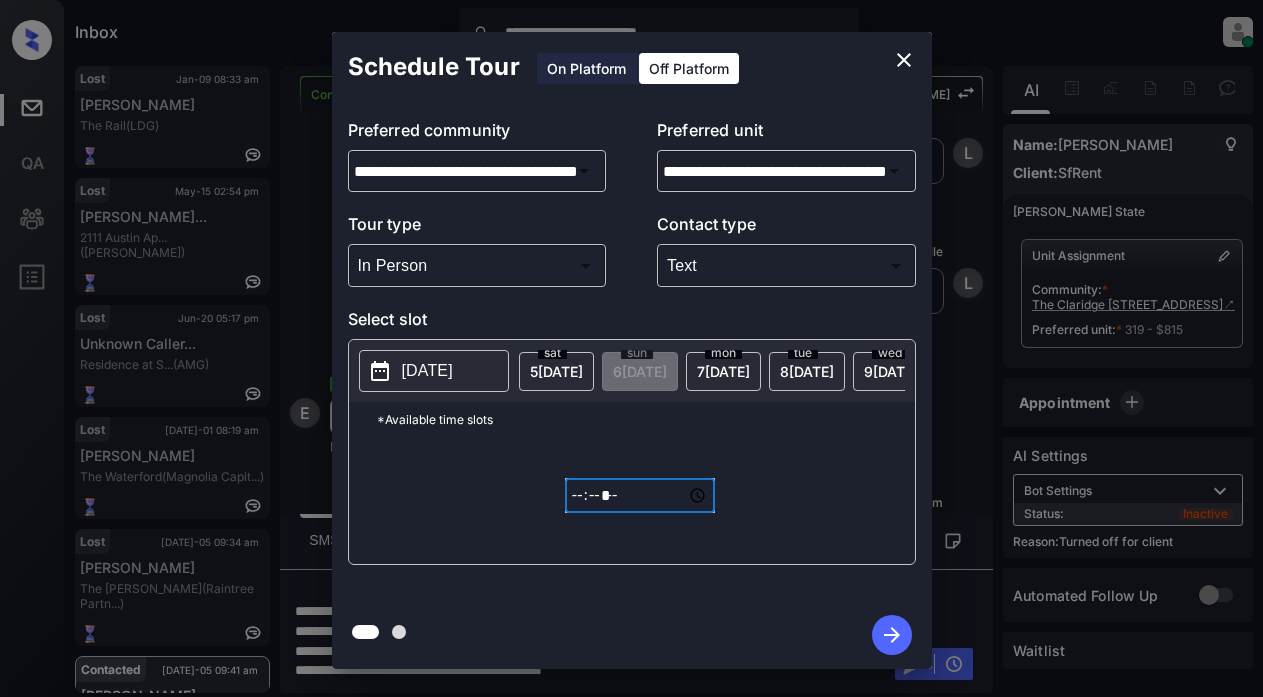 click on "*****" at bounding box center [640, 495] 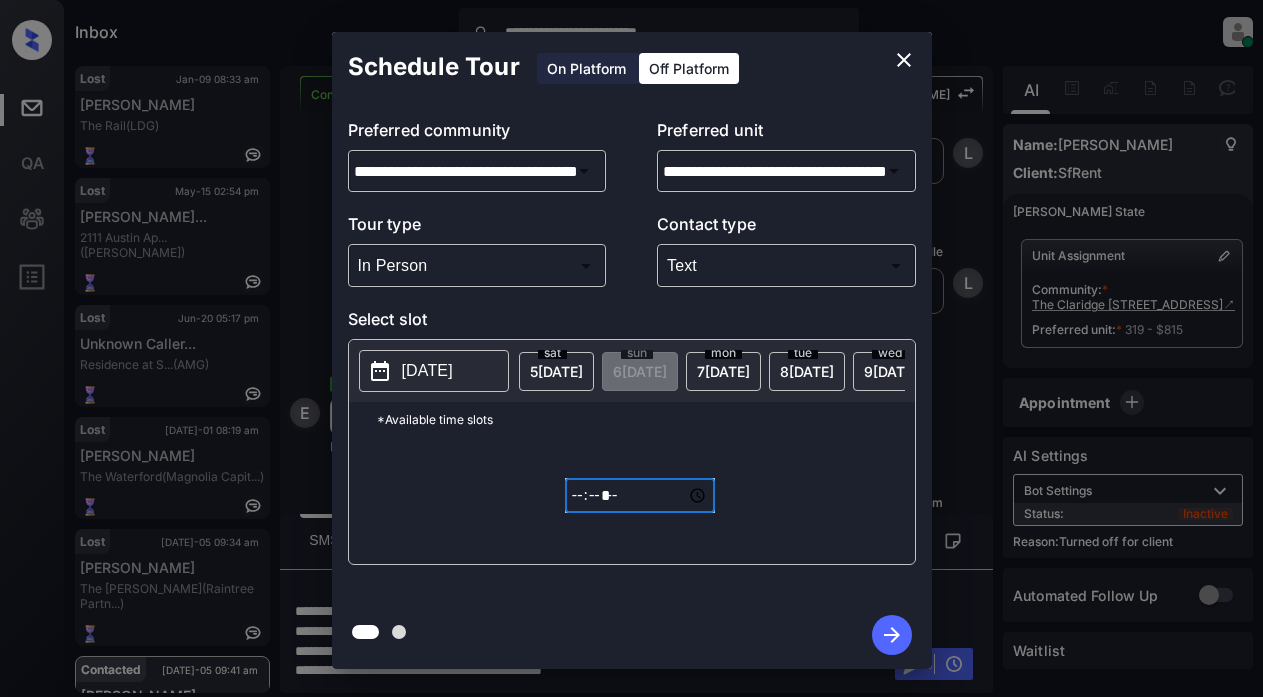 type on "*****" 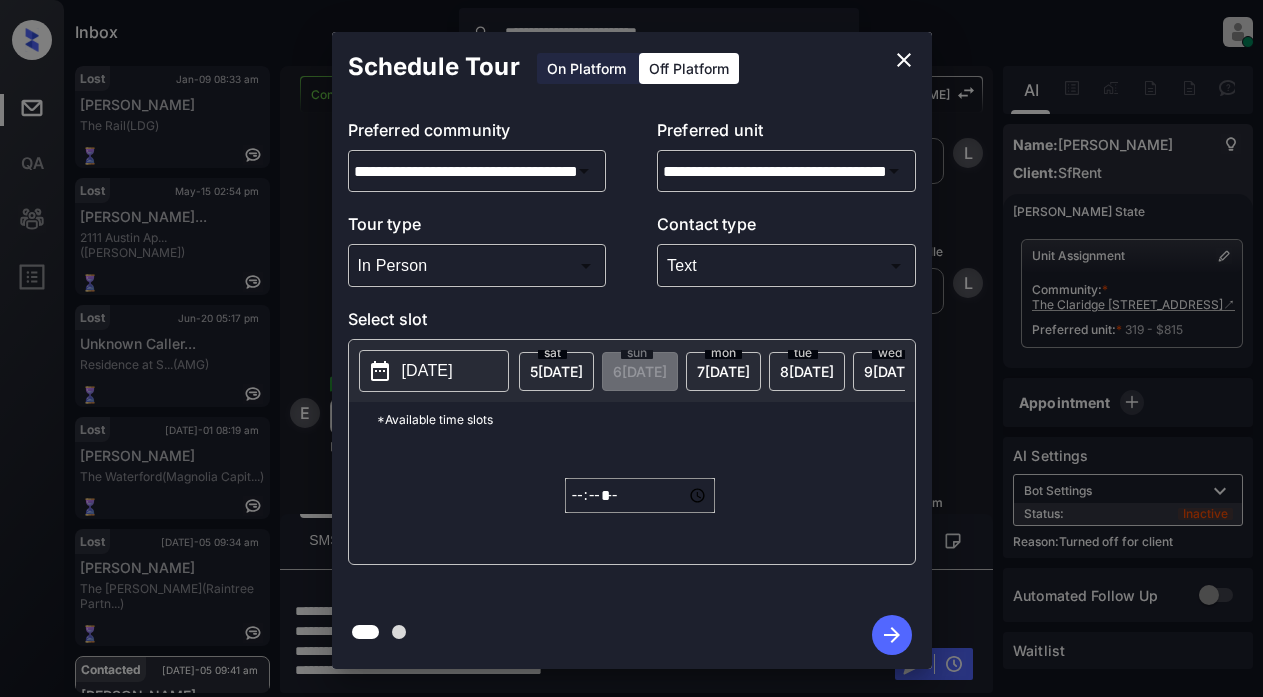 drag, startPoint x: 894, startPoint y: 632, endPoint x: 465, endPoint y: 371, distance: 502.15735 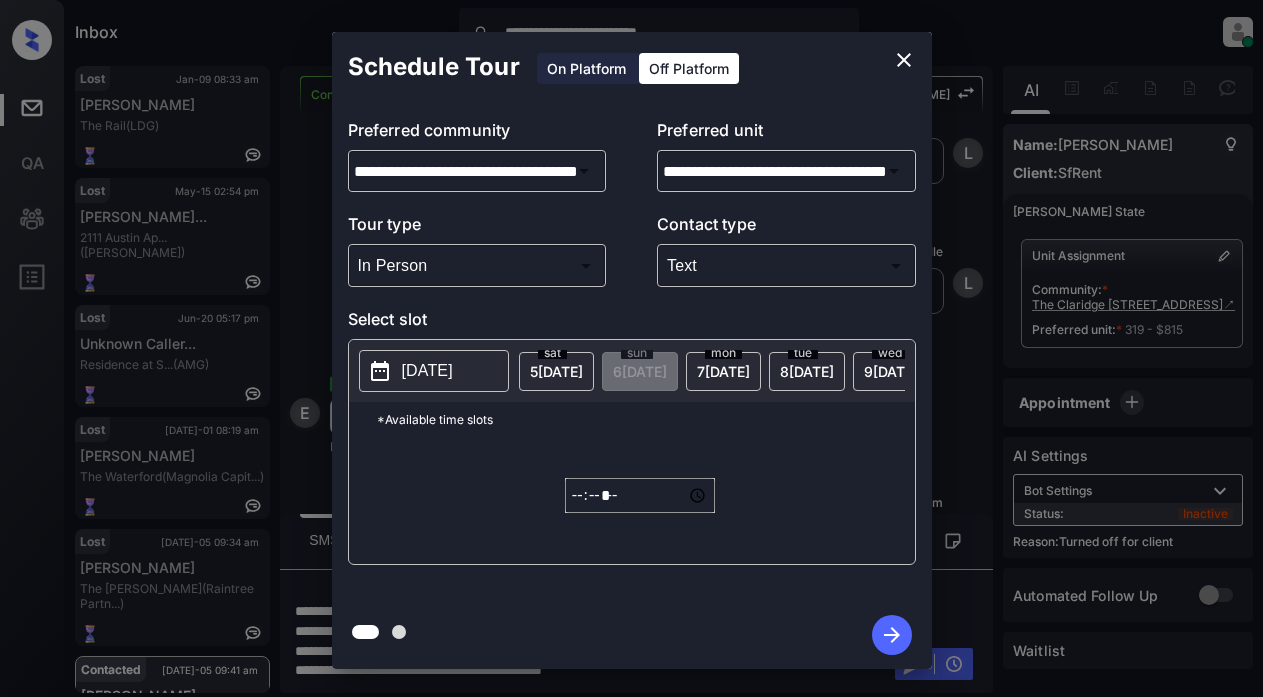 click on "**********" at bounding box center (632, 350) 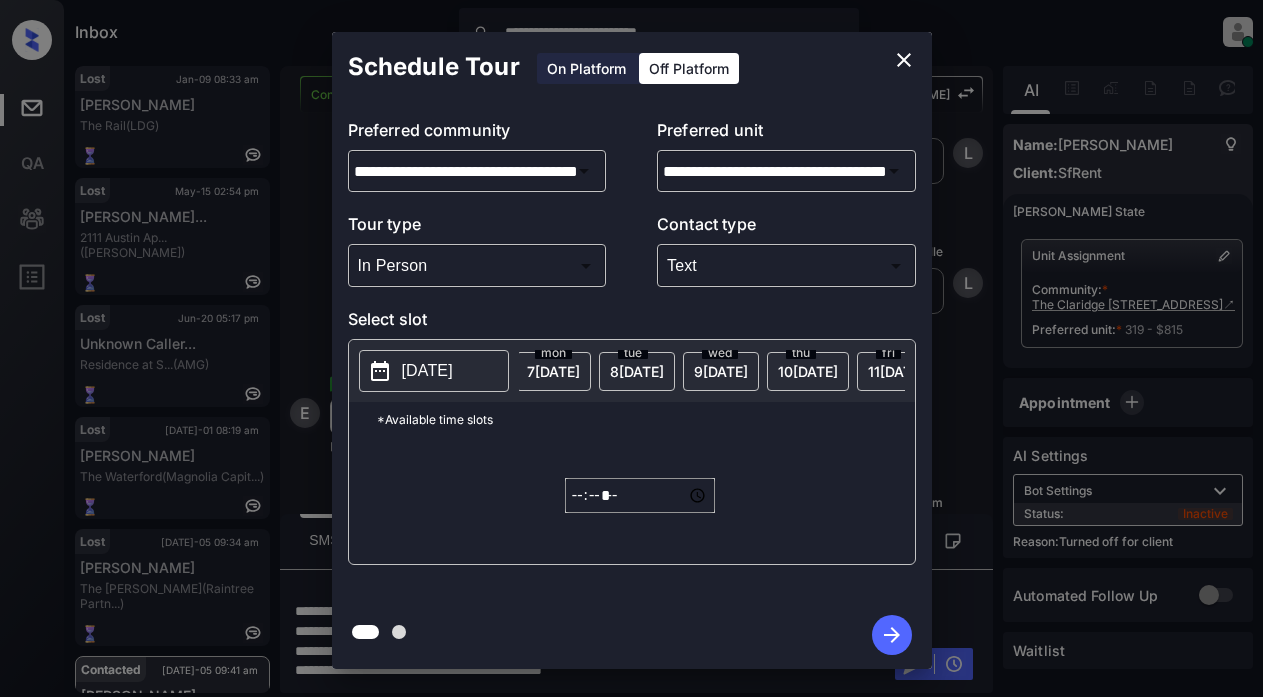 scroll, scrollTop: 0, scrollLeft: 200, axis: horizontal 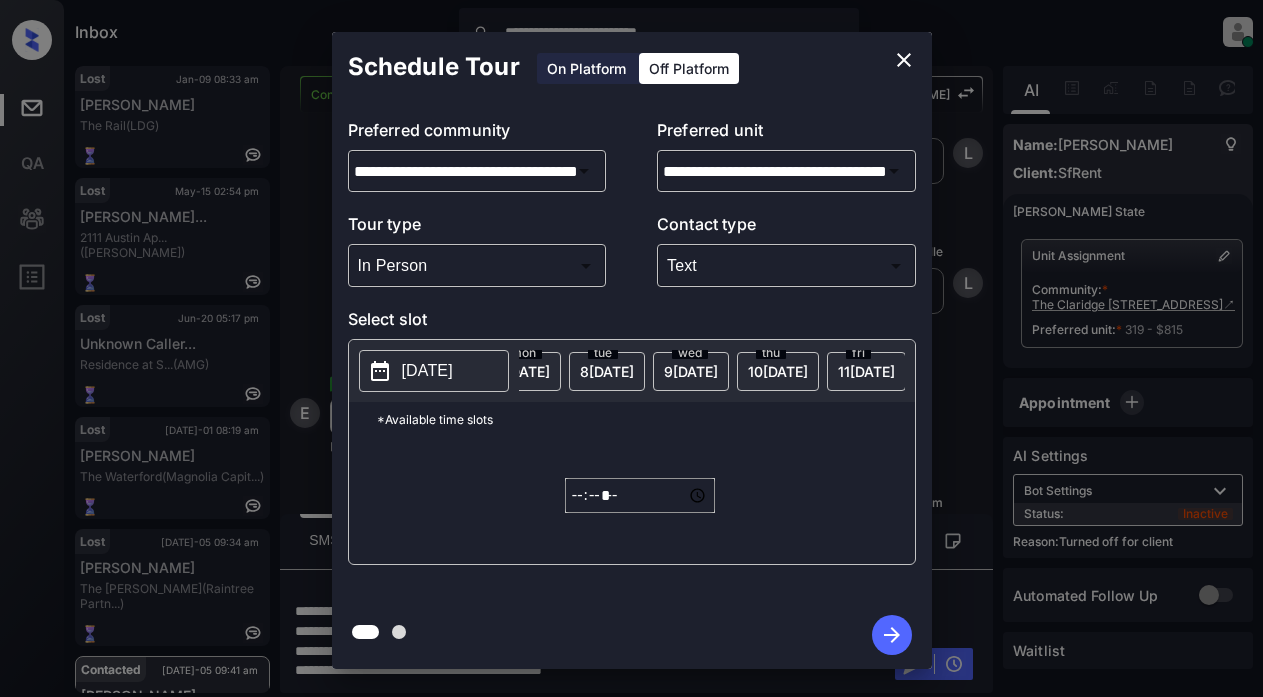 click on "11 JUL" at bounding box center (356, 371) 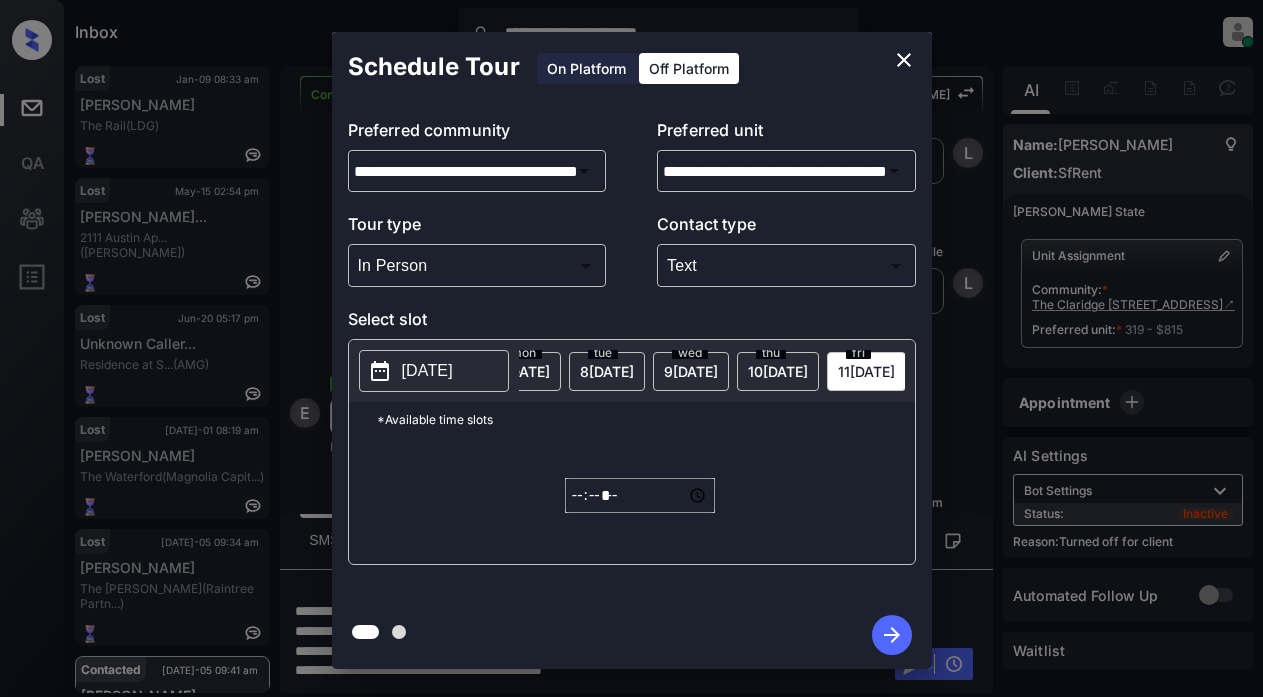 click 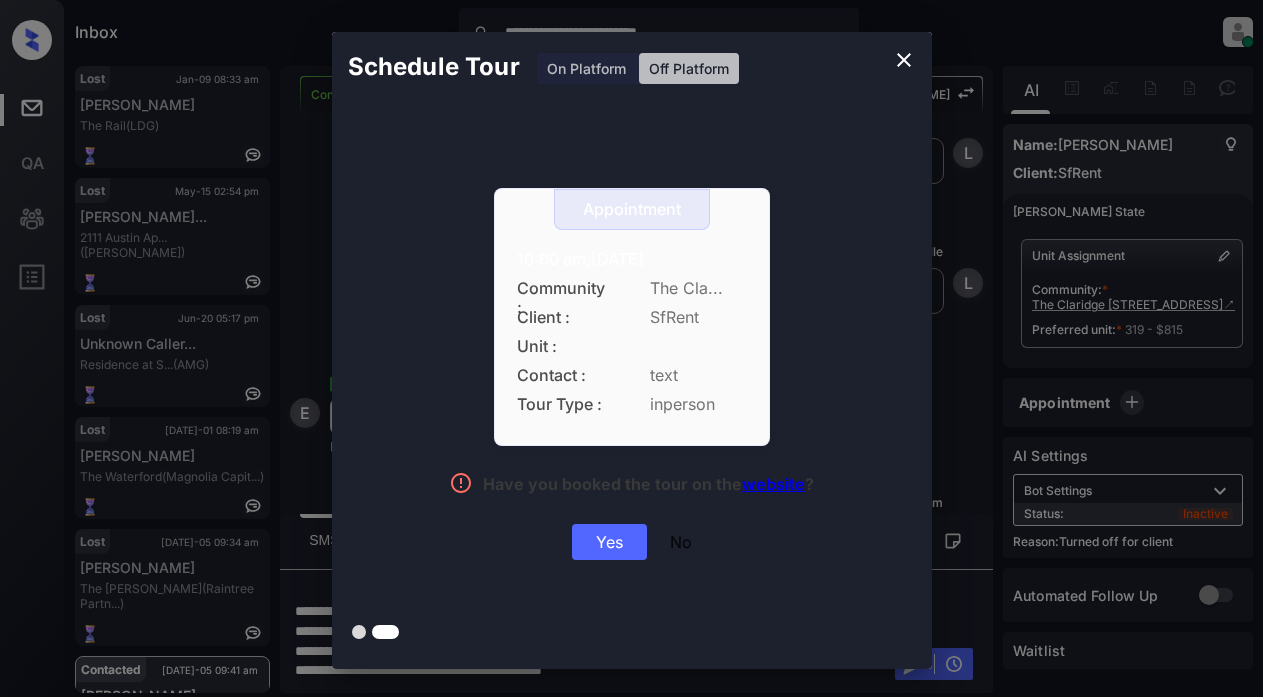 click on "Yes" at bounding box center [609, 542] 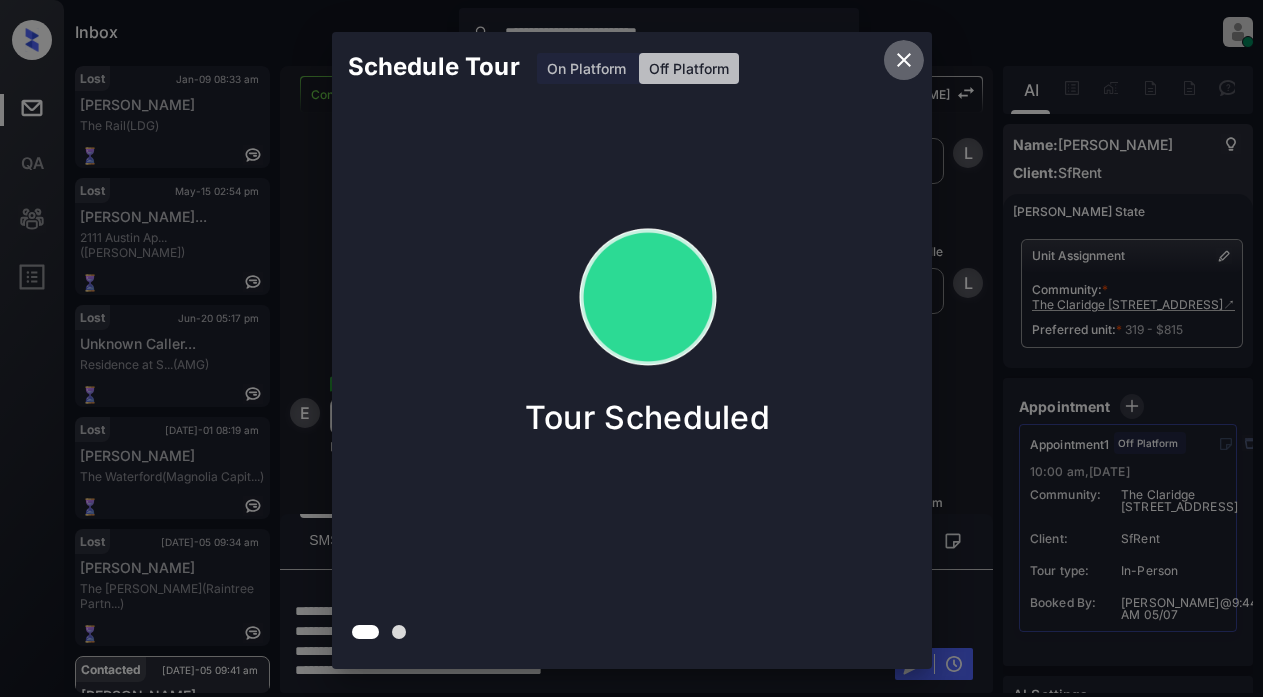 click 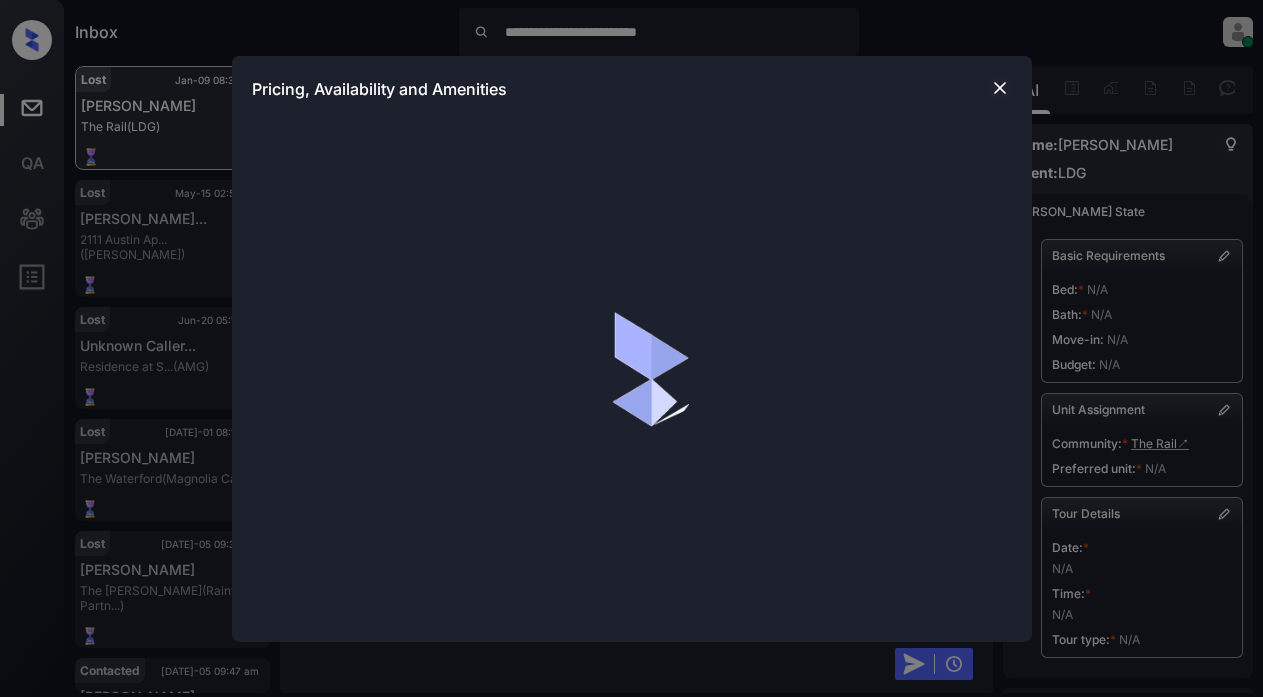 scroll, scrollTop: 0, scrollLeft: 0, axis: both 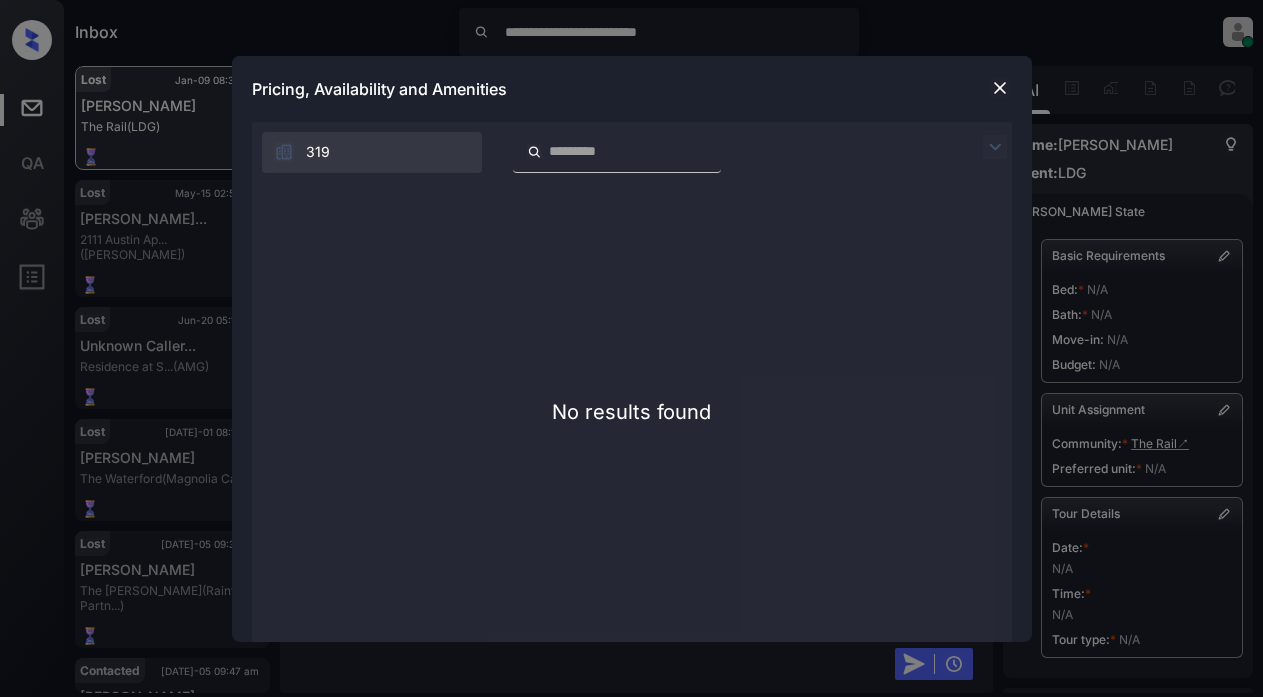 click at bounding box center [1000, 88] 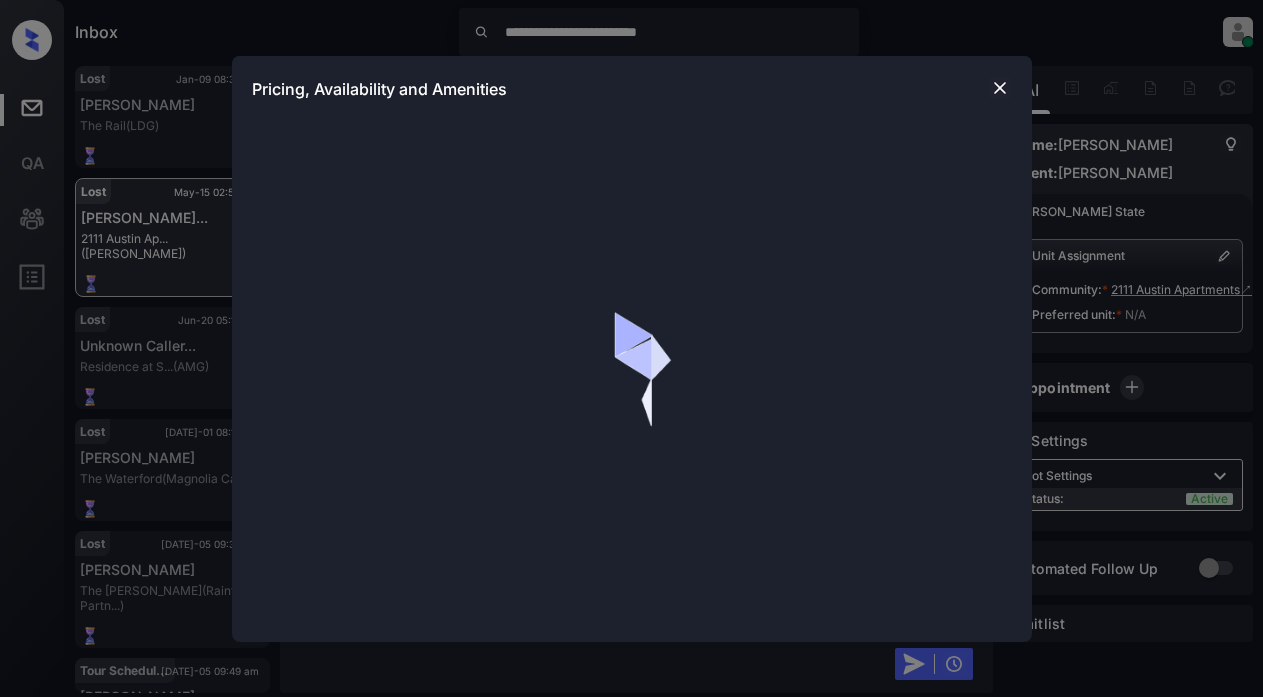scroll, scrollTop: 0, scrollLeft: 0, axis: both 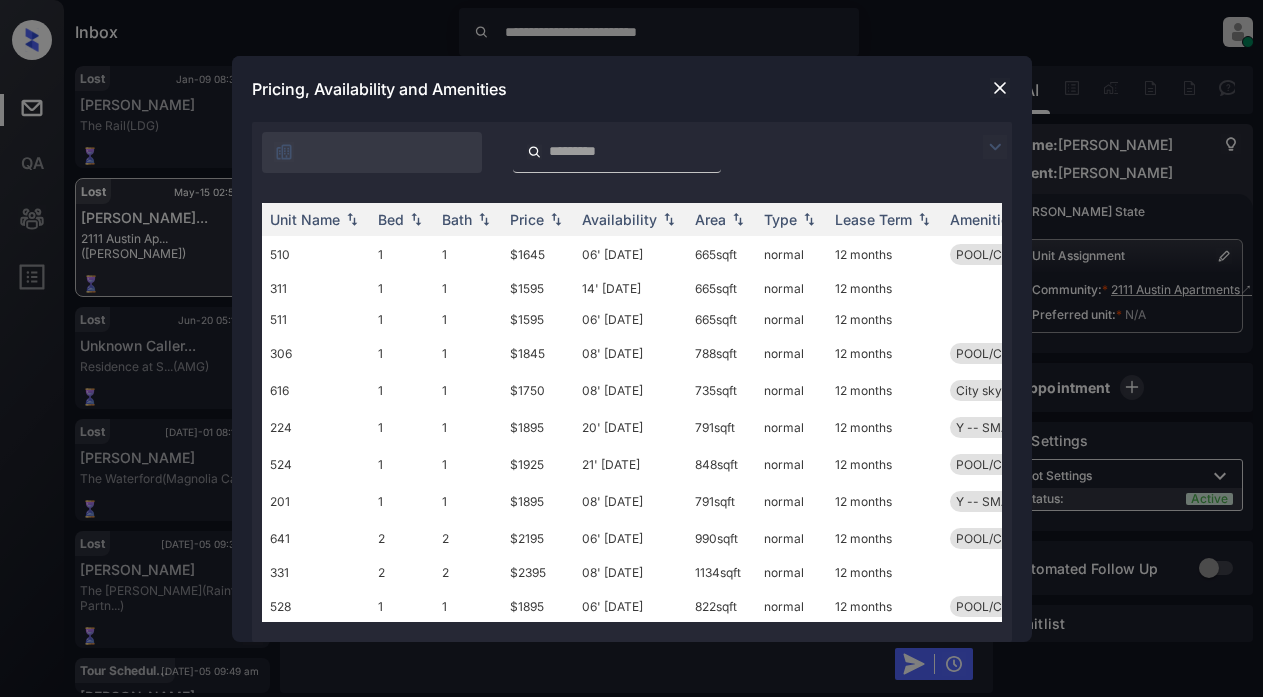 click at bounding box center [995, 147] 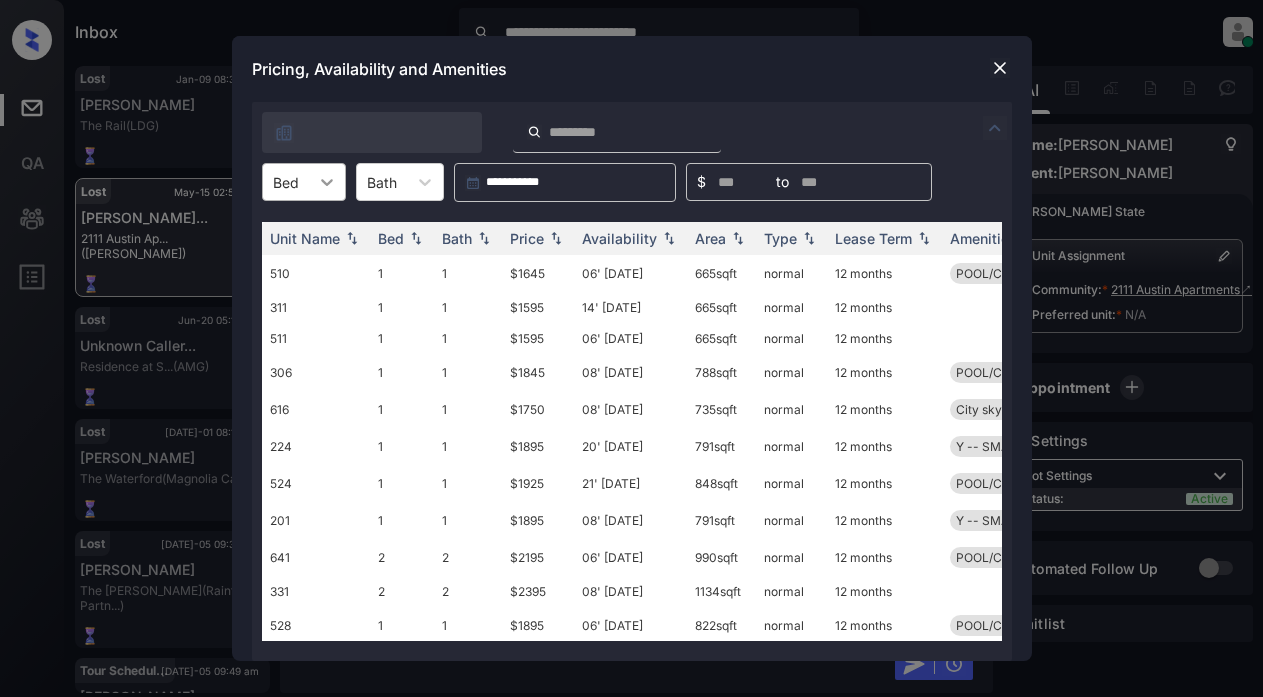 click at bounding box center (327, 182) 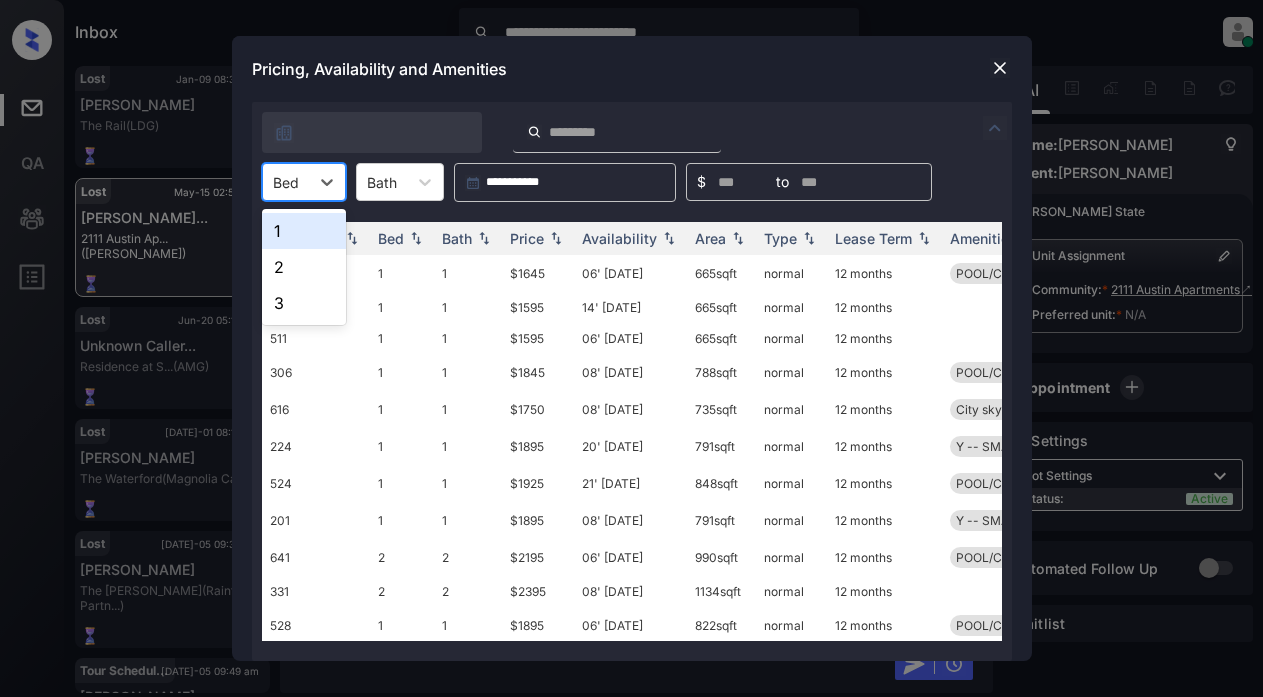 click on "1" at bounding box center (304, 231) 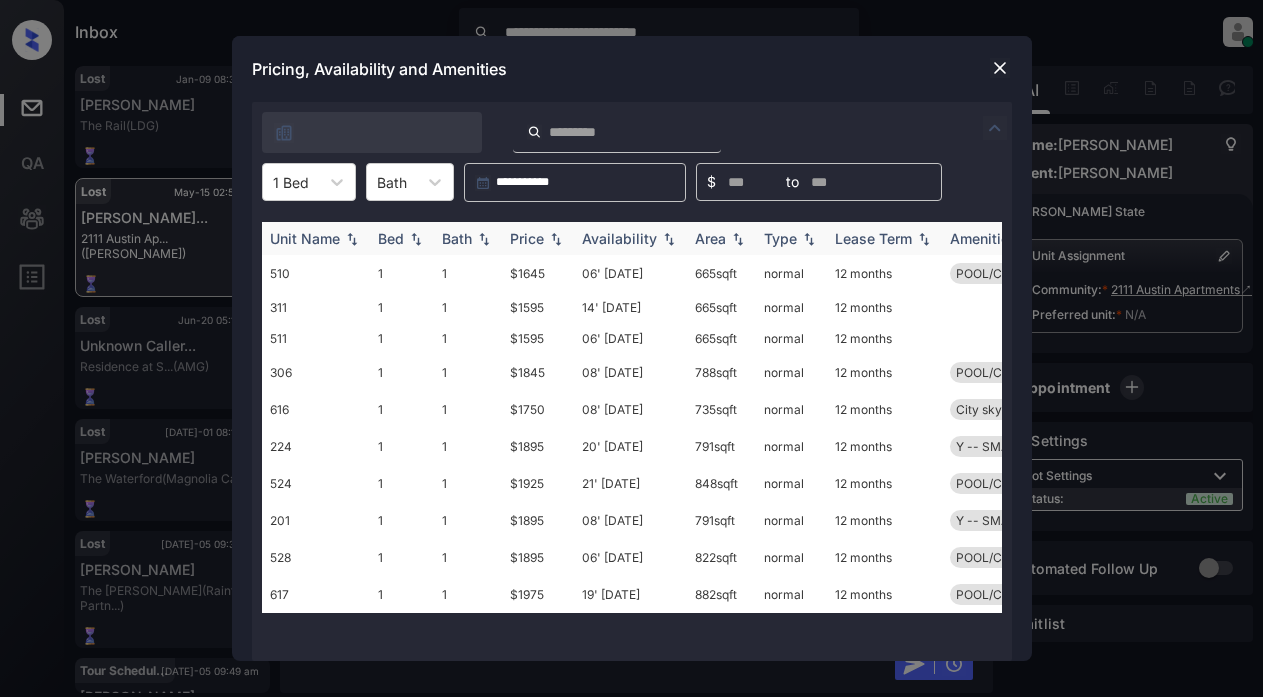 click at bounding box center (556, 239) 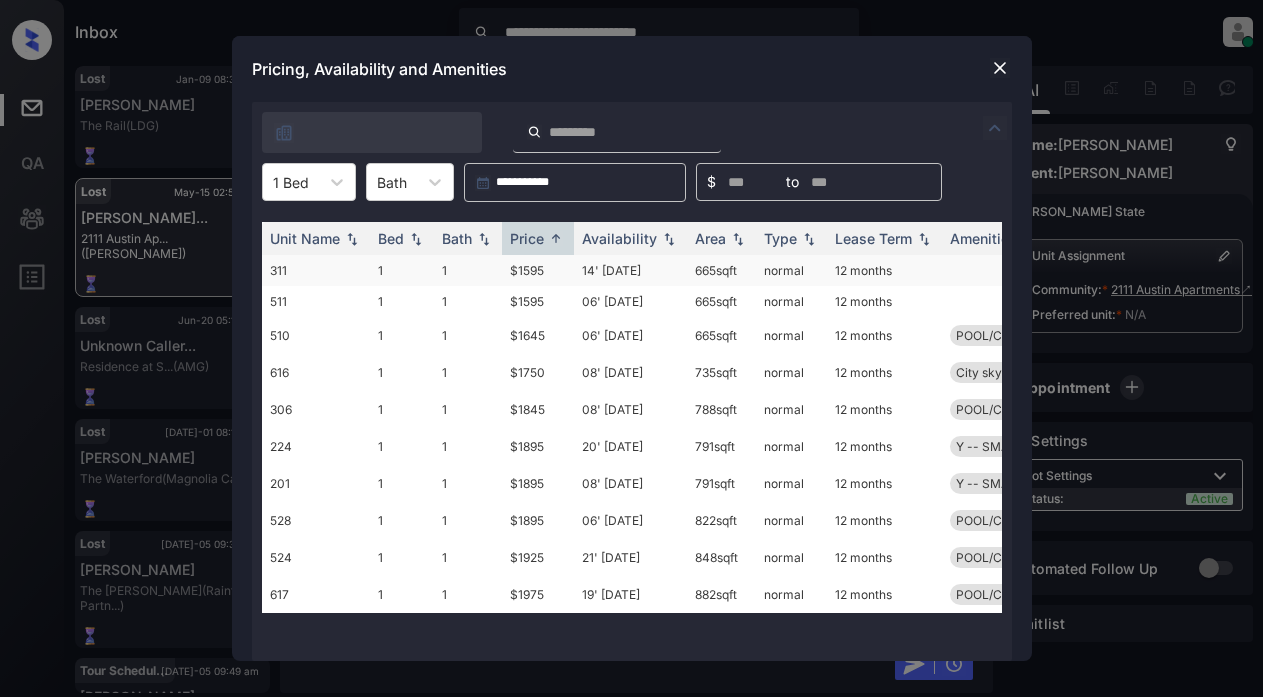 click on "$1595" at bounding box center [538, 270] 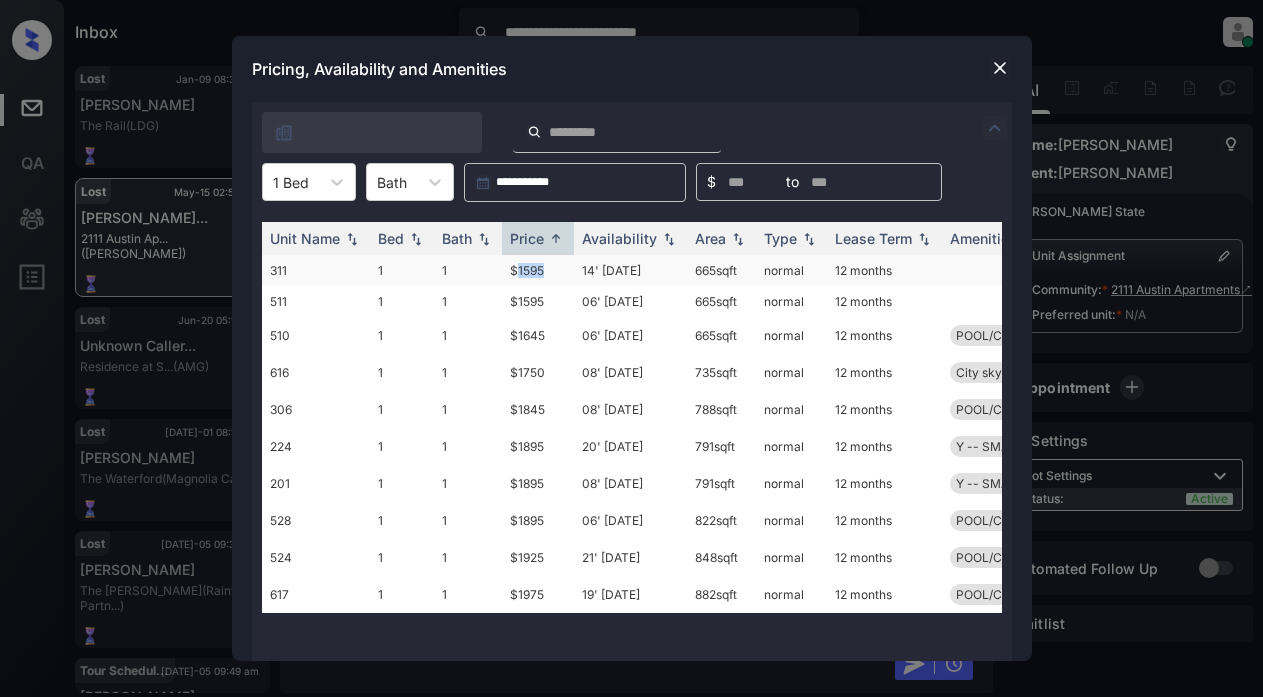 click on "$1595" at bounding box center (538, 270) 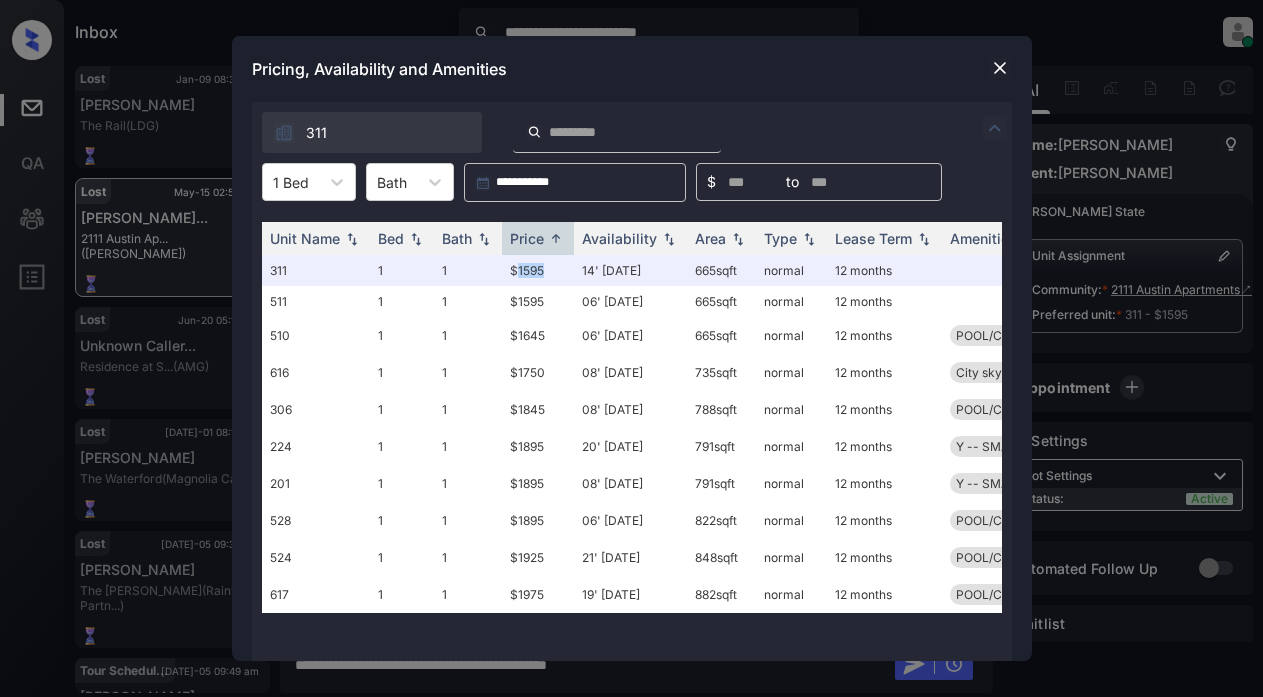 click at bounding box center [1000, 68] 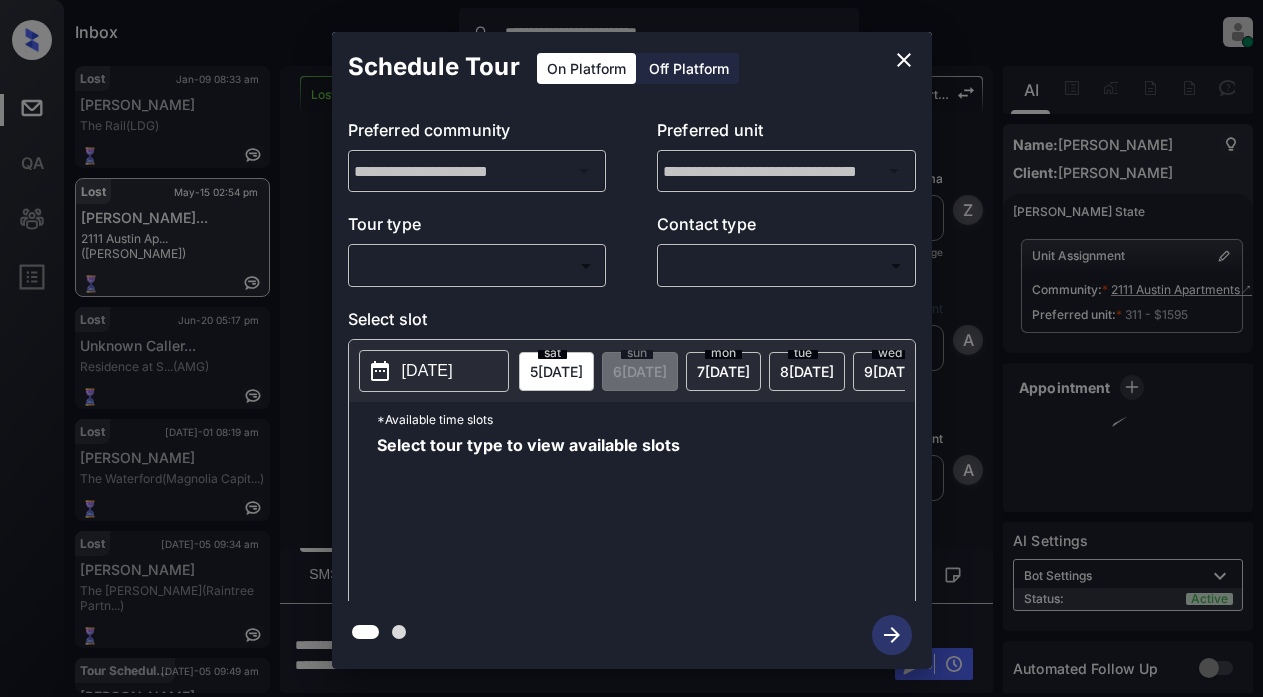 scroll, scrollTop: 0, scrollLeft: 0, axis: both 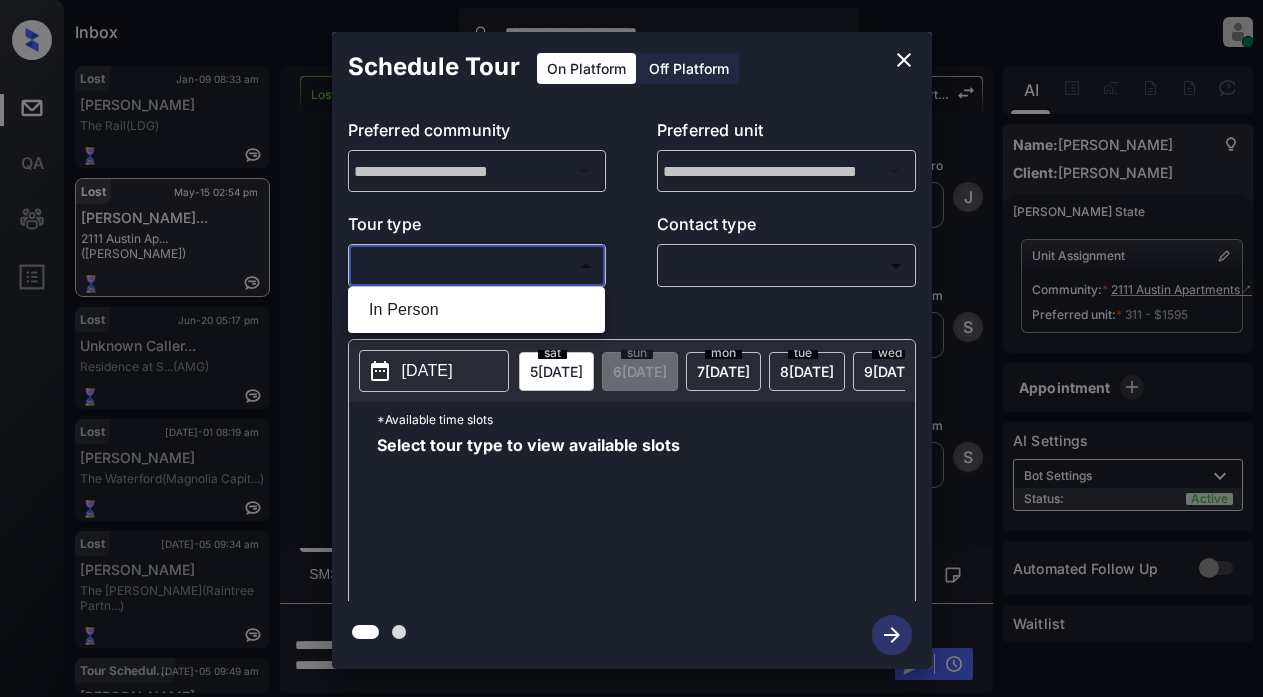 click on "**********" at bounding box center [631, 348] 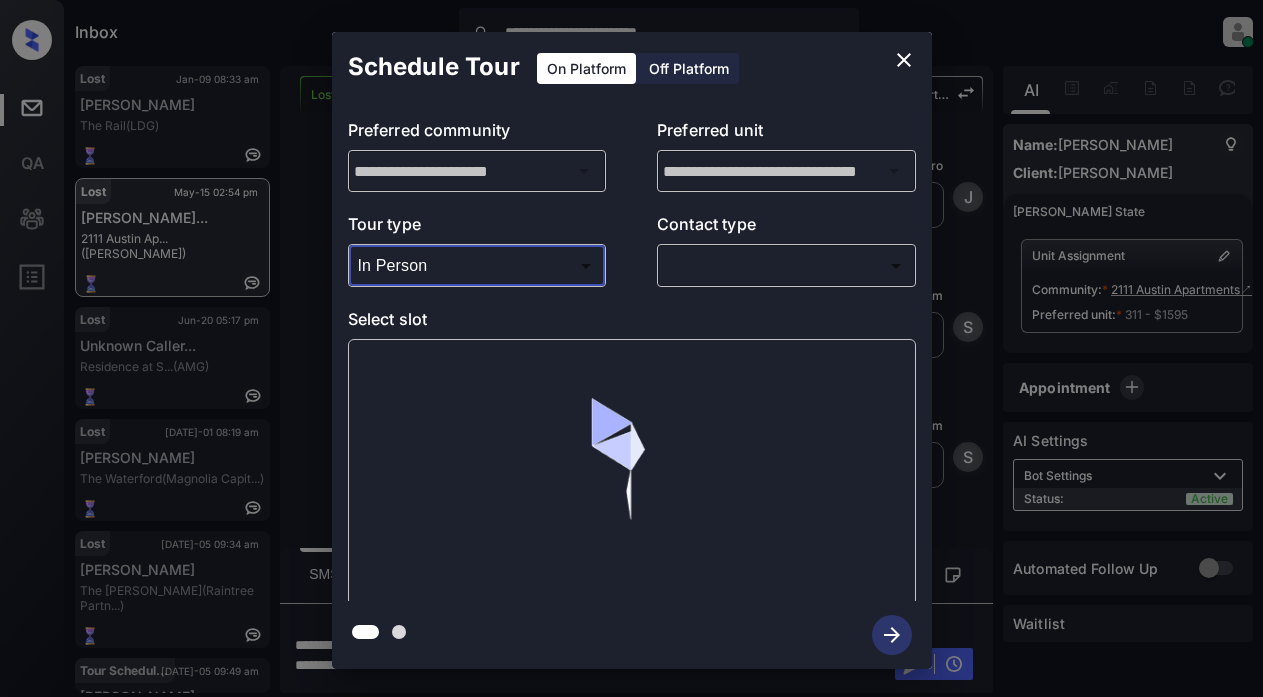 click on "**********" at bounding box center [631, 348] 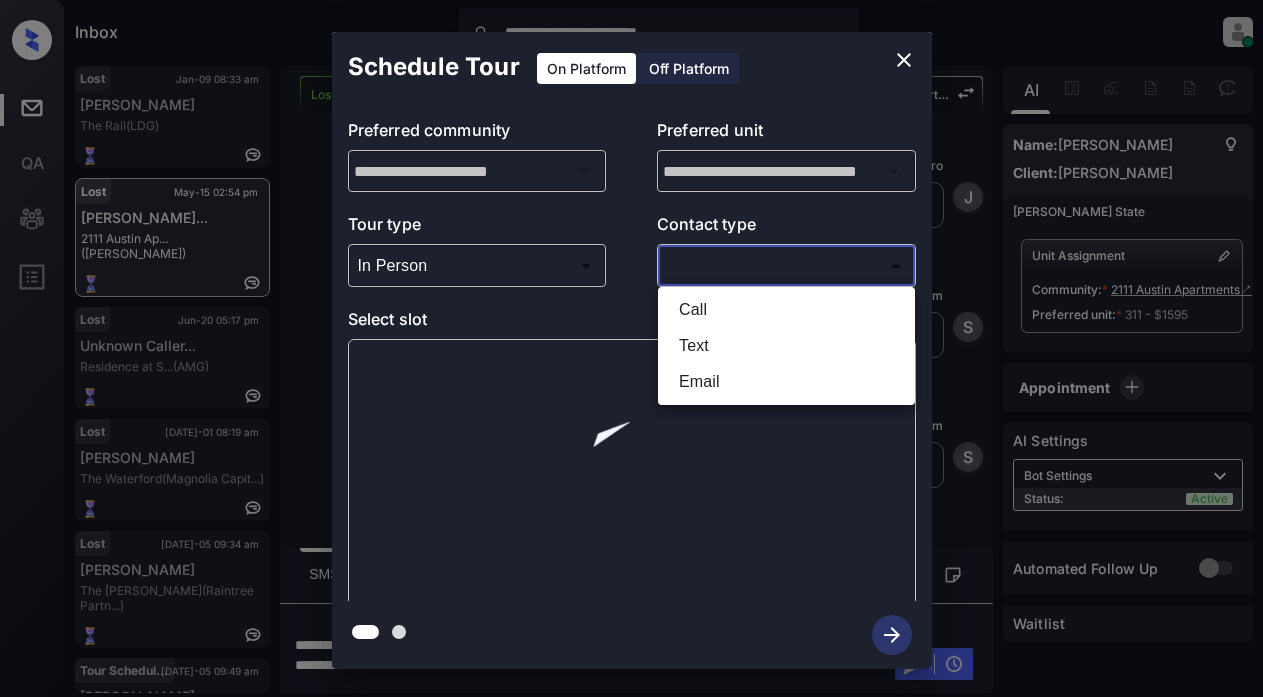 click on "Text" at bounding box center [786, 346] 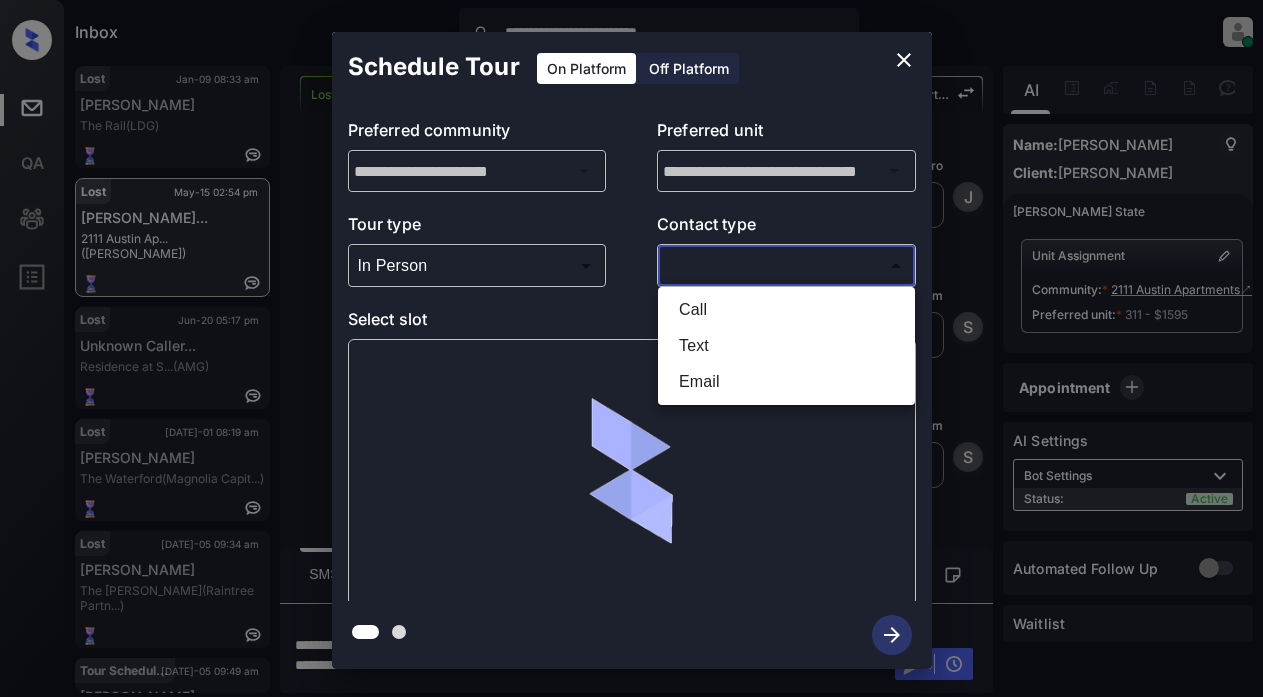 type on "****" 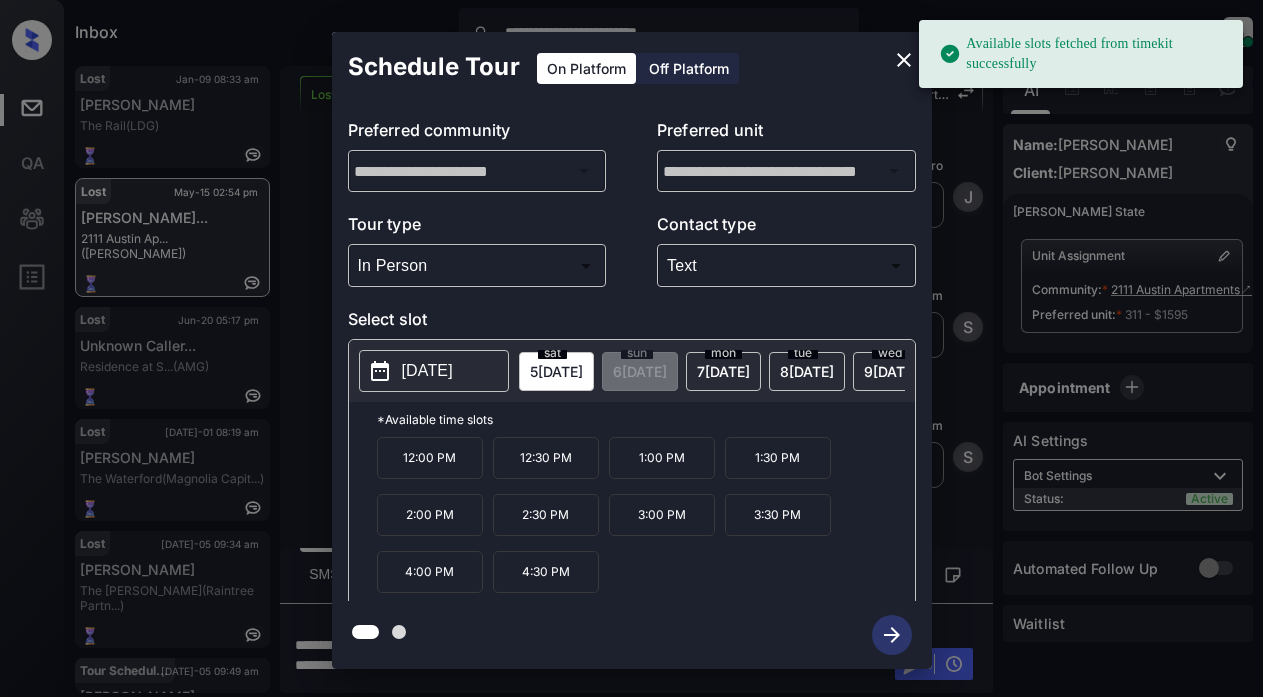 click on "2025-07-05" at bounding box center [427, 371] 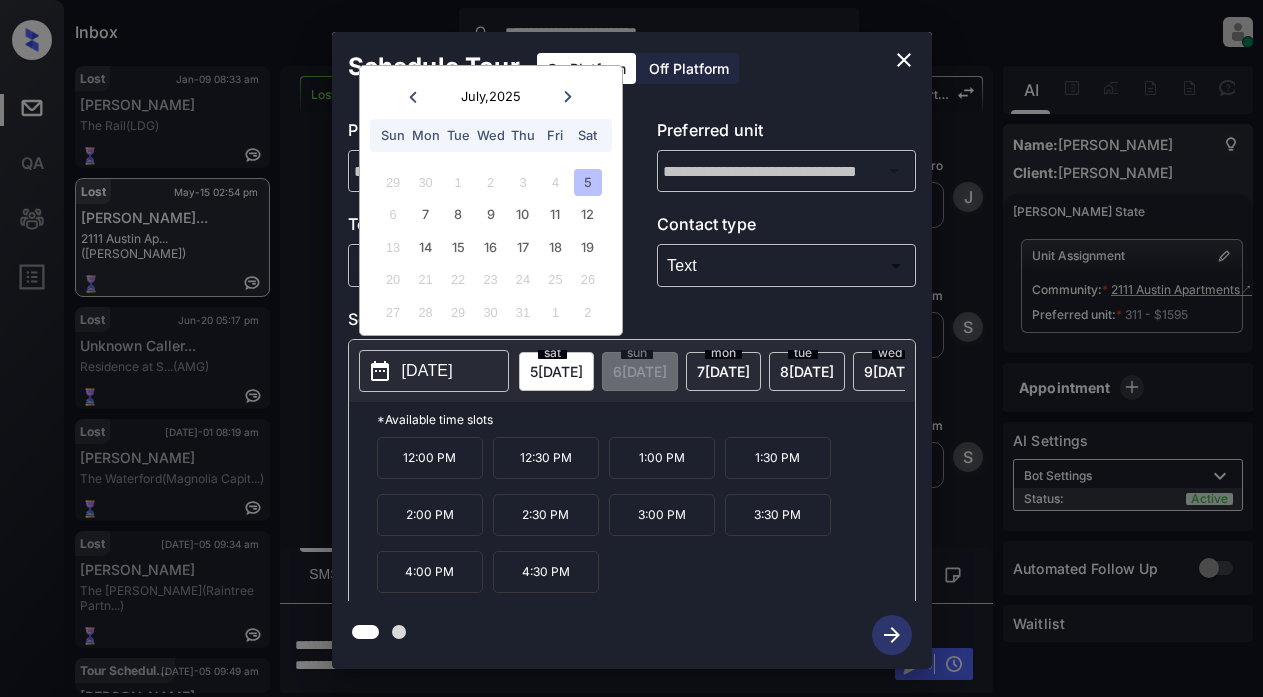 click 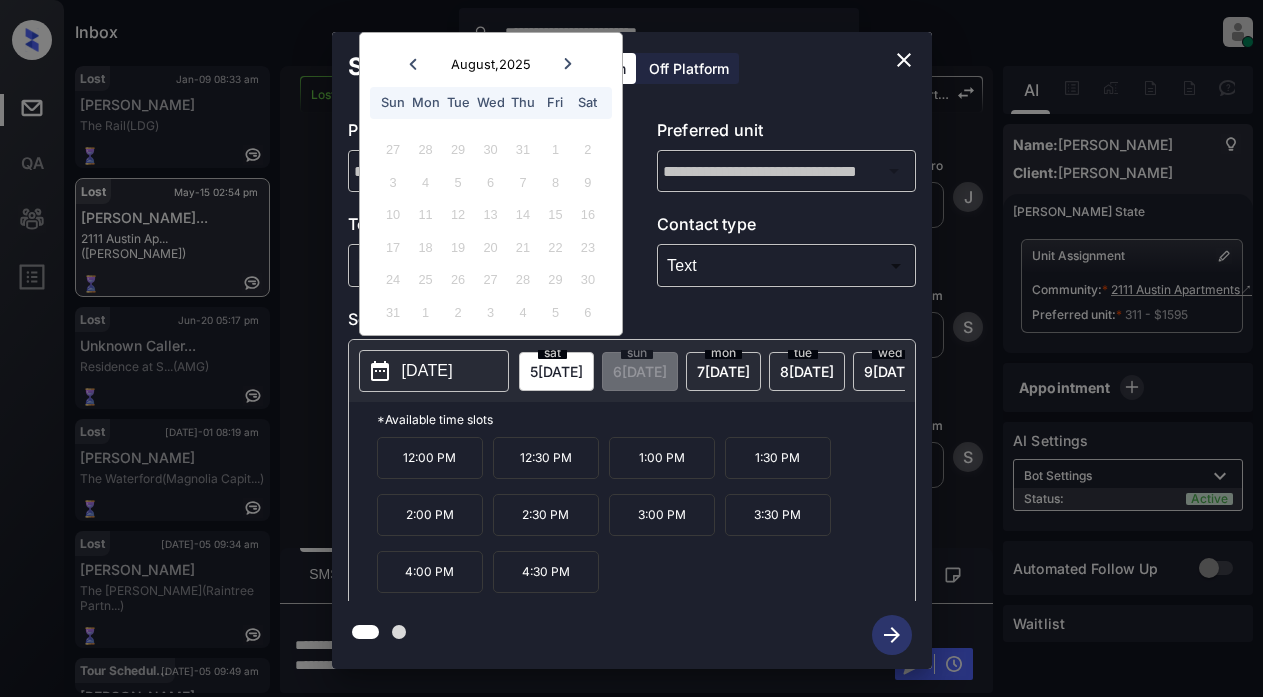 click 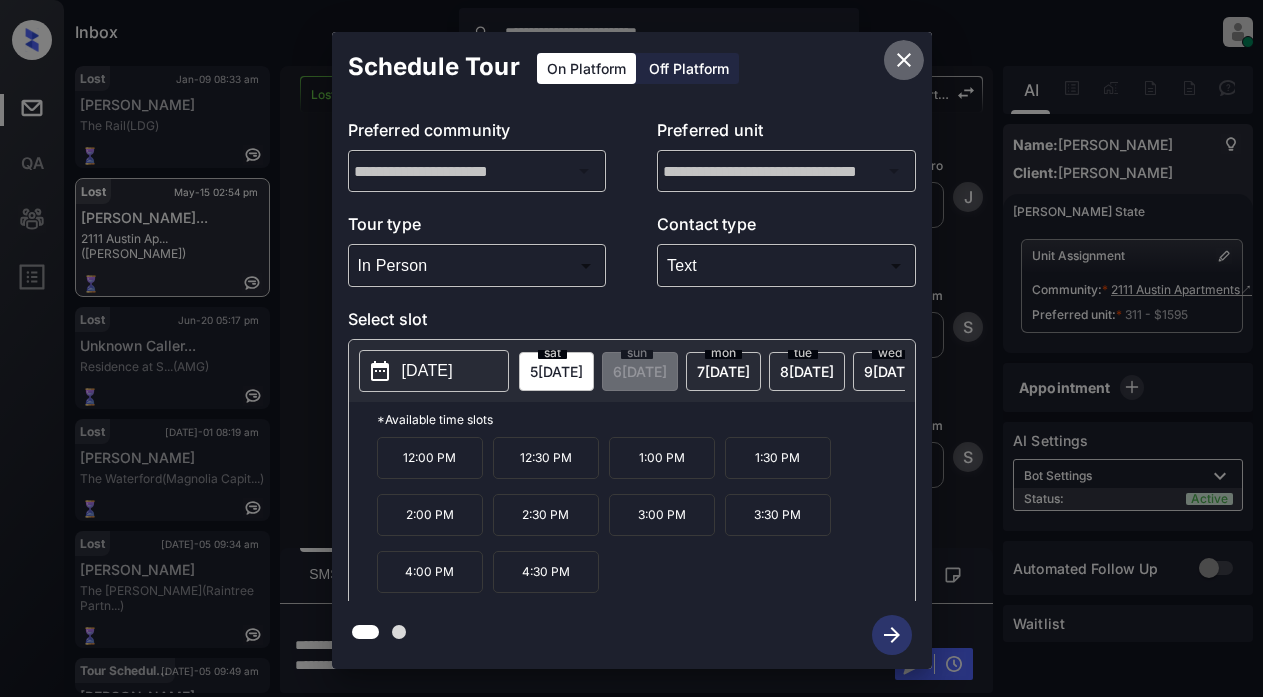 click 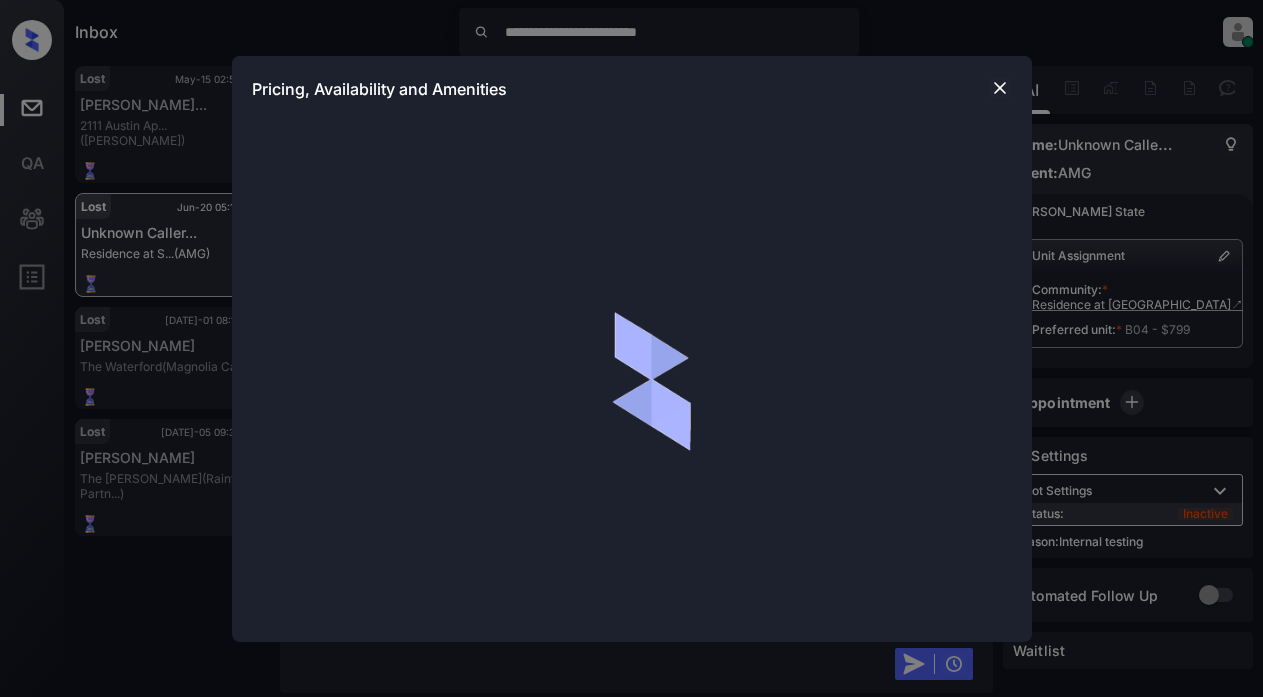 scroll, scrollTop: 0, scrollLeft: 0, axis: both 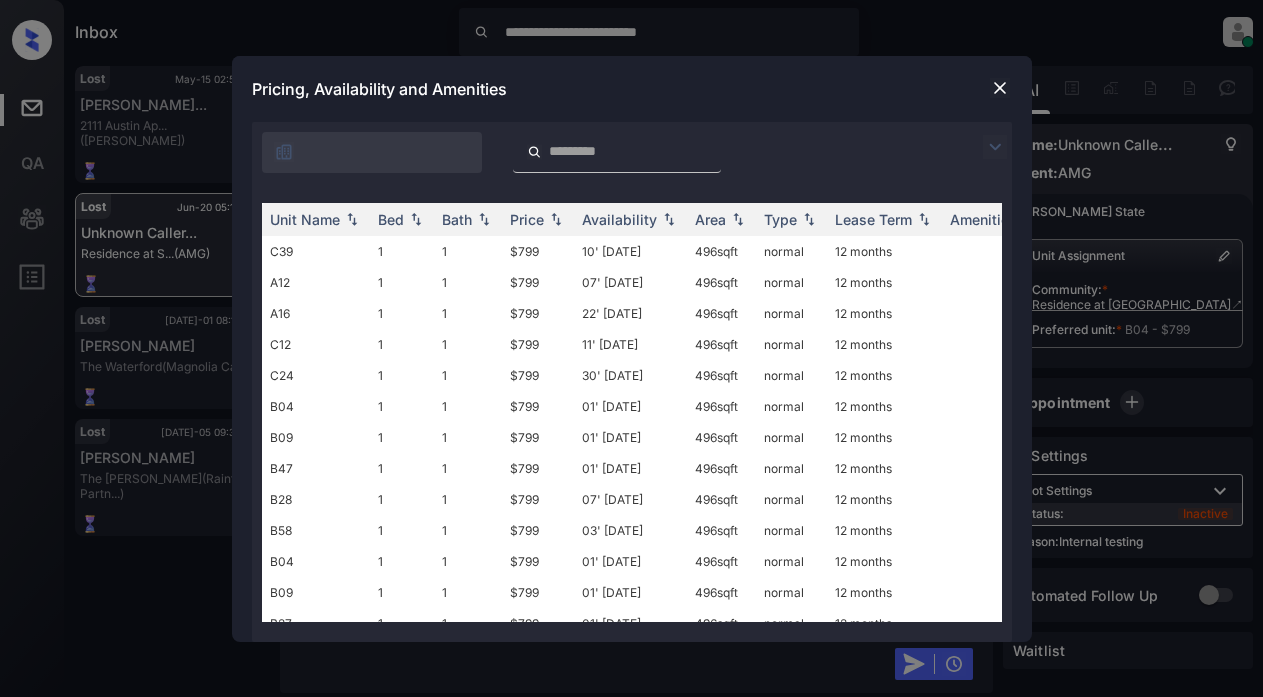 click at bounding box center [995, 147] 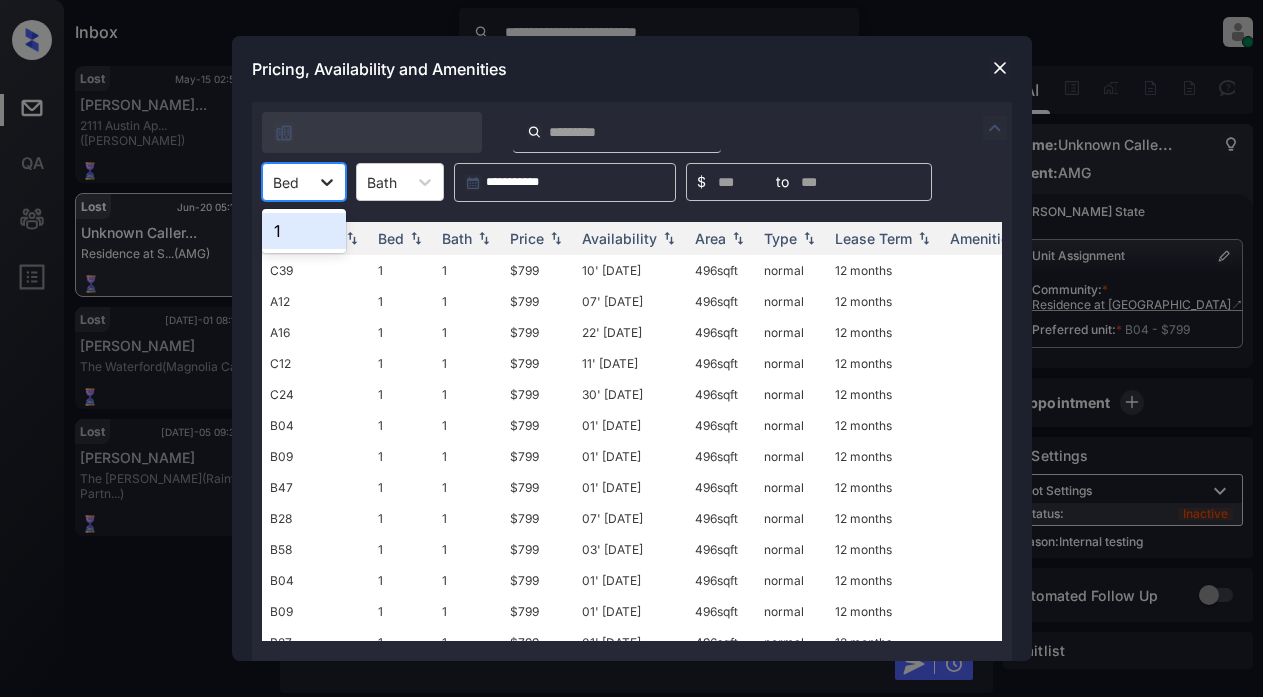 click 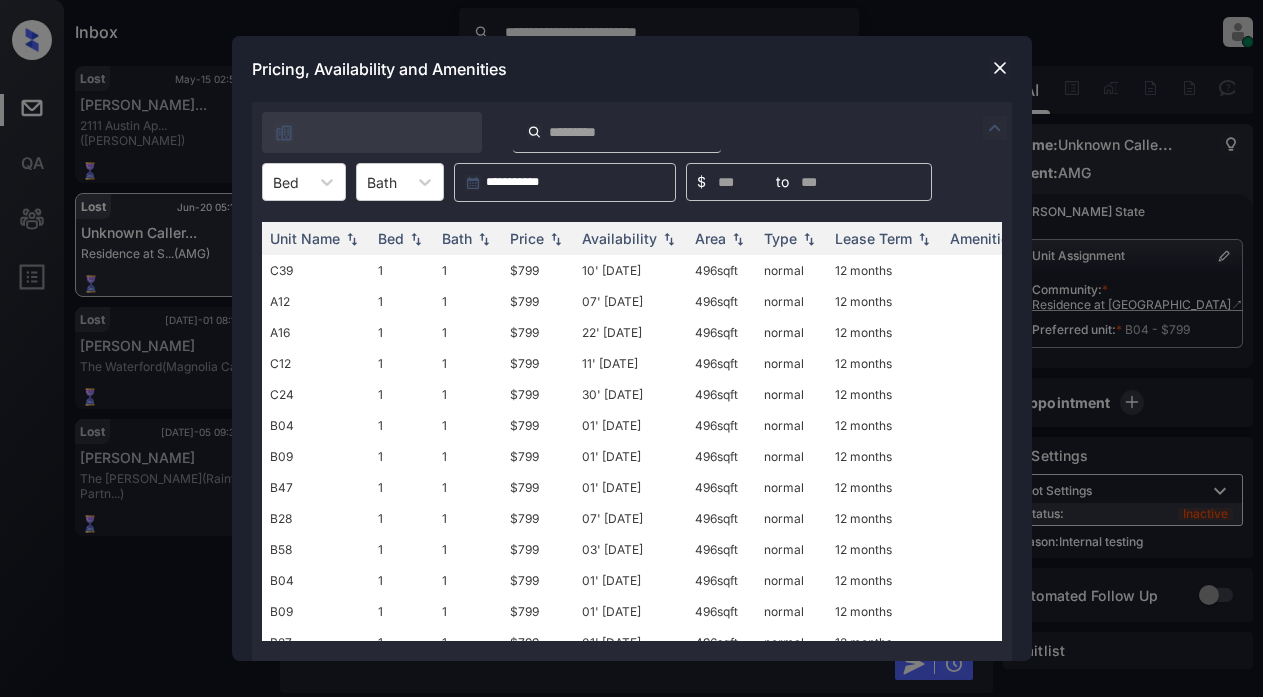 click at bounding box center (1000, 68) 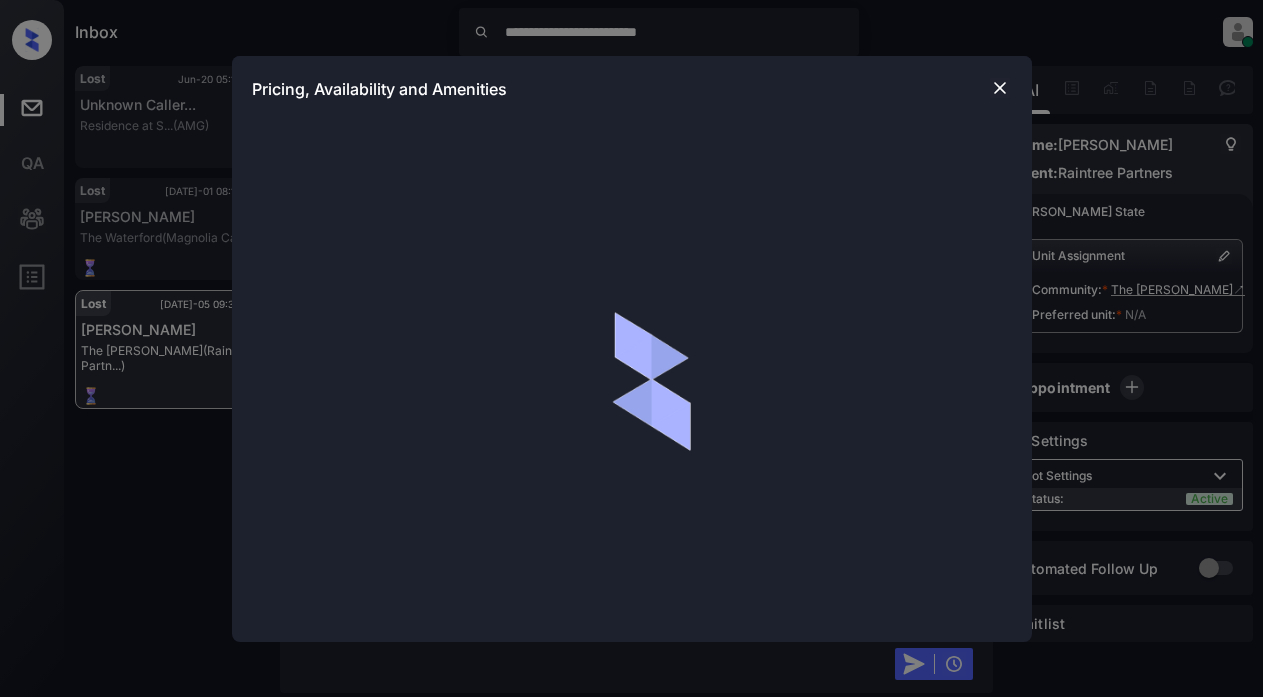 scroll, scrollTop: 0, scrollLeft: 0, axis: both 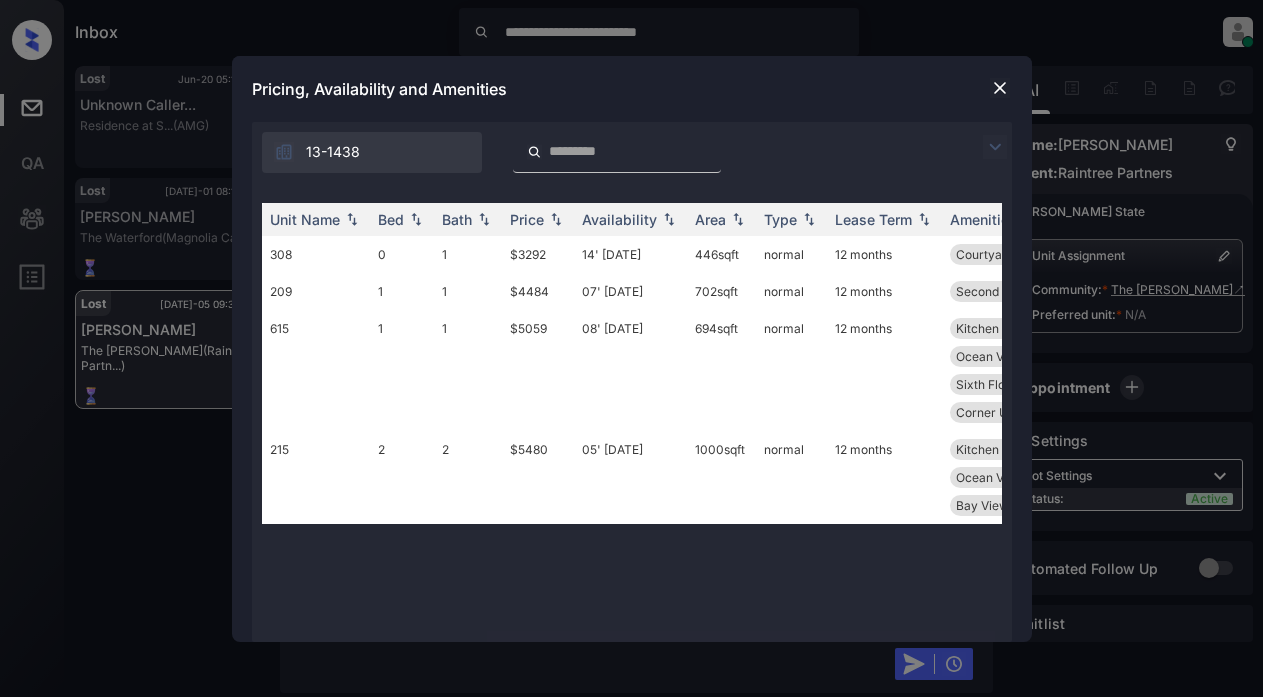 click at bounding box center (995, 147) 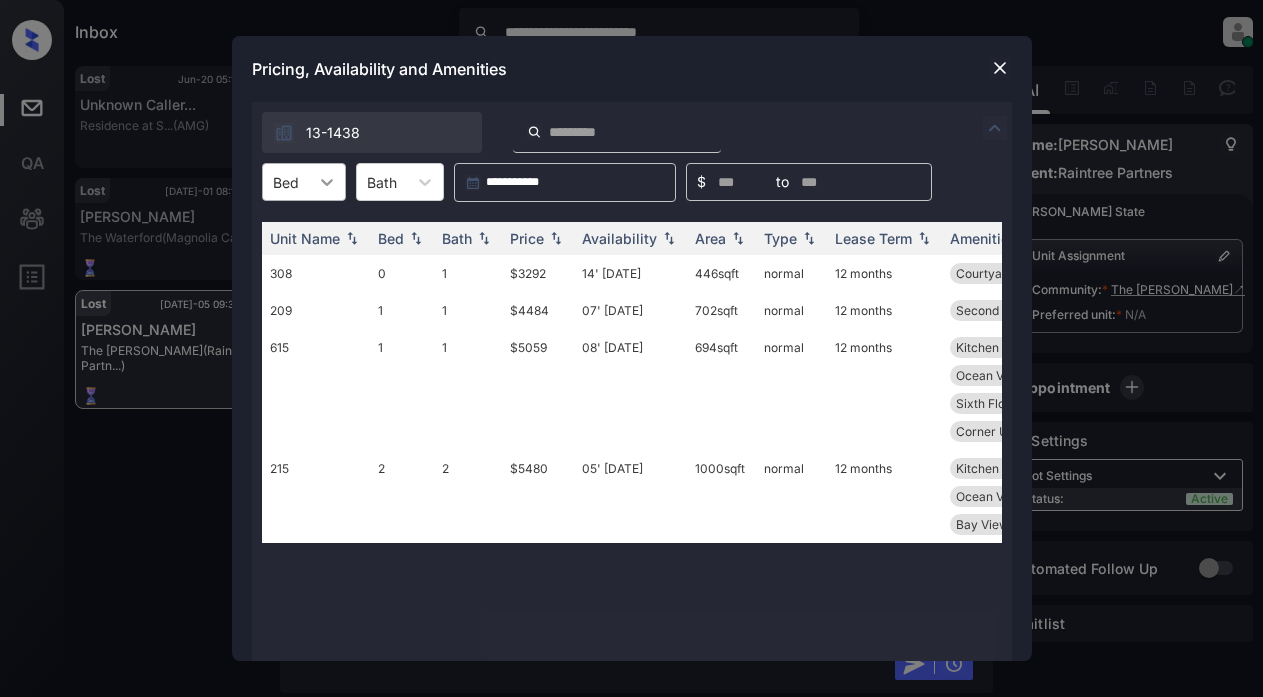 click 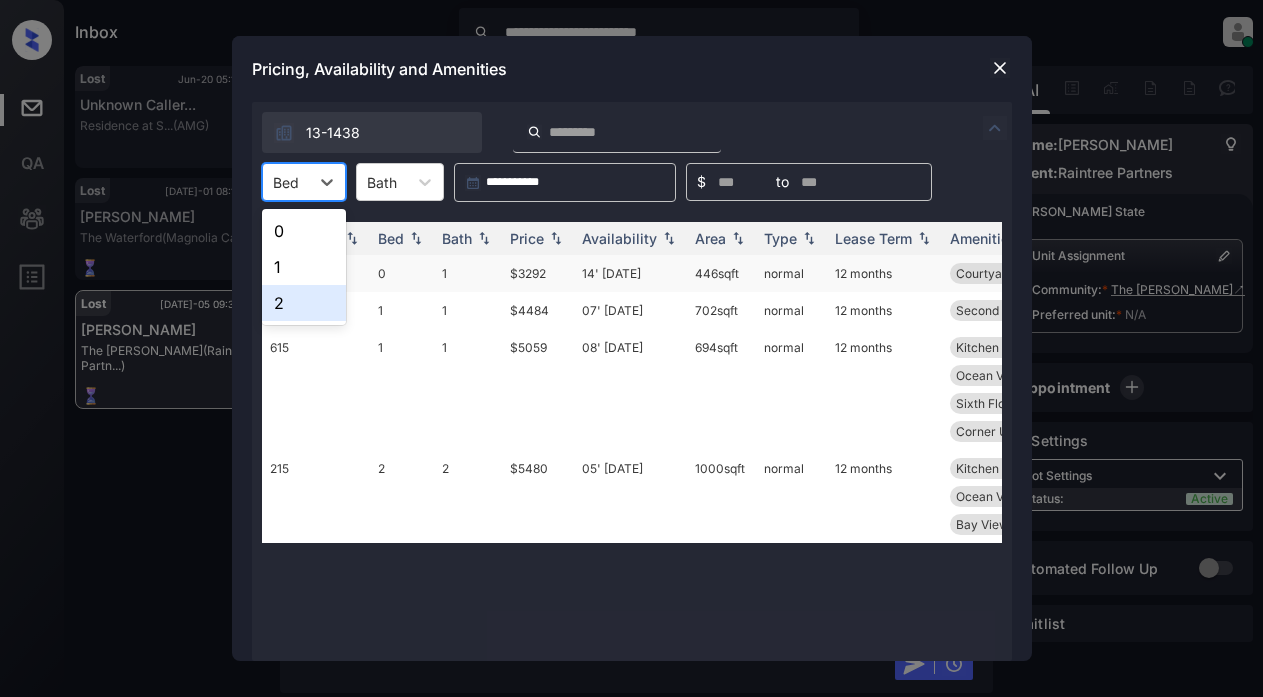 click on "2" at bounding box center (304, 303) 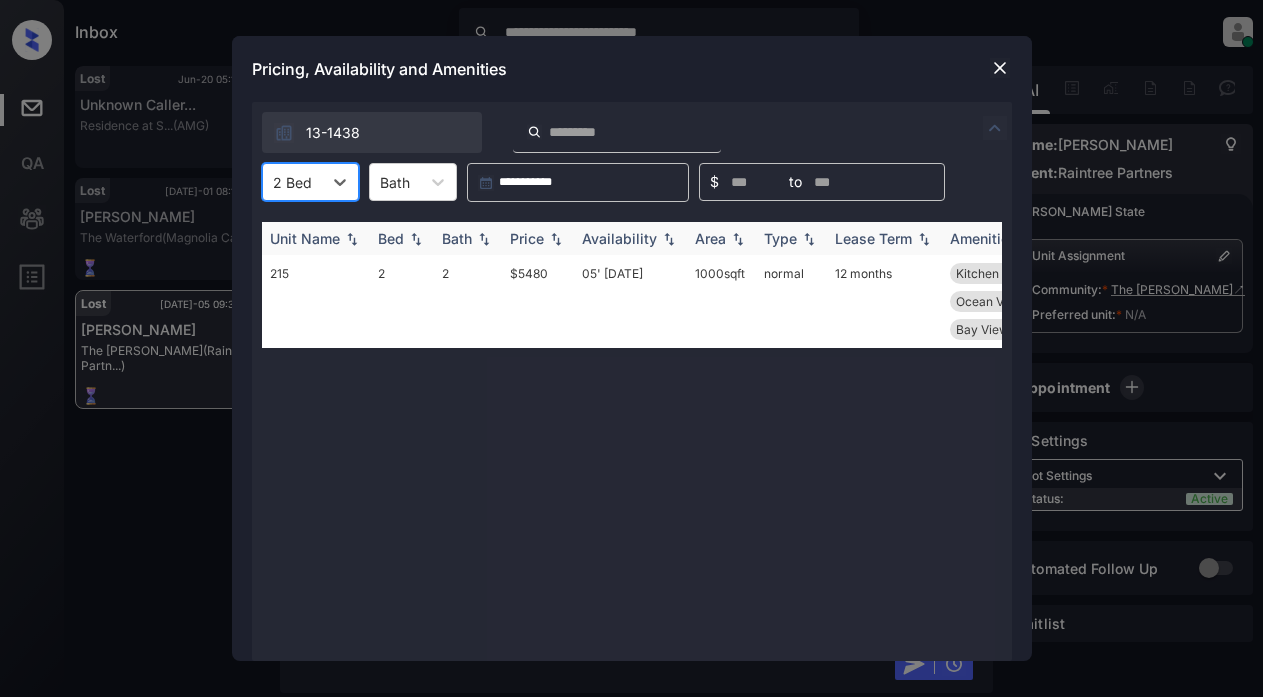 click on "Price" at bounding box center [527, 238] 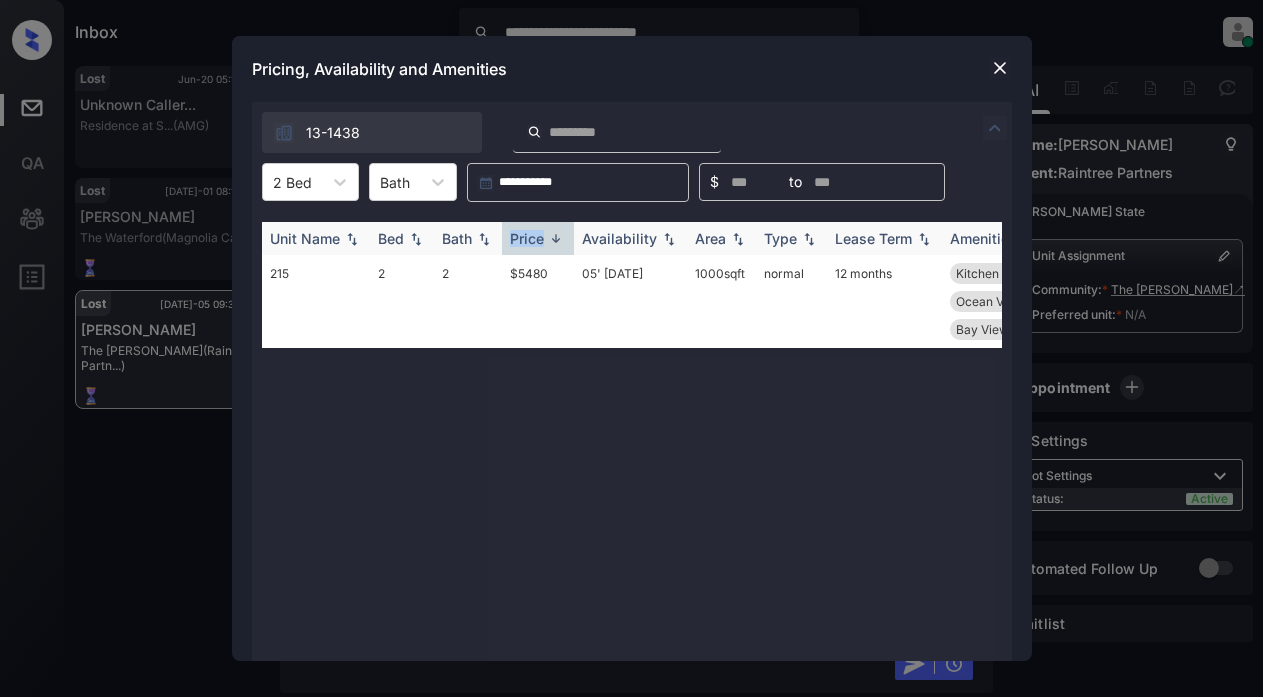 click on "Price" at bounding box center [527, 238] 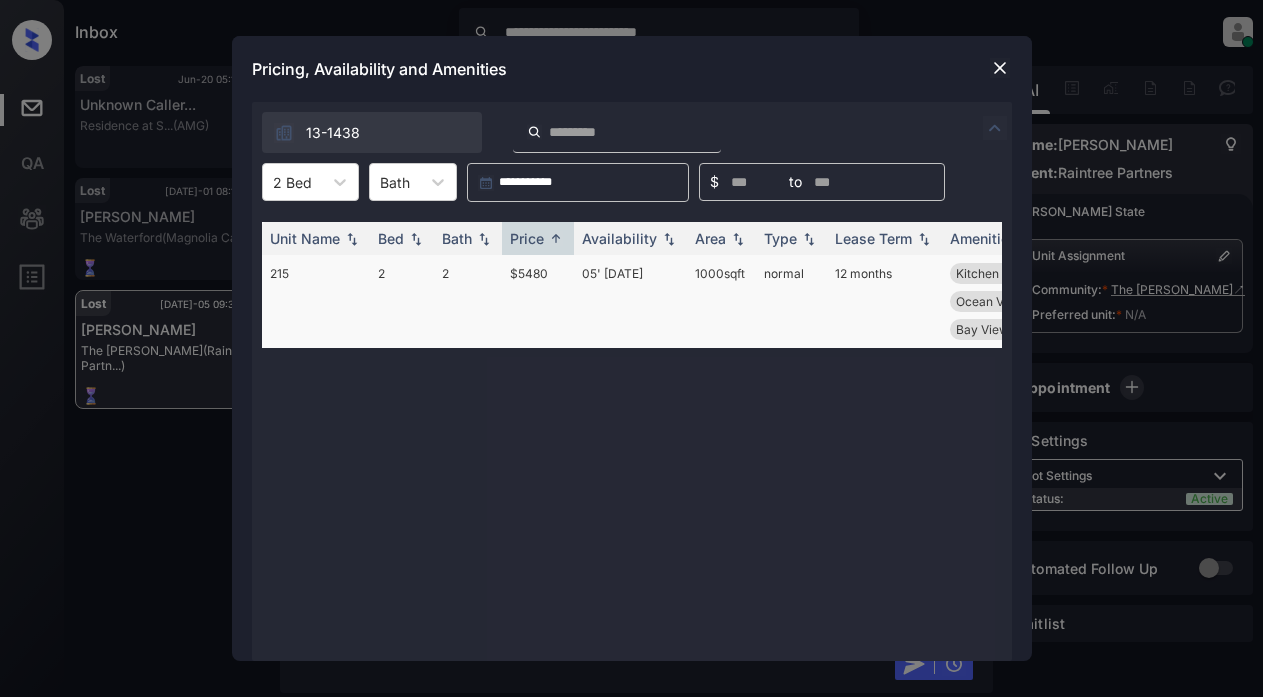 click on "$5480" at bounding box center (538, 301) 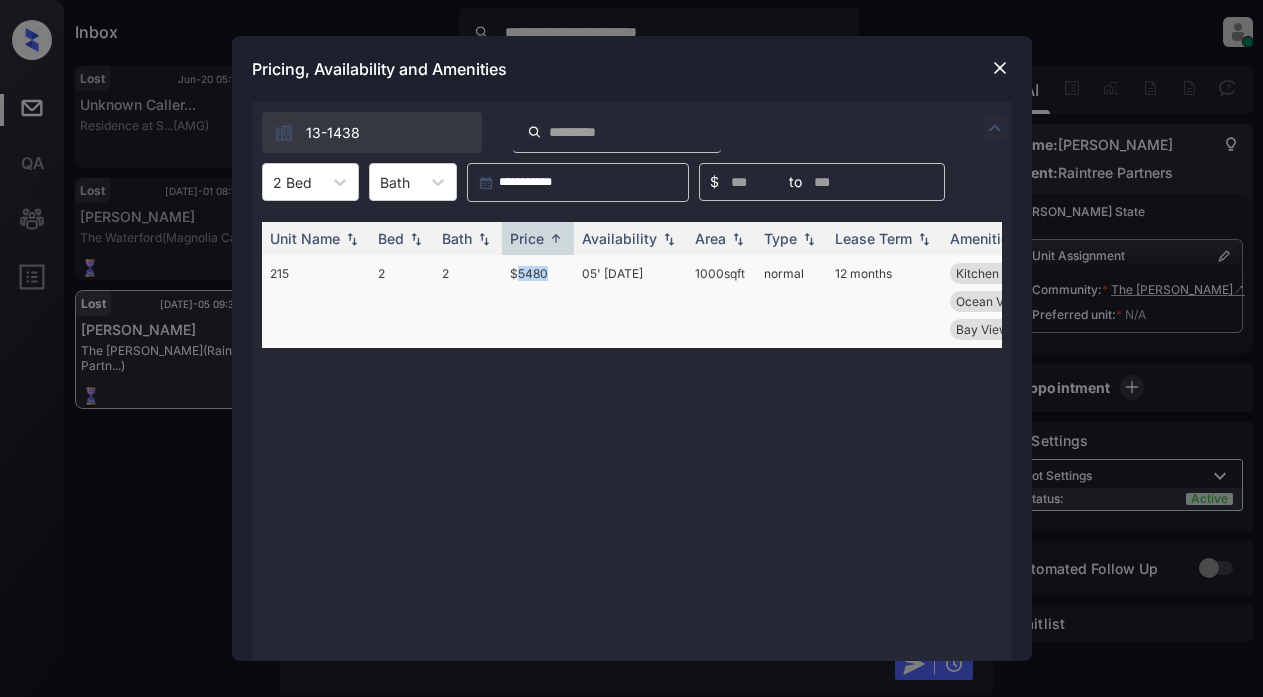 click on "$5480" at bounding box center [538, 301] 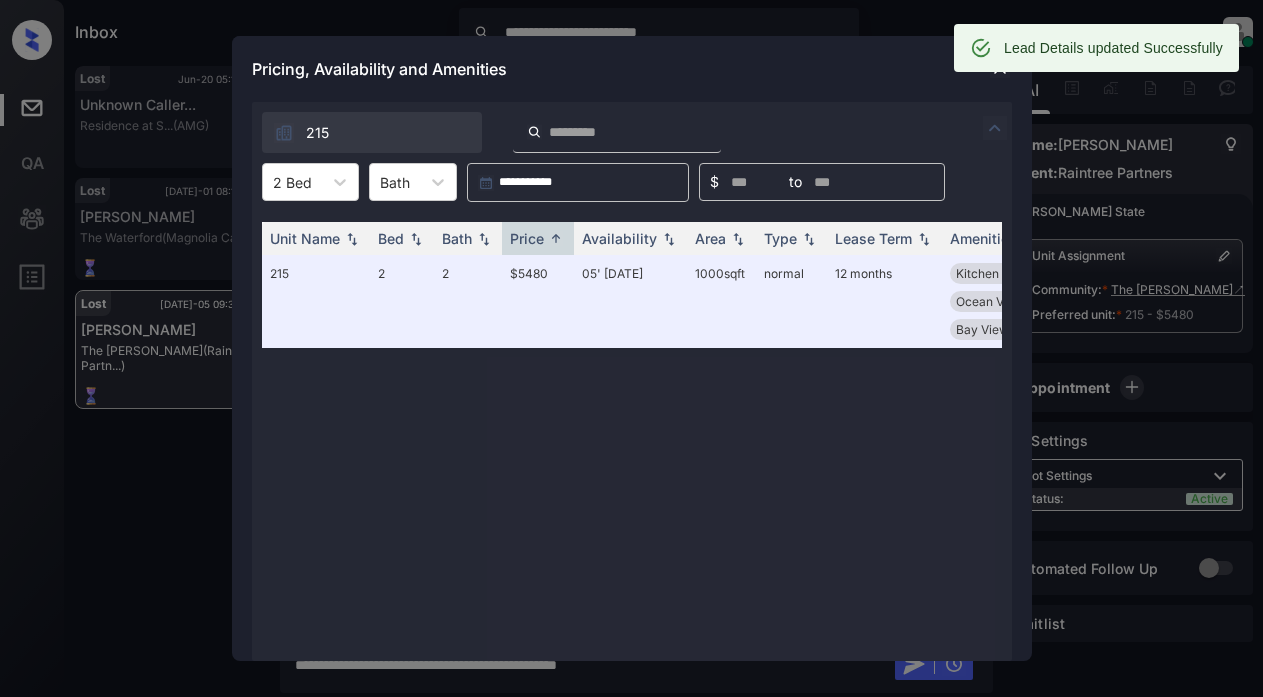click on "**********" at bounding box center [631, 348] 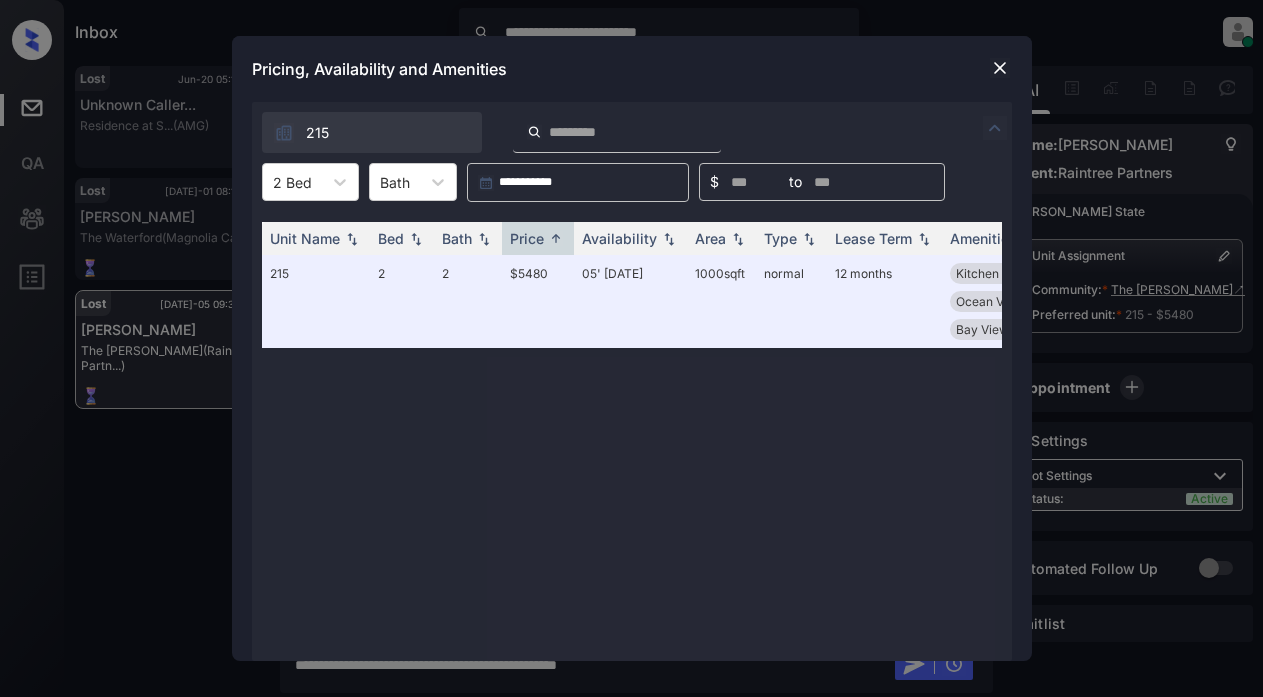click at bounding box center (1000, 68) 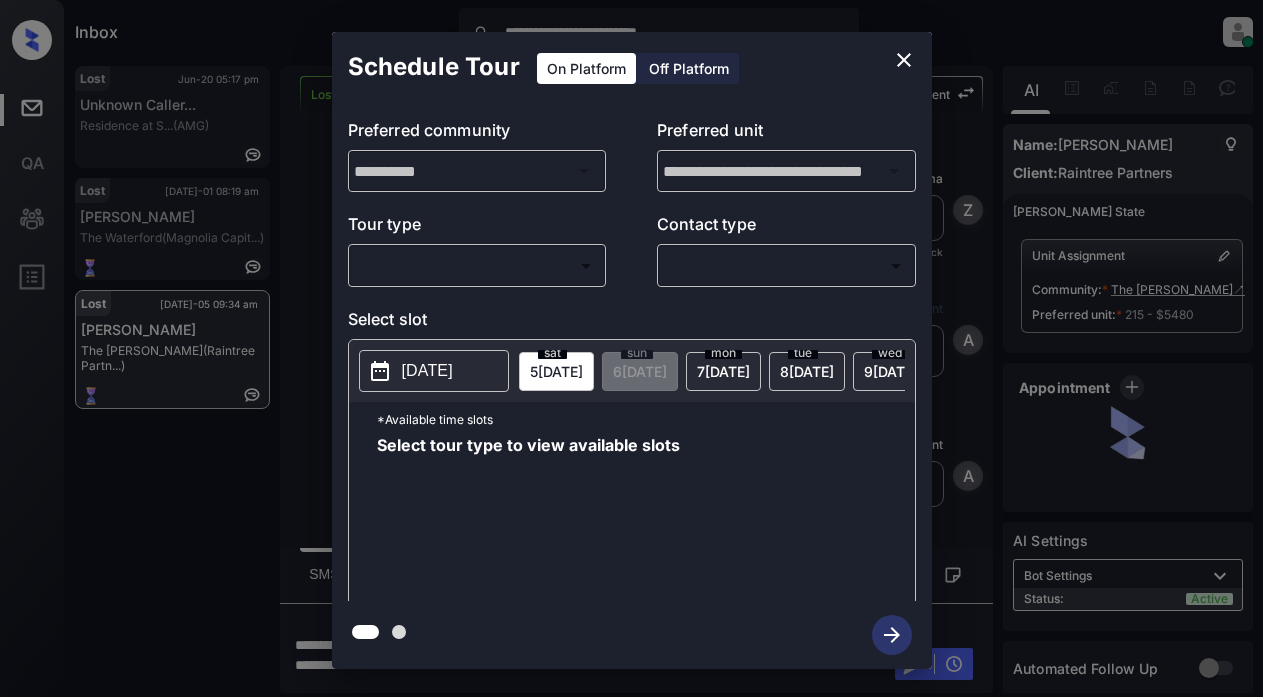 scroll, scrollTop: 0, scrollLeft: 0, axis: both 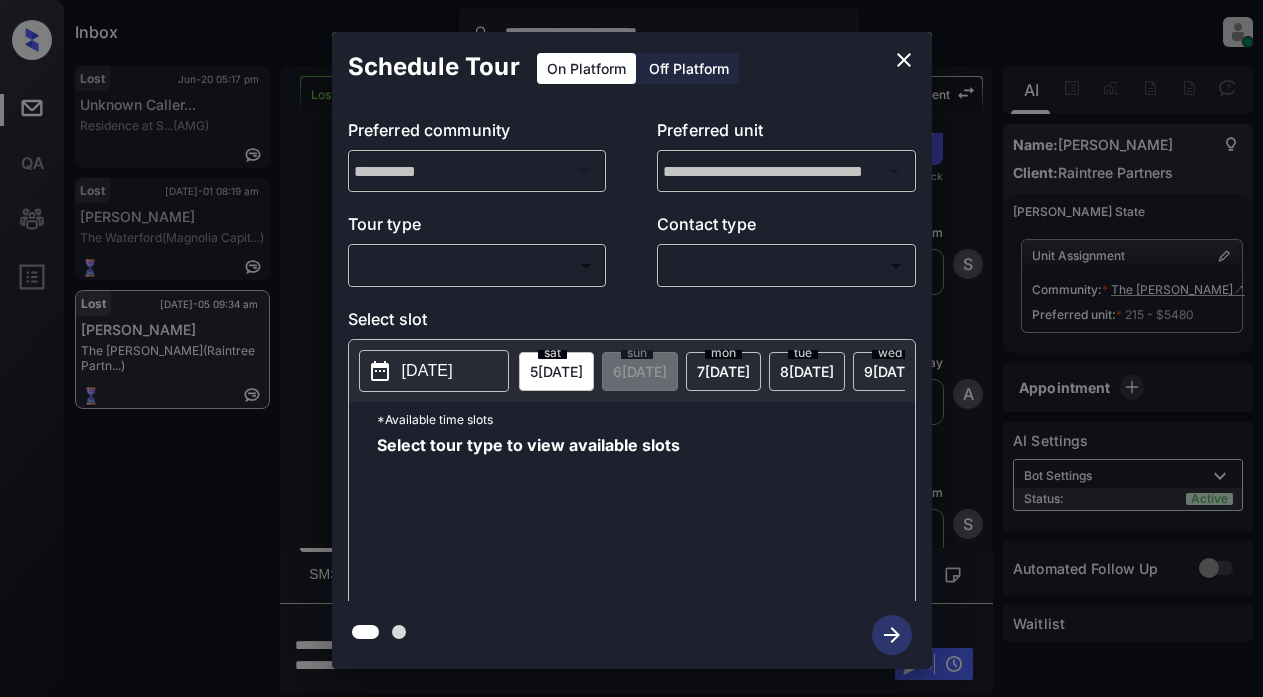 click on "**********" at bounding box center [631, 348] 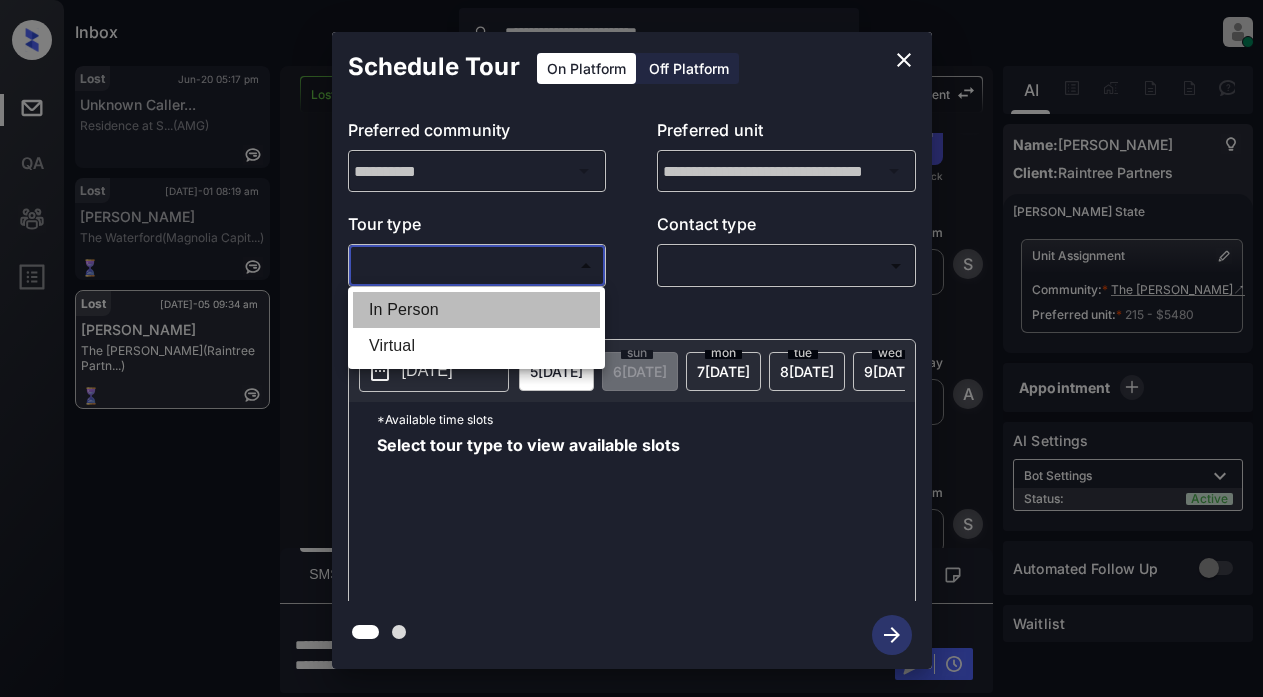 click on "In Person" at bounding box center (476, 310) 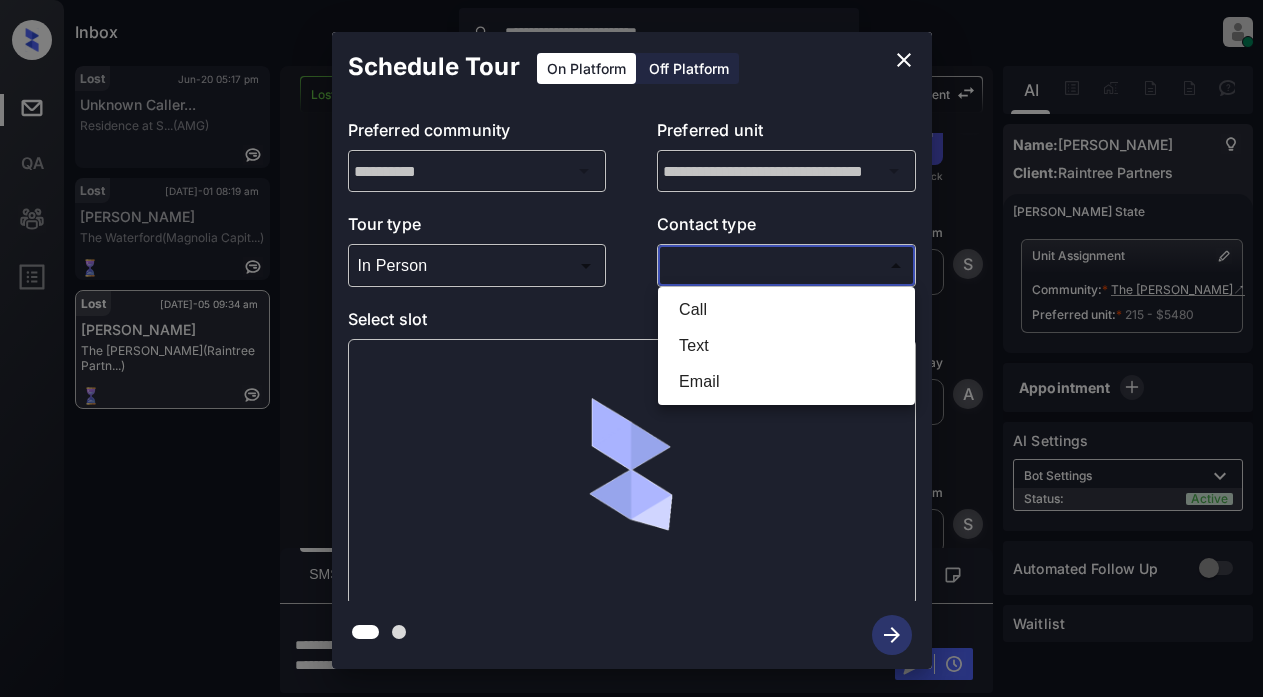 drag, startPoint x: 670, startPoint y: 256, endPoint x: 723, endPoint y: 260, distance: 53.15073 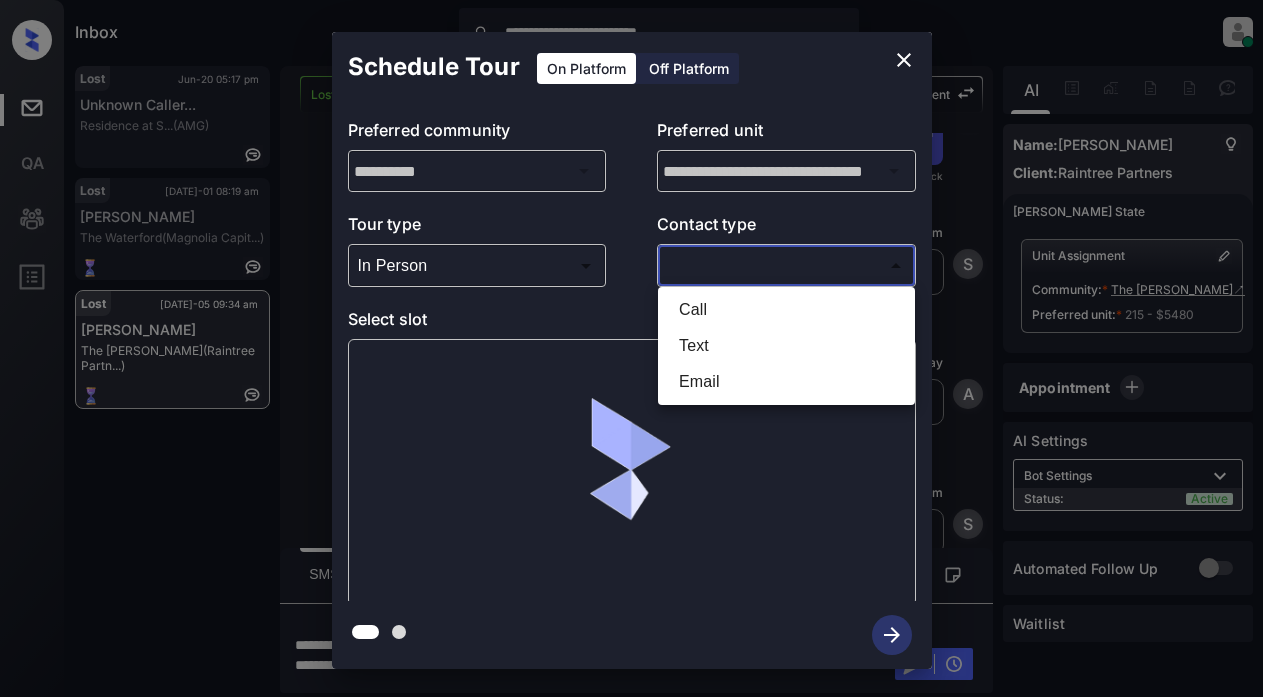 click on "**********" at bounding box center [631, 348] 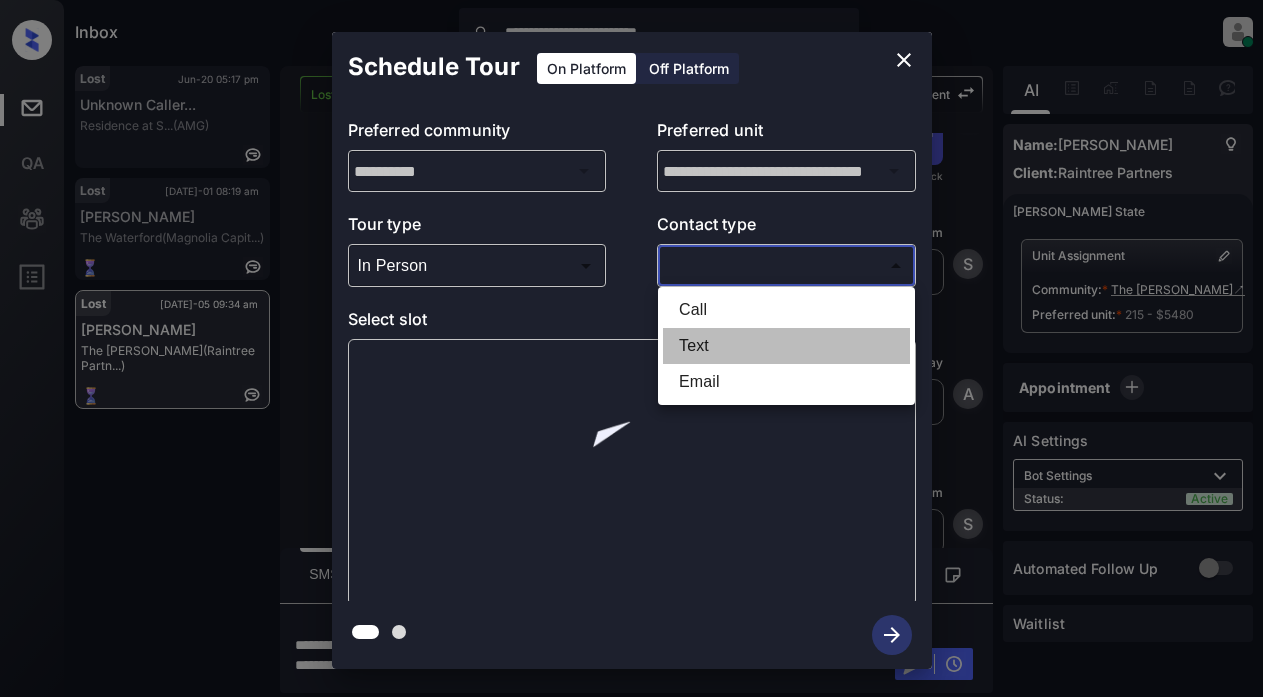 click on "Text" at bounding box center [786, 346] 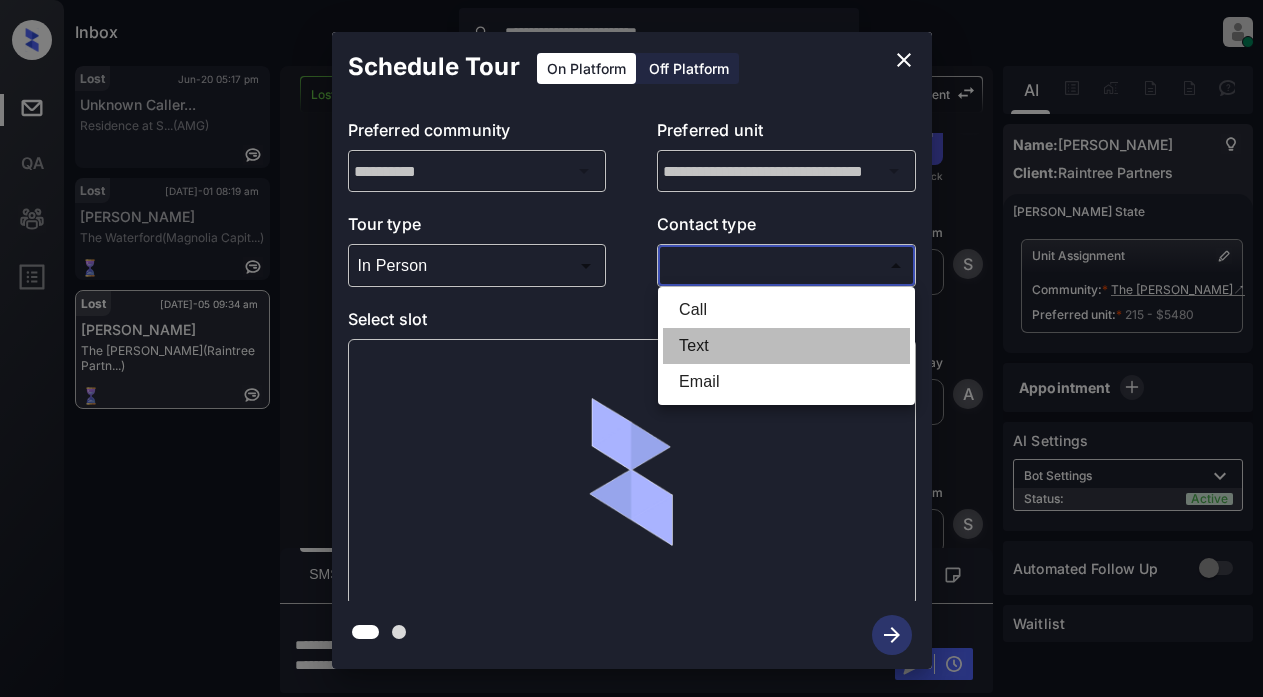 type on "****" 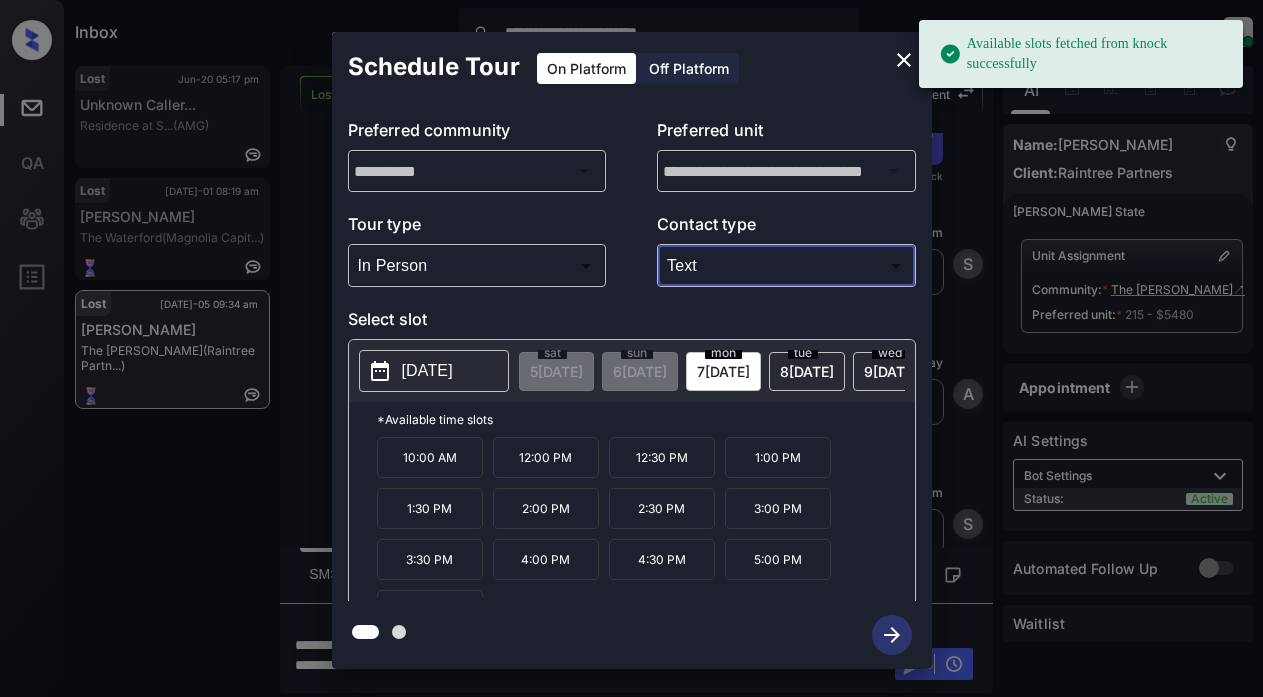 click on "2025-07-07" at bounding box center (427, 371) 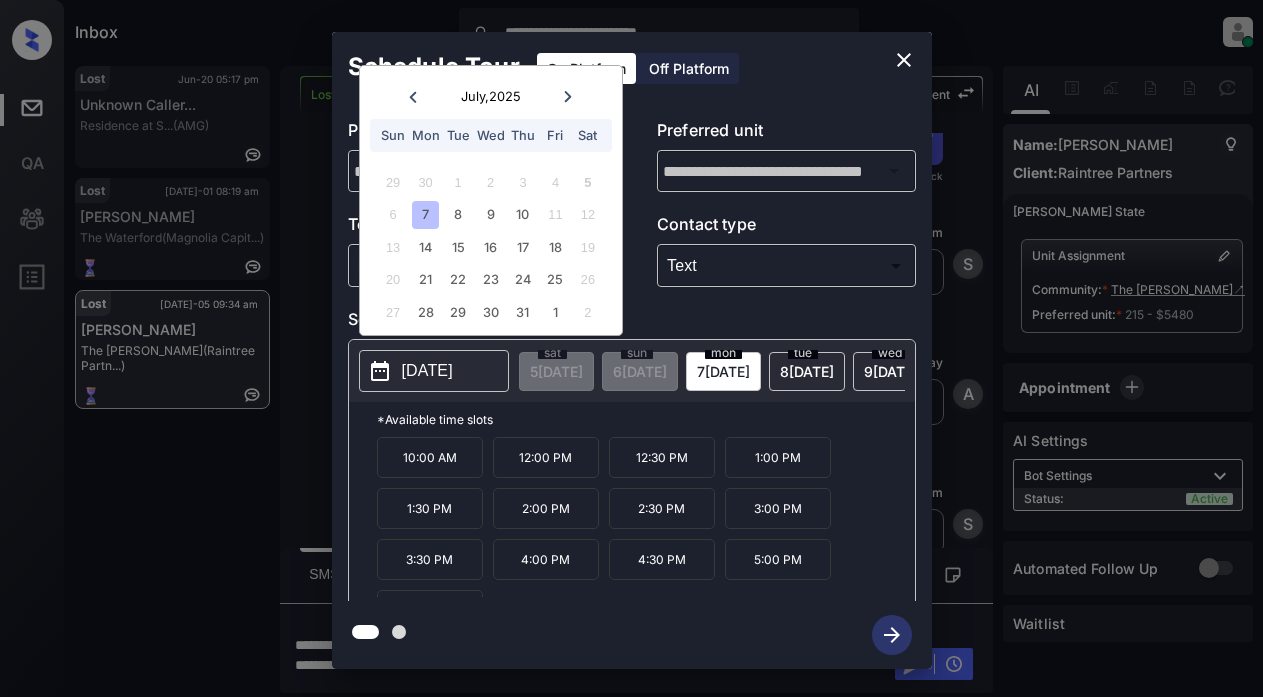 click 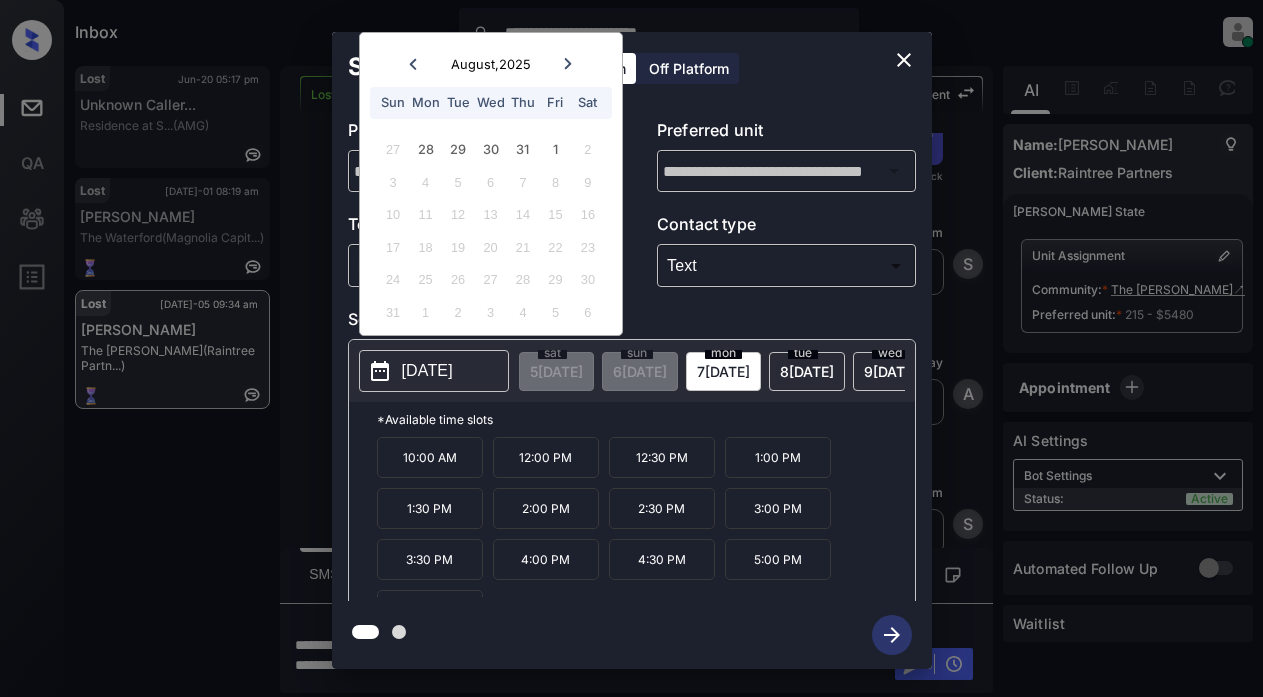 click 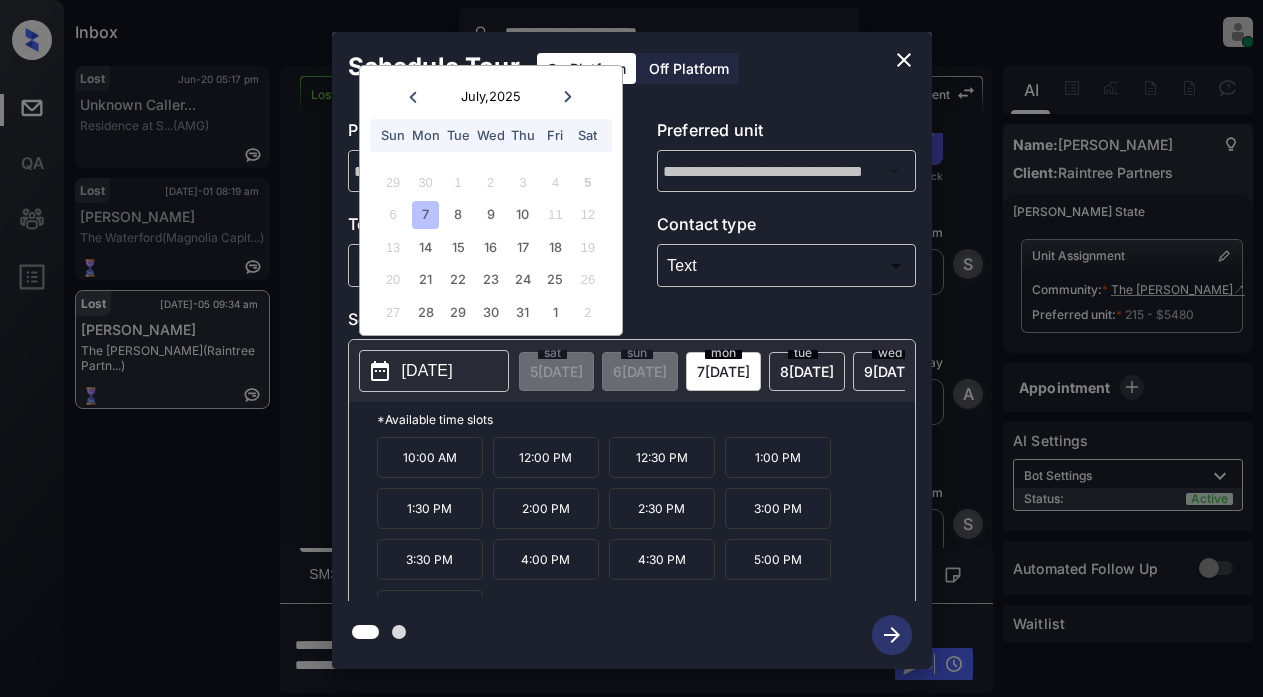 click 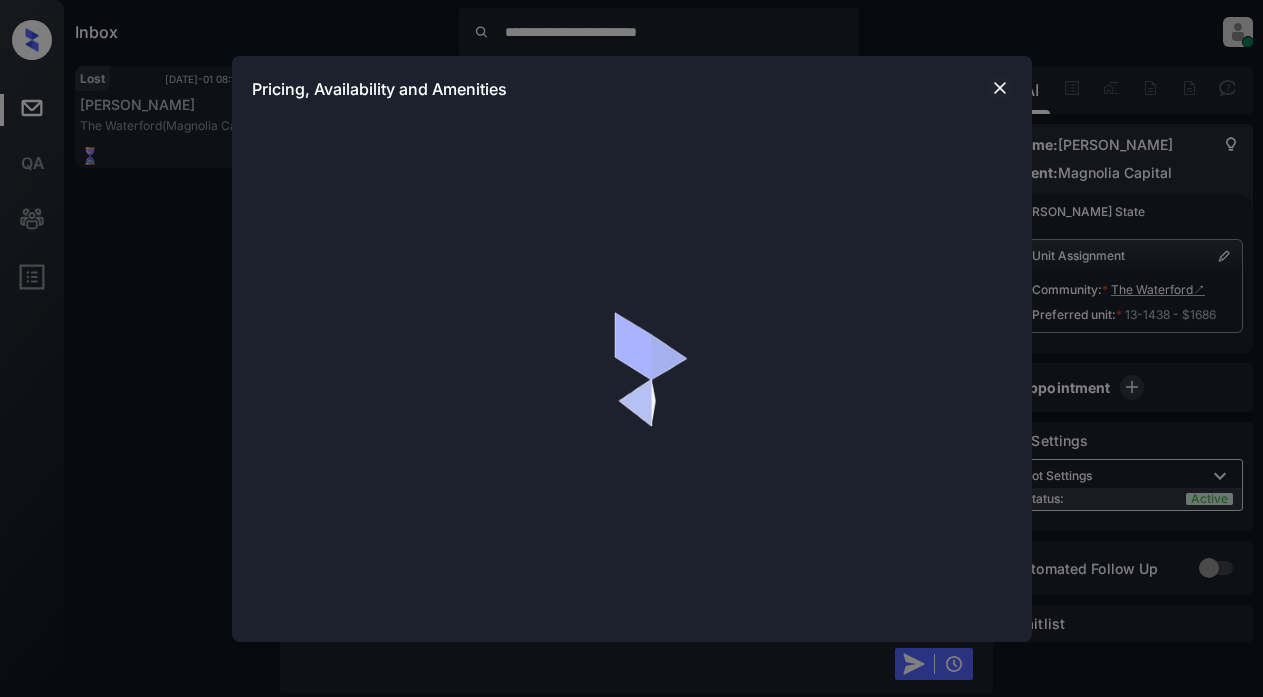 scroll, scrollTop: 0, scrollLeft: 0, axis: both 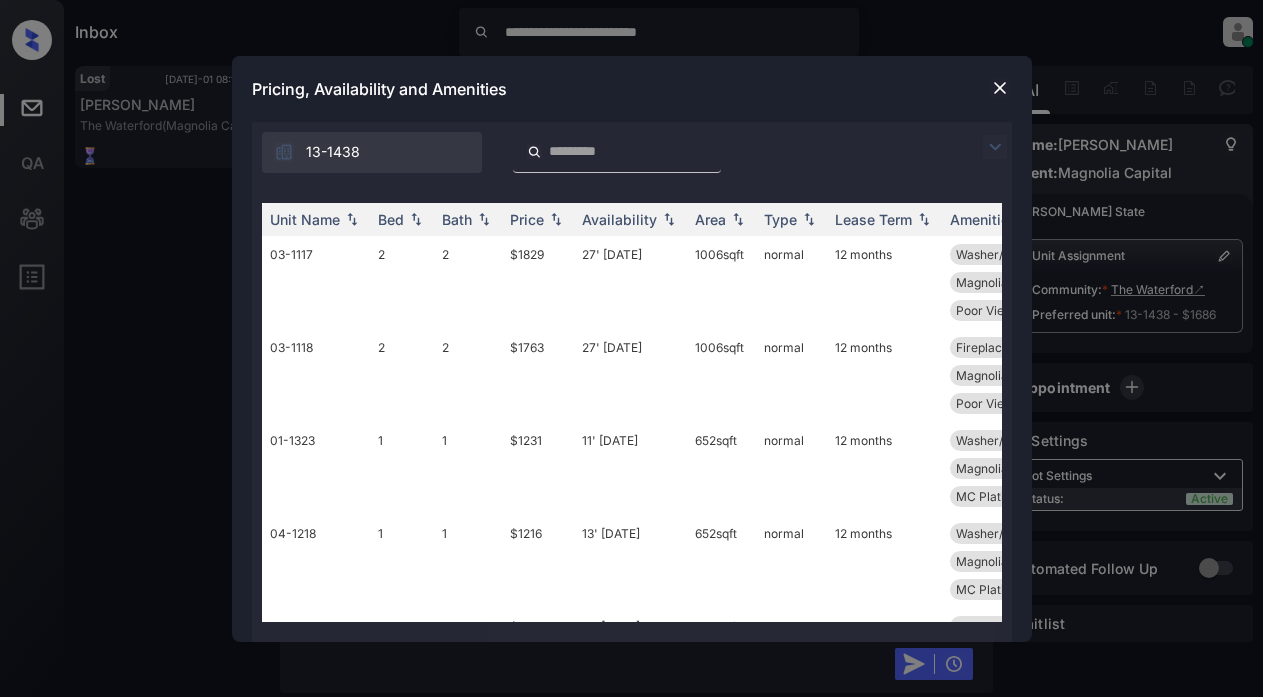 click at bounding box center (995, 147) 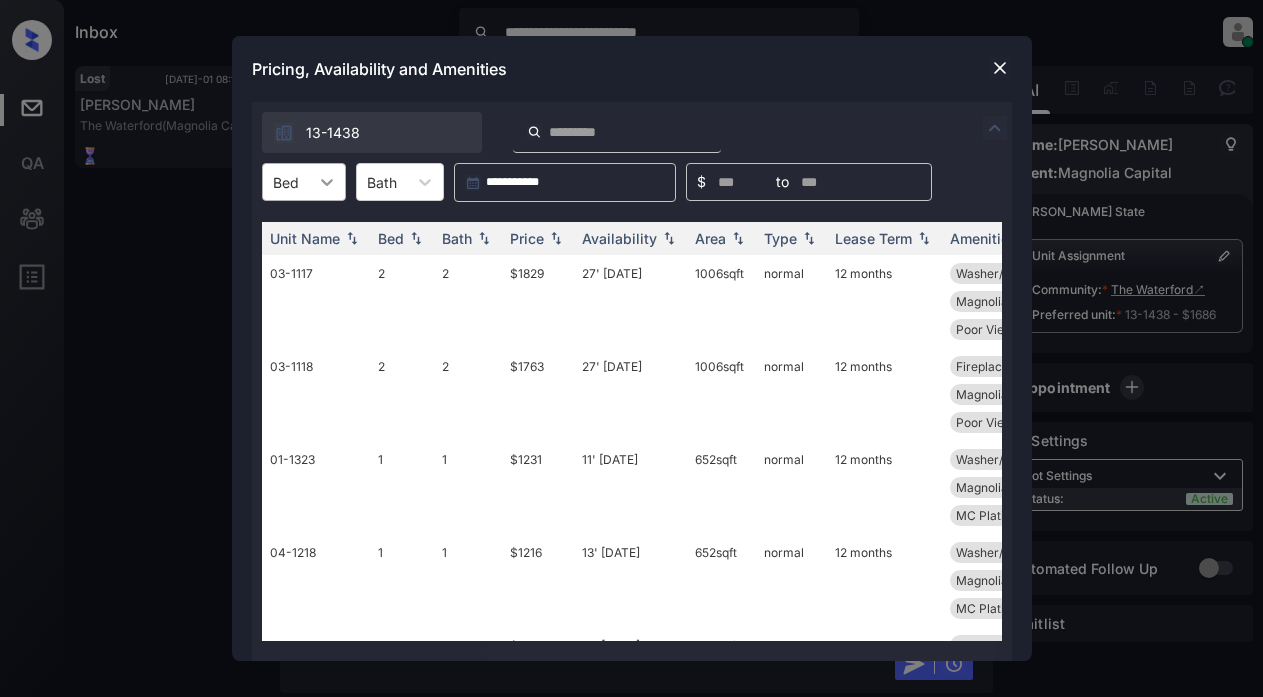 click 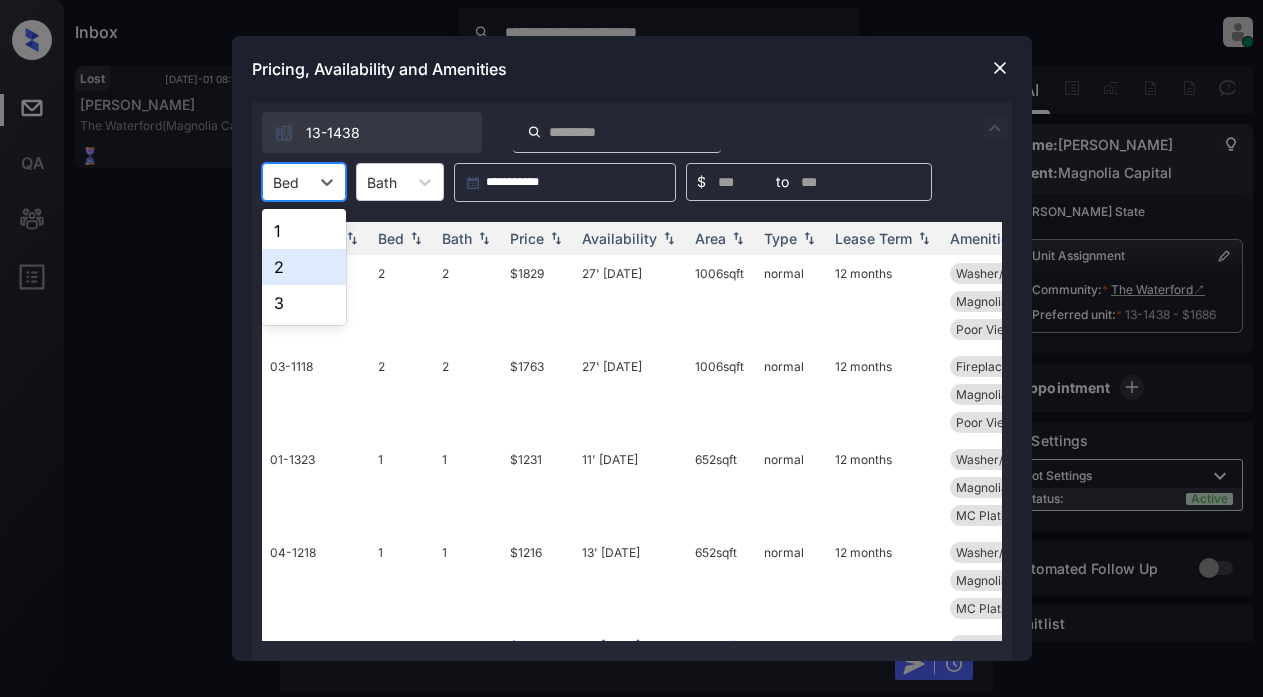 click on "2" at bounding box center [304, 267] 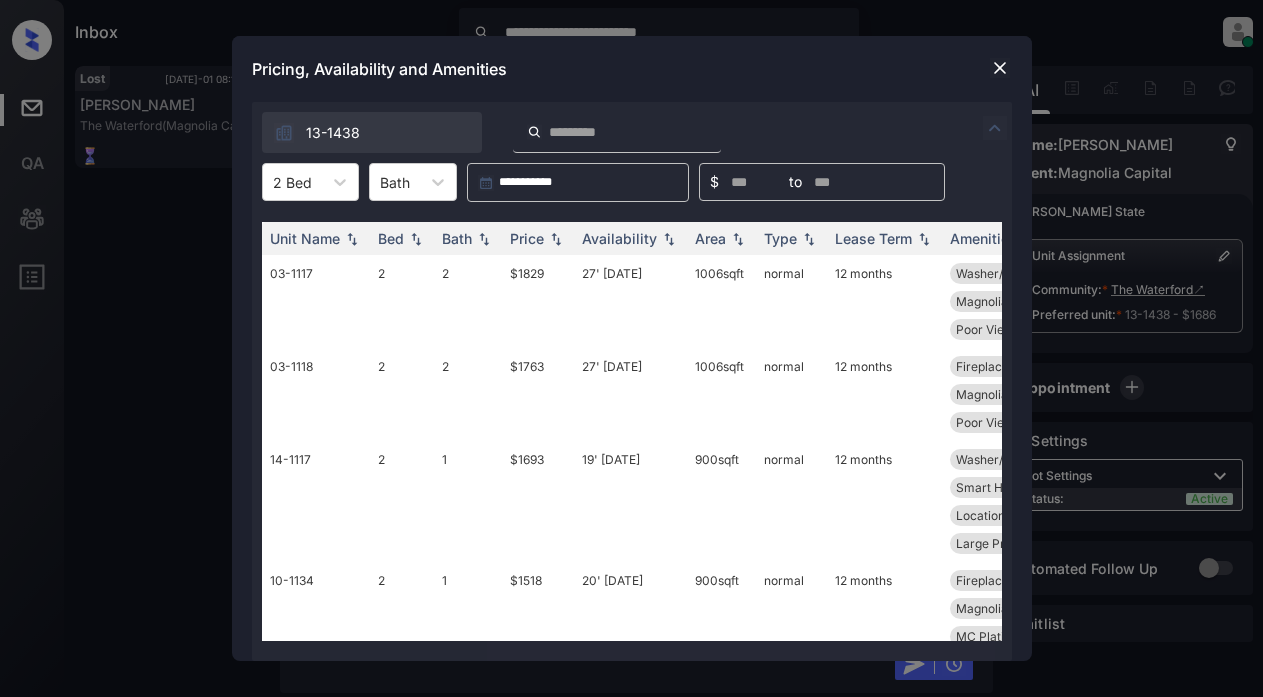click at bounding box center [1000, 68] 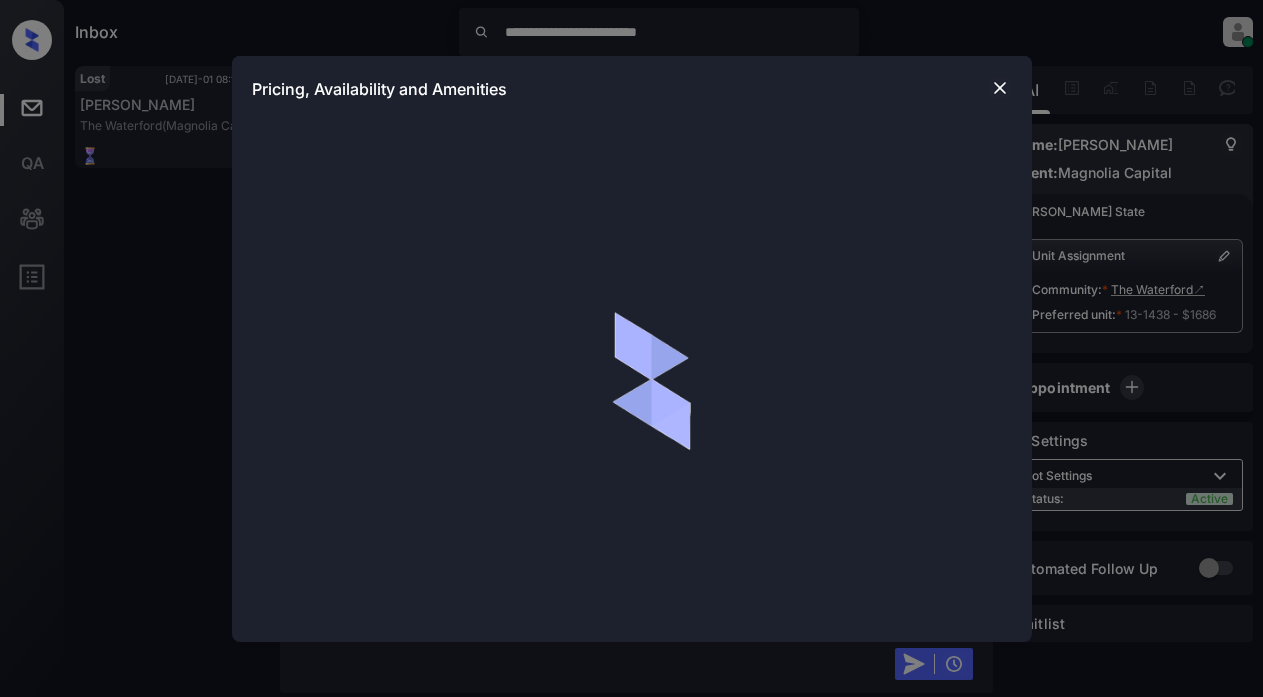 scroll, scrollTop: 0, scrollLeft: 0, axis: both 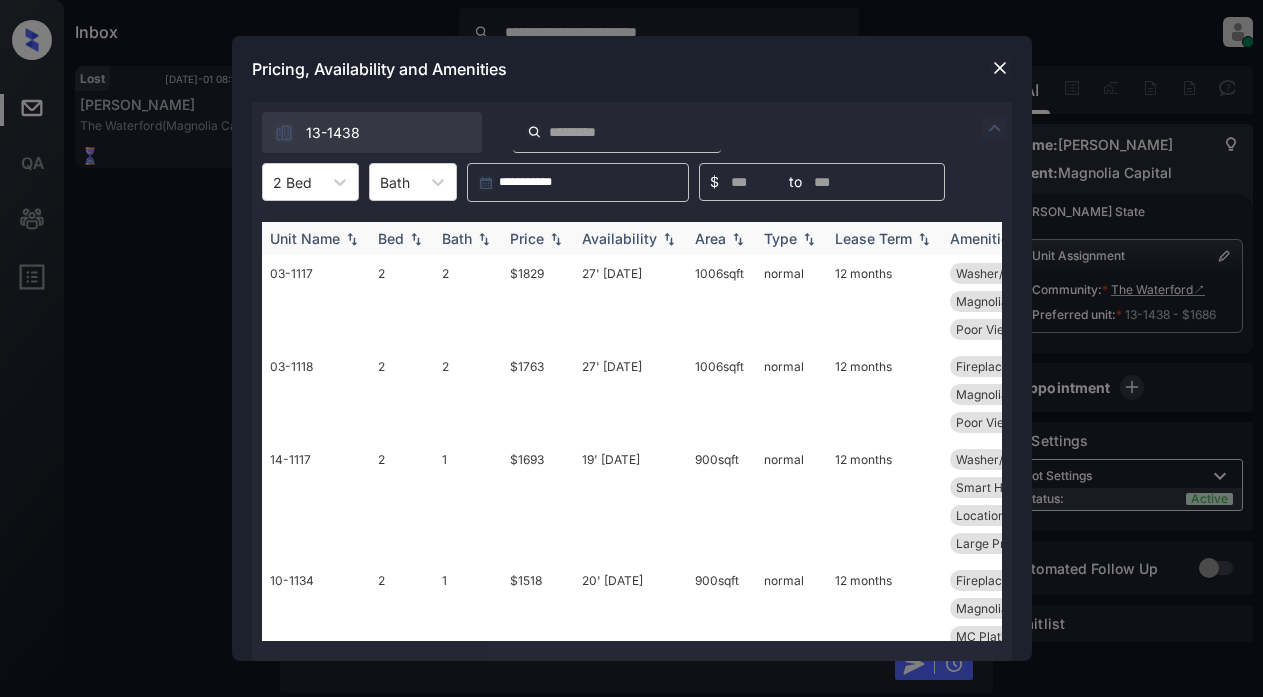 click on "Price" at bounding box center (527, 238) 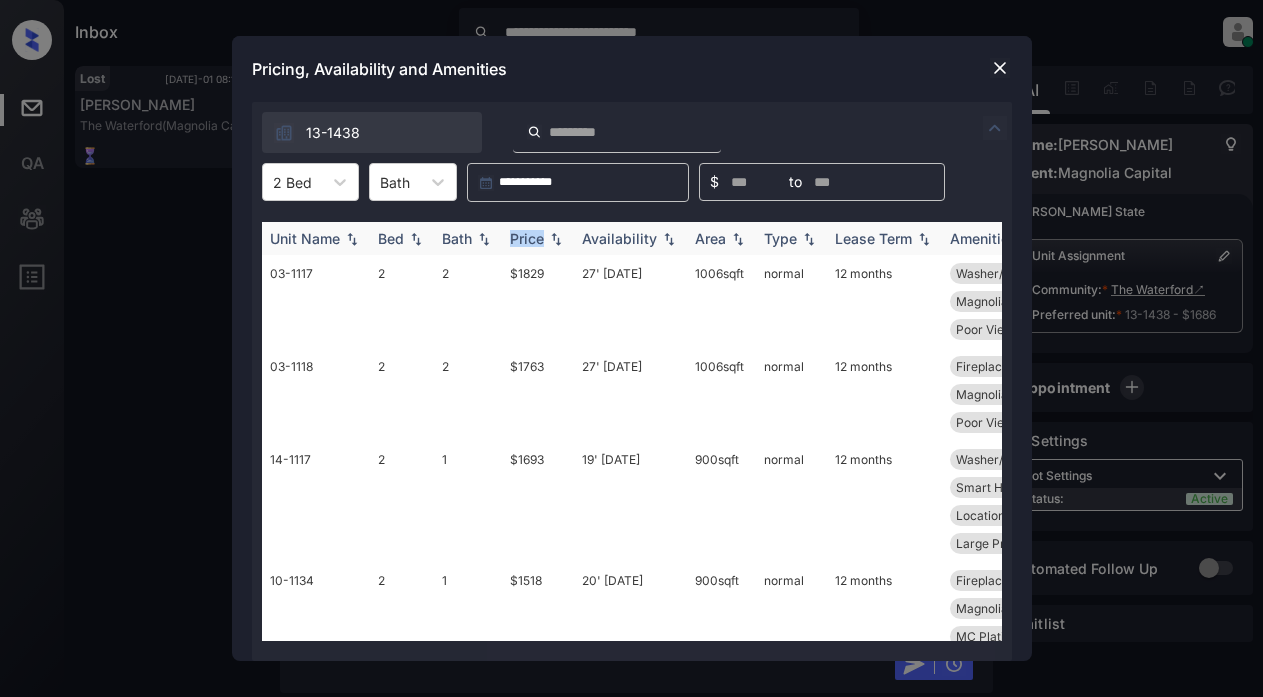 click on "Price" at bounding box center [527, 238] 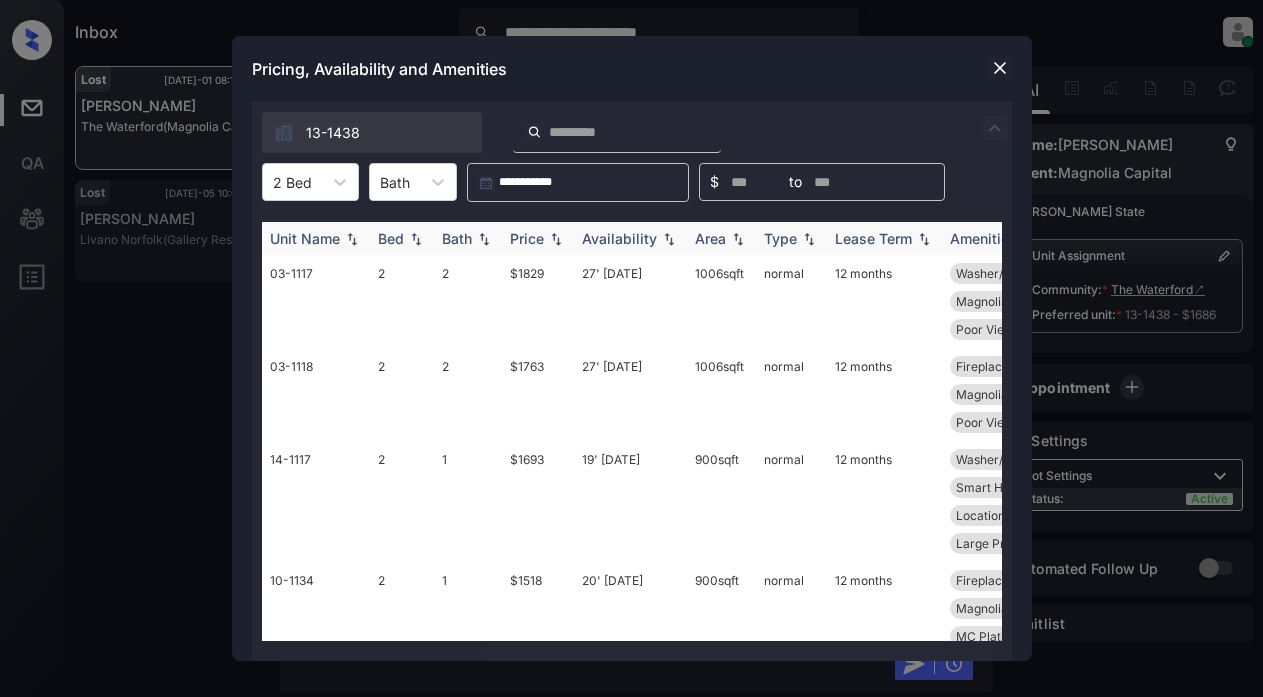scroll, scrollTop: 10062, scrollLeft: 0, axis: vertical 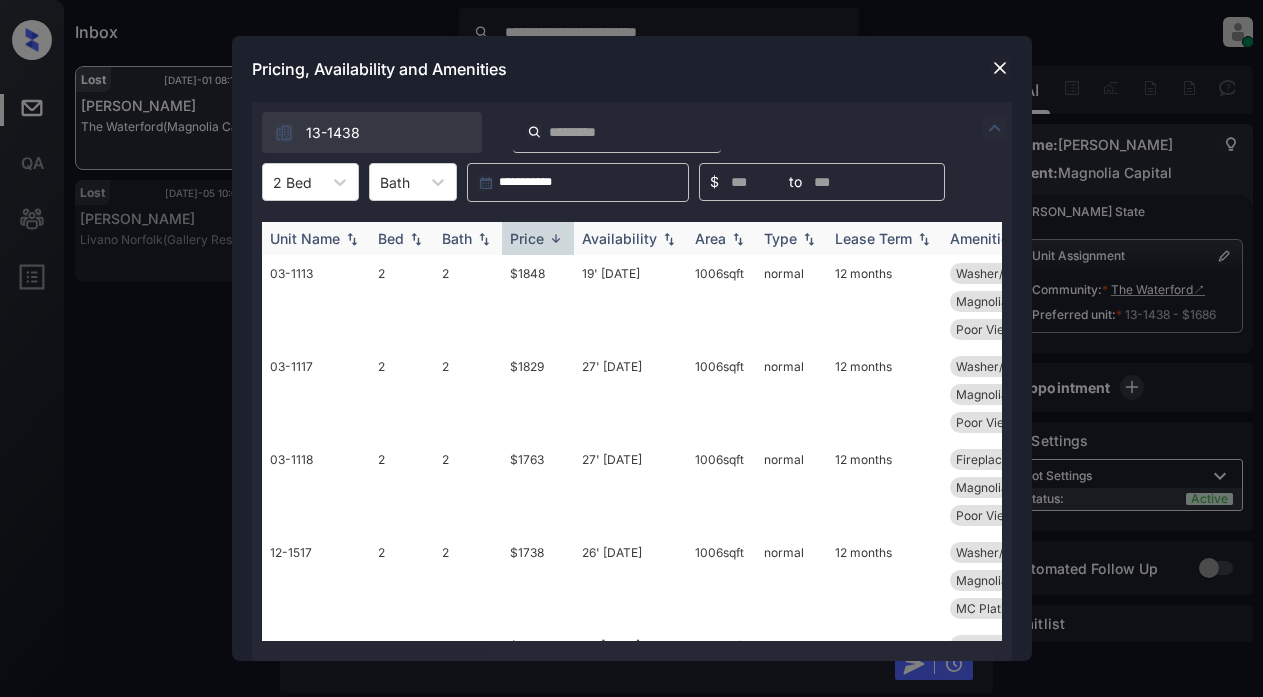 click on "Price" at bounding box center (527, 238) 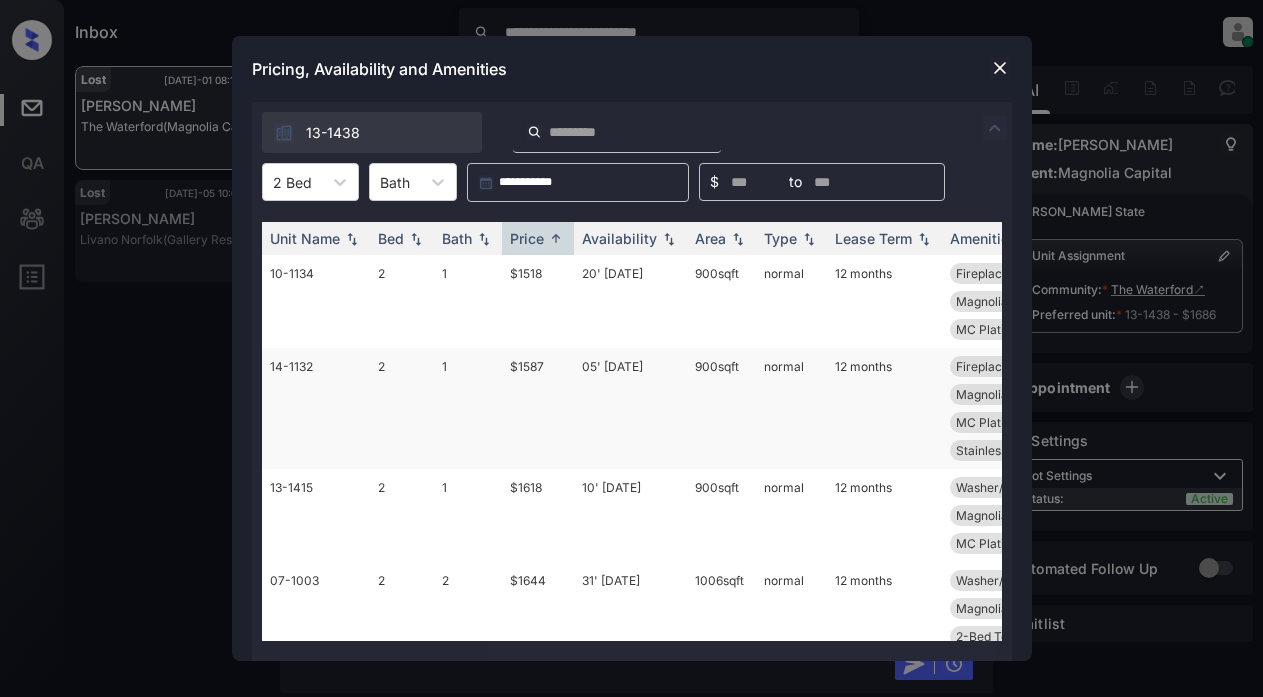 click on "$1587" at bounding box center (538, 408) 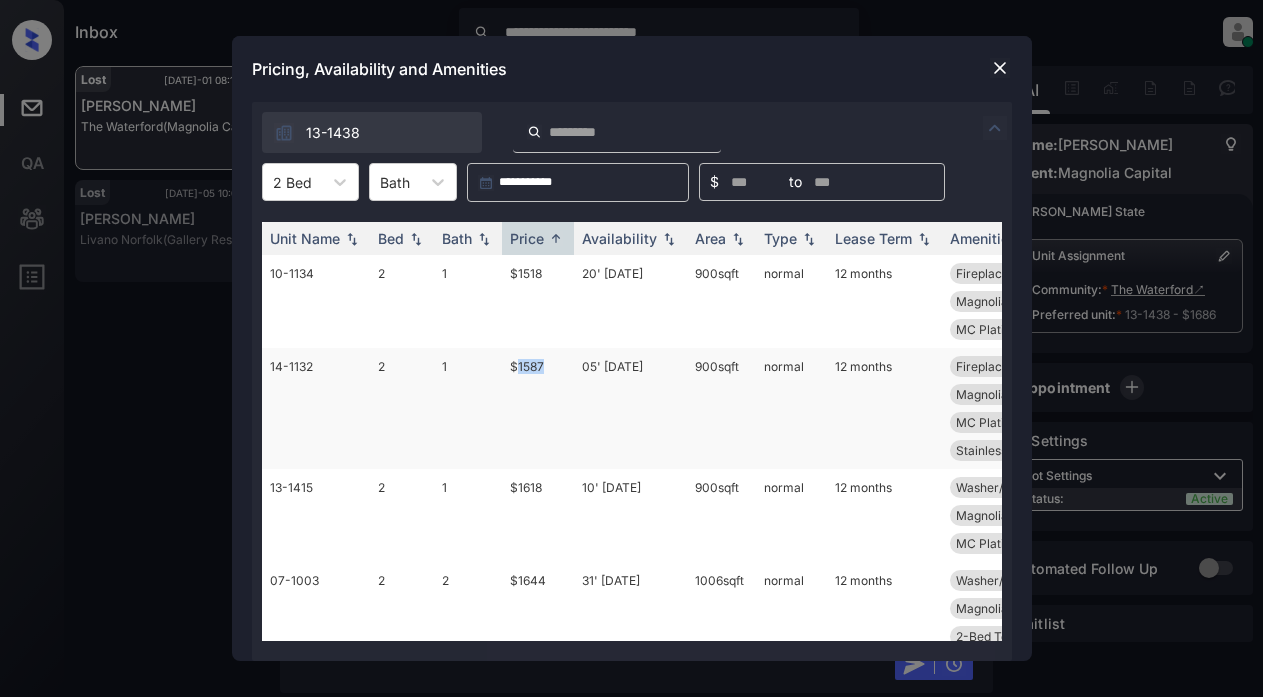 click on "$1587" at bounding box center [538, 408] 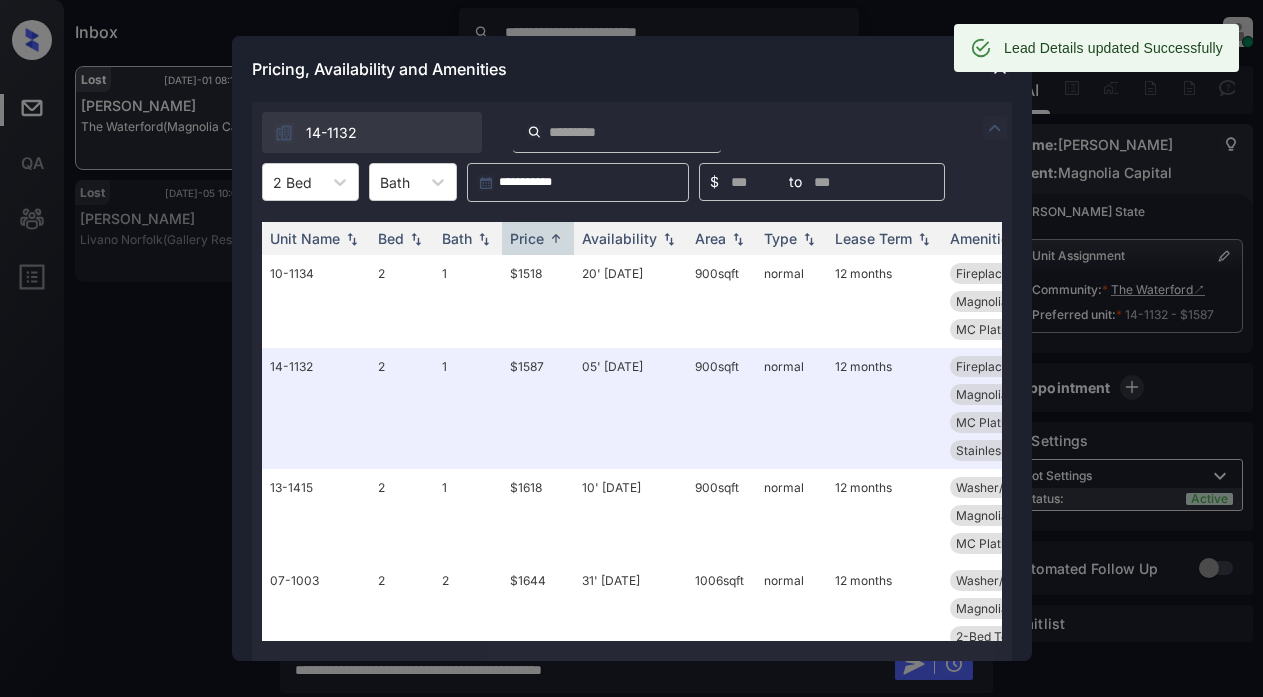 click on "Pricing, Availability and Amenities" at bounding box center (632, 69) 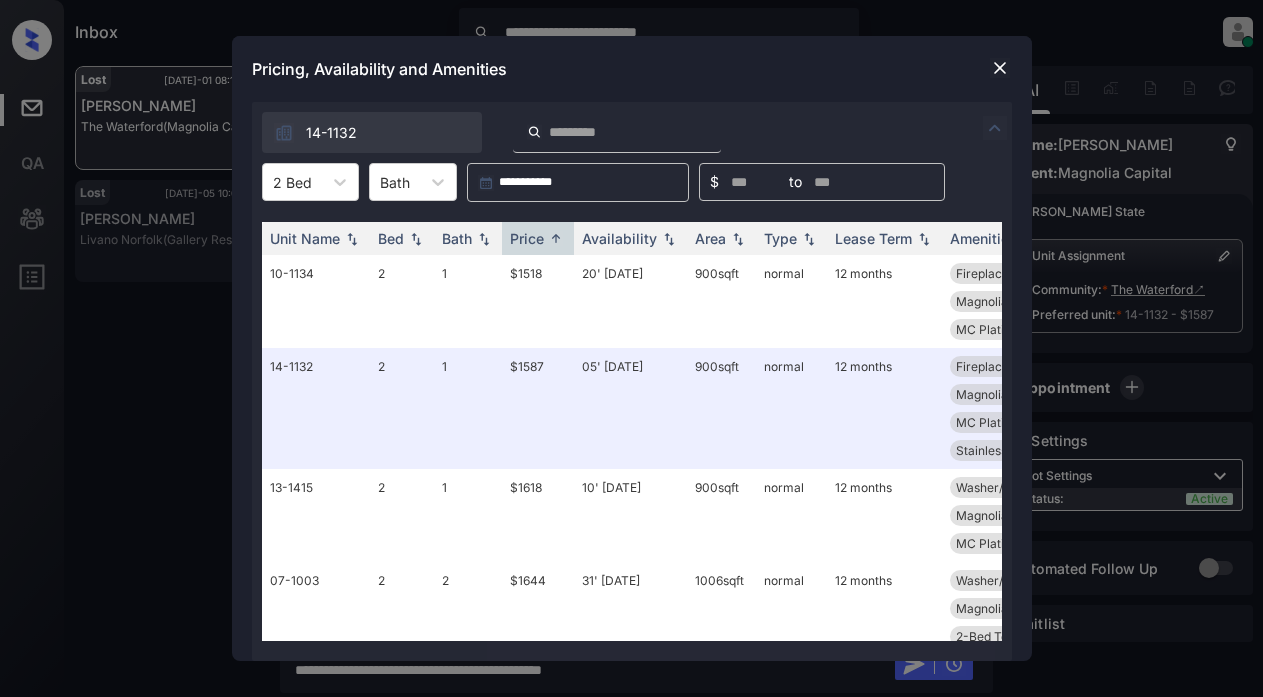 scroll, scrollTop: 10192, scrollLeft: 0, axis: vertical 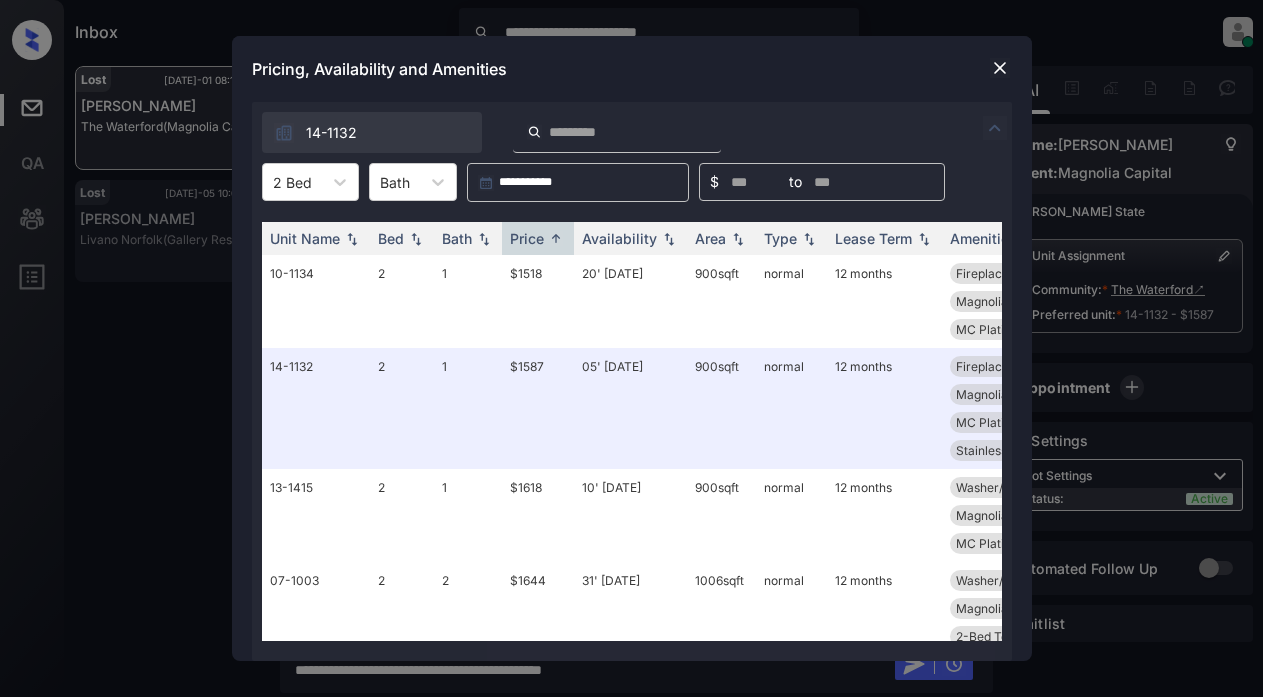 click at bounding box center [1000, 68] 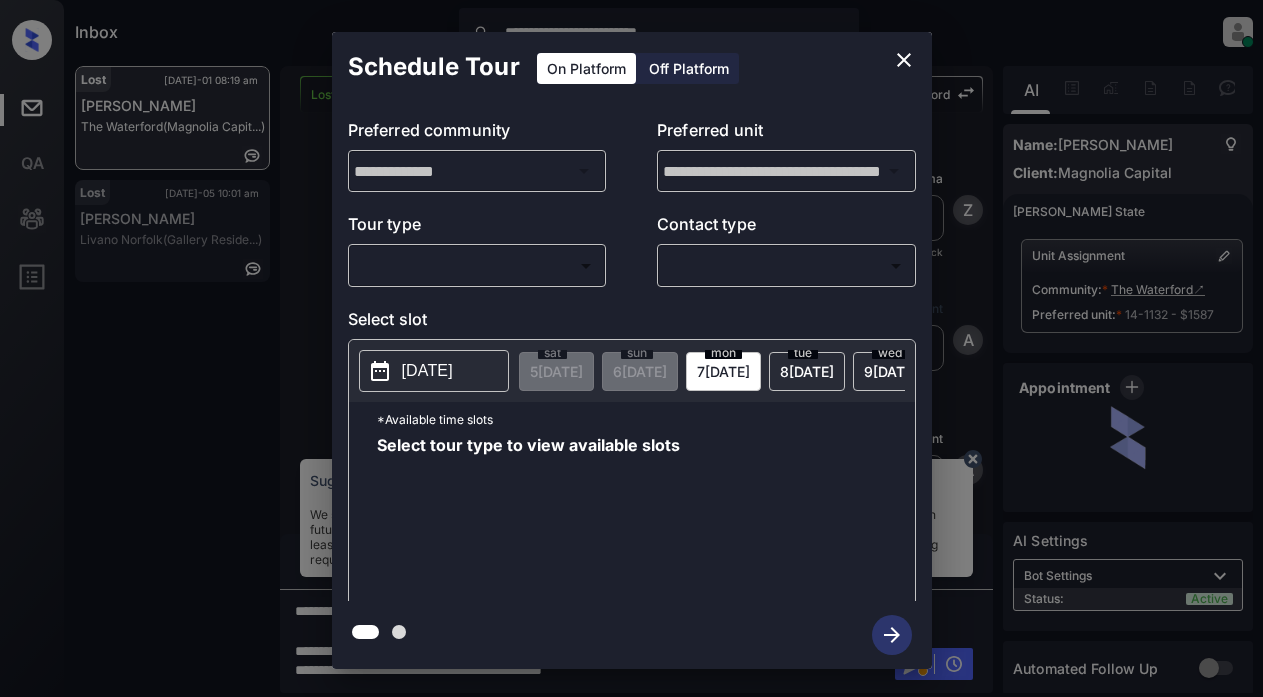 scroll, scrollTop: 0, scrollLeft: 0, axis: both 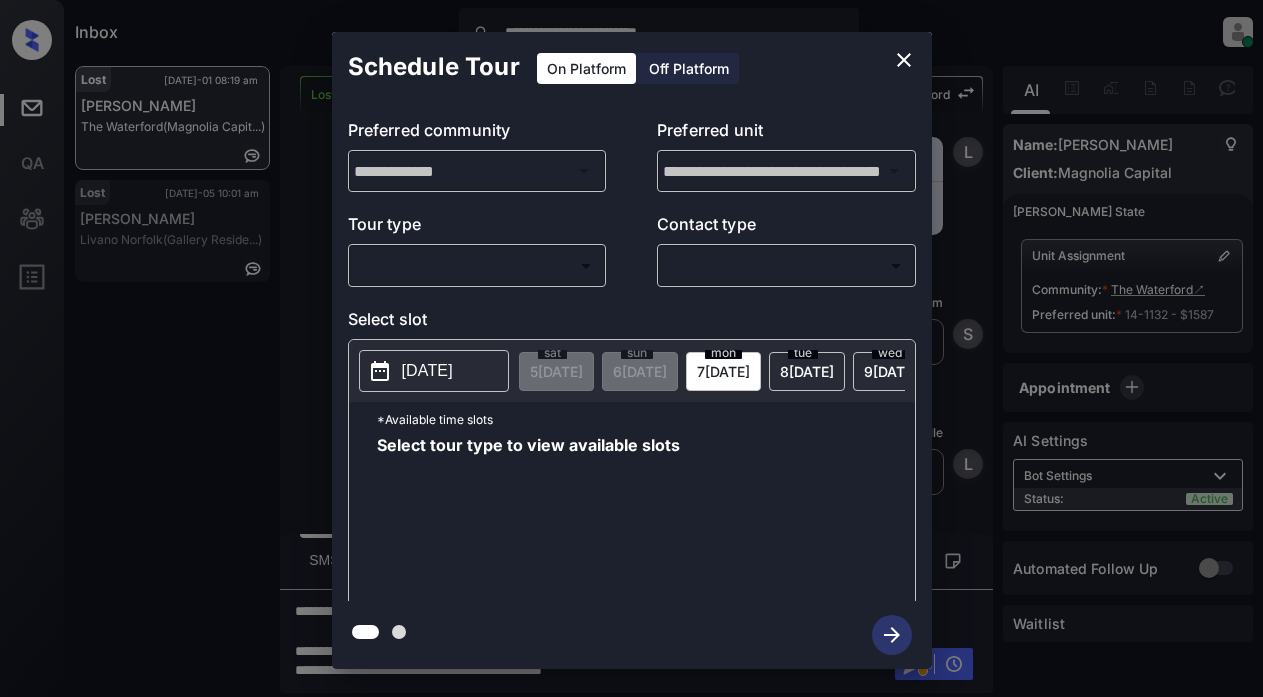 click on "**********" at bounding box center (631, 348) 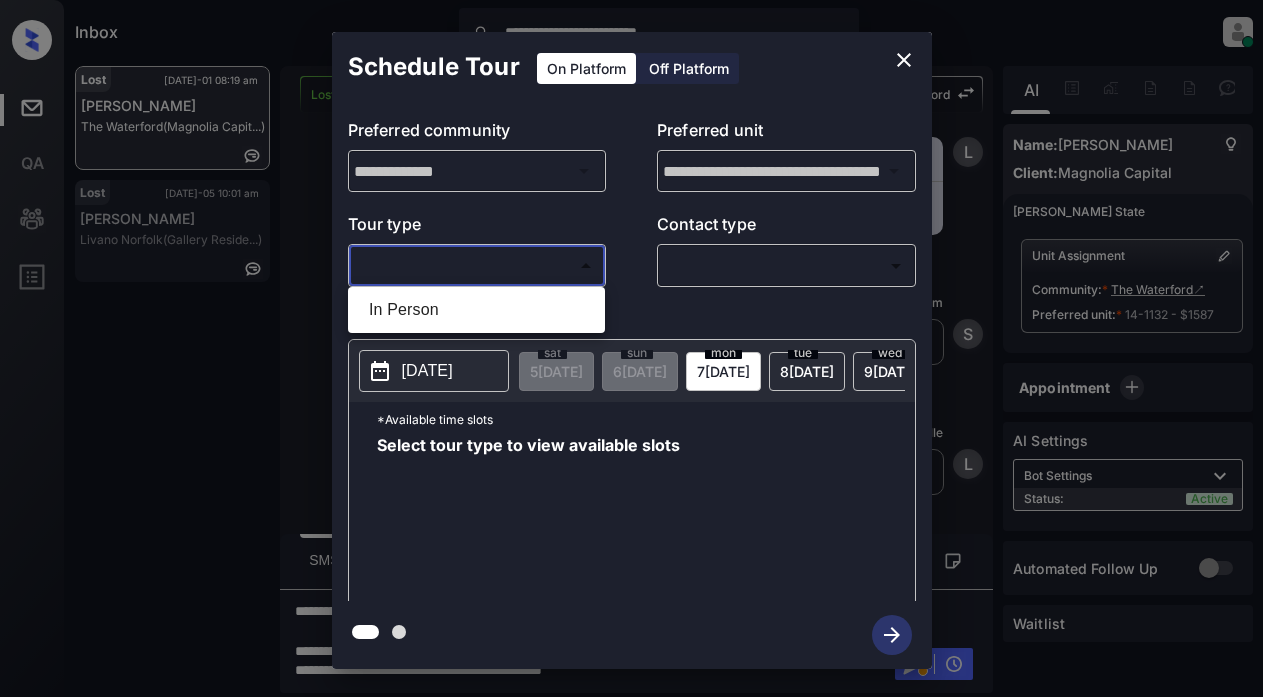 click on "In Person" at bounding box center (476, 310) 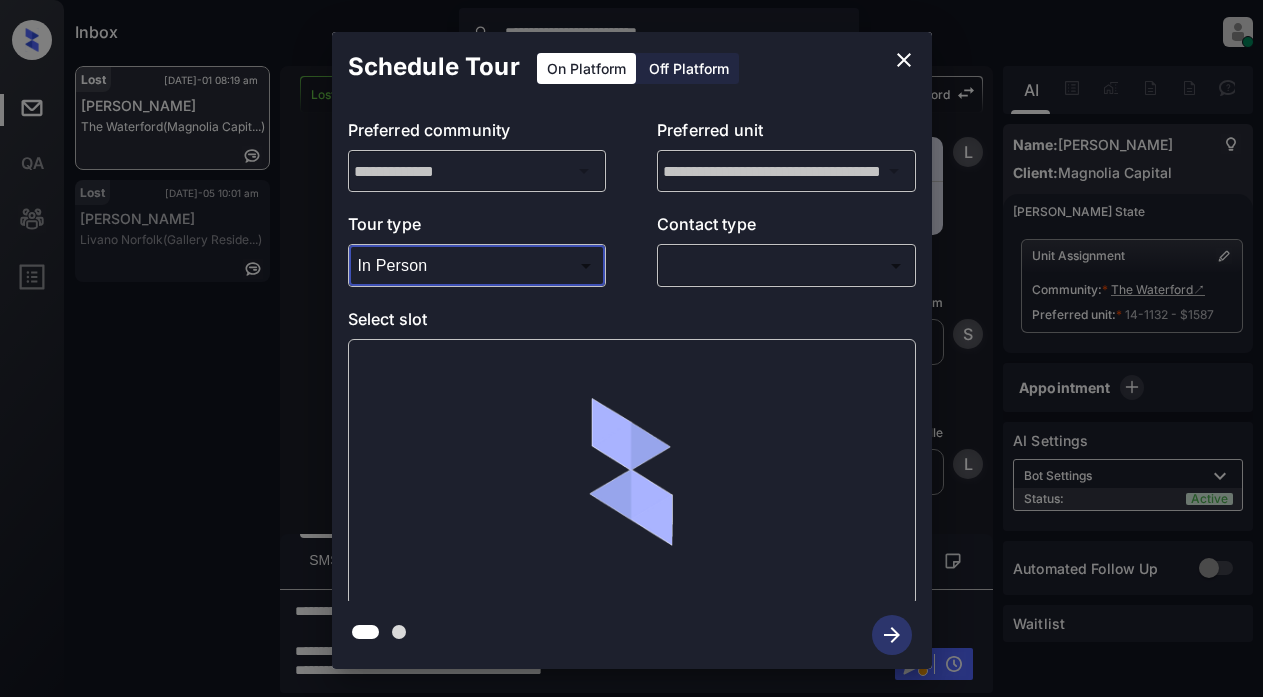 click on "**********" at bounding box center (631, 348) 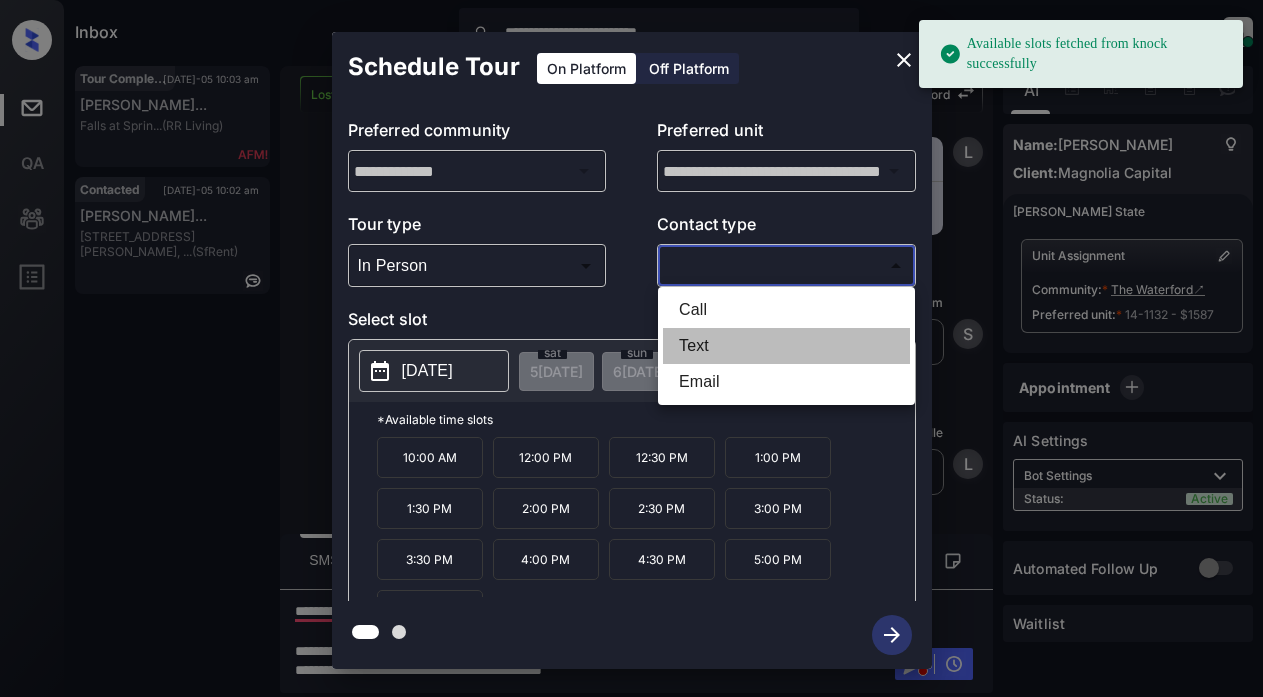 click on "Text" at bounding box center (786, 346) 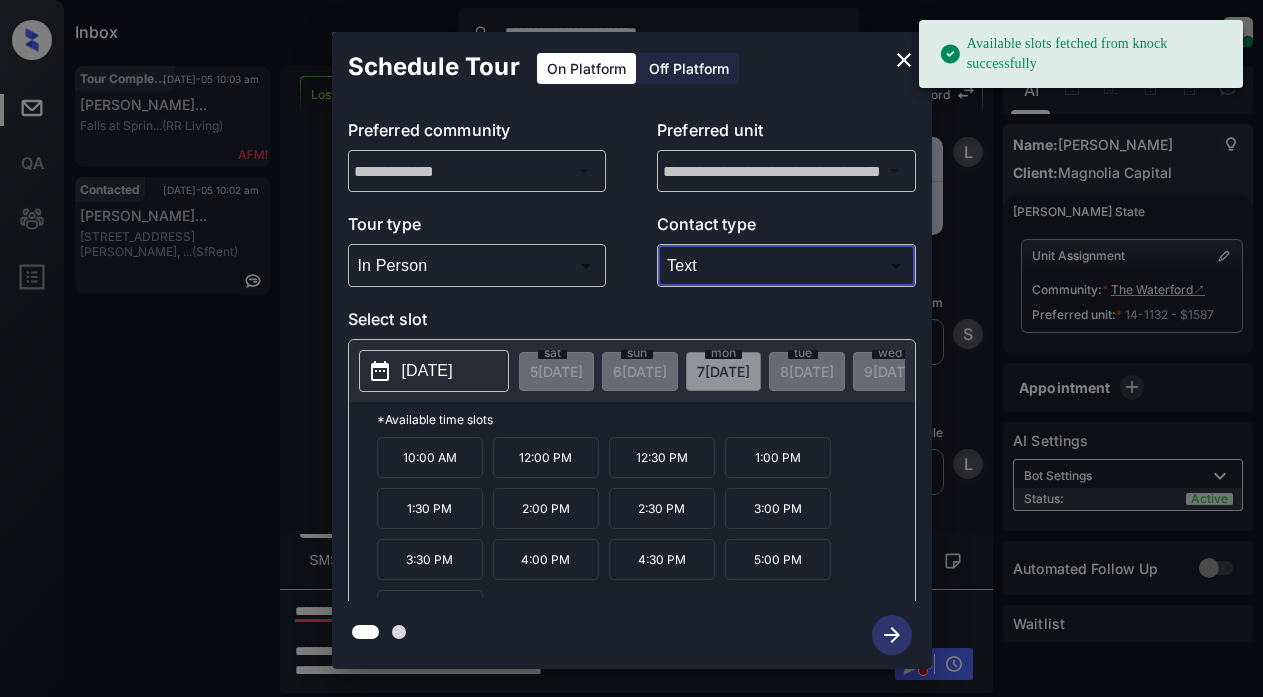 click on "[DATE]" at bounding box center [427, 371] 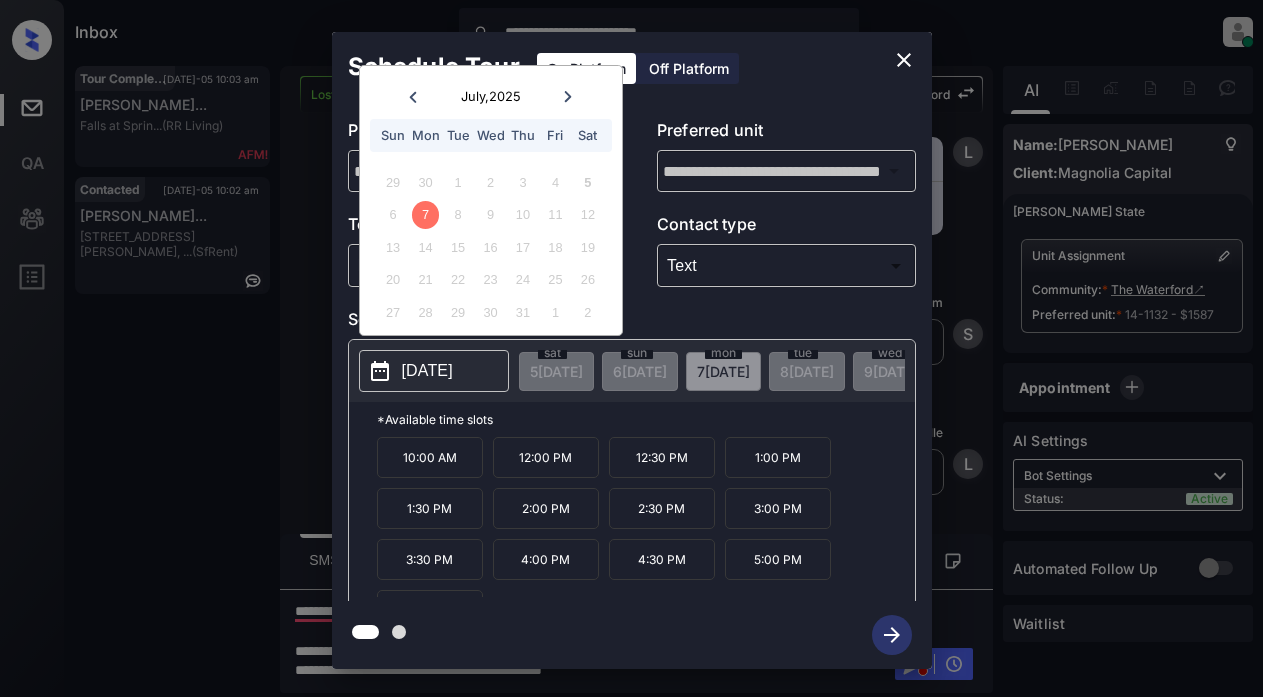 click 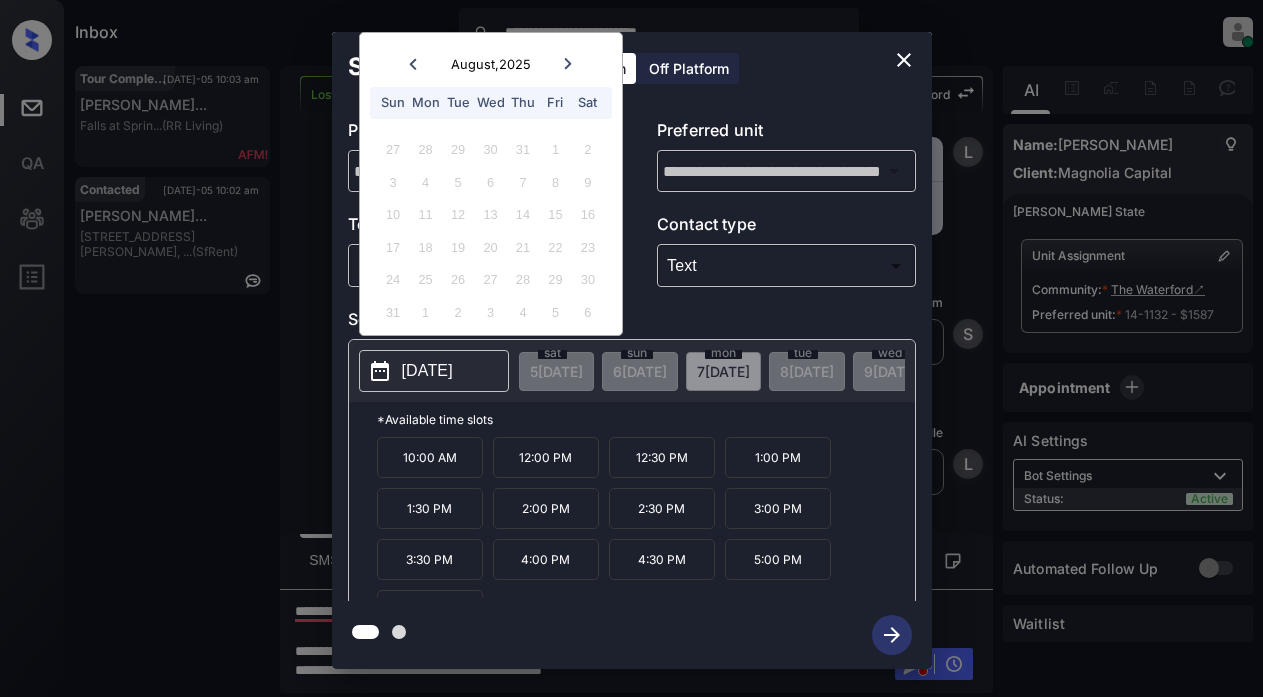 click 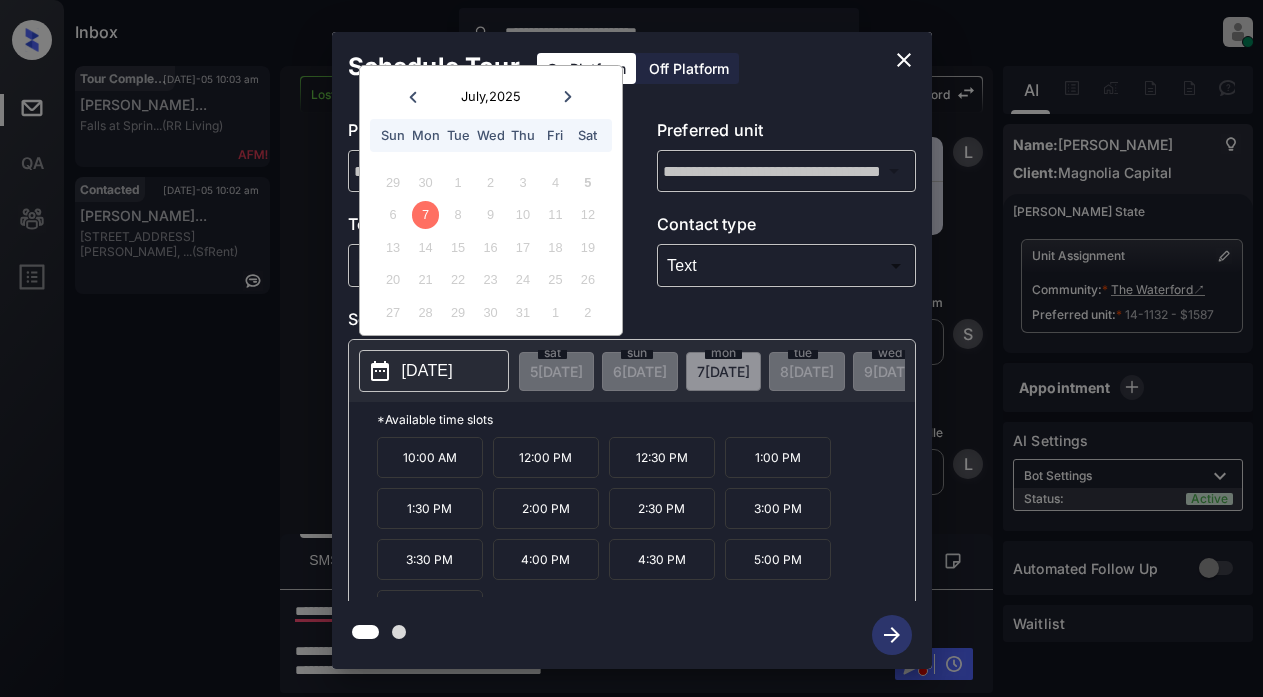 click 